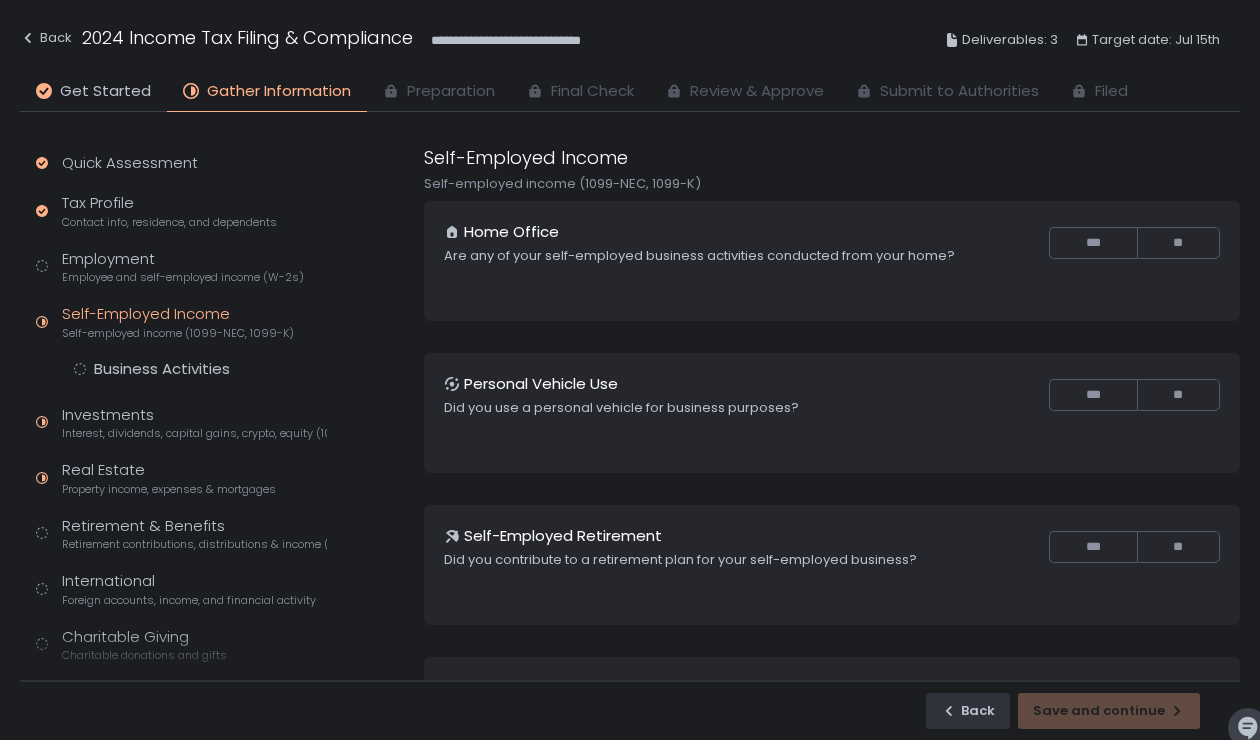 scroll, scrollTop: 0, scrollLeft: 0, axis: both 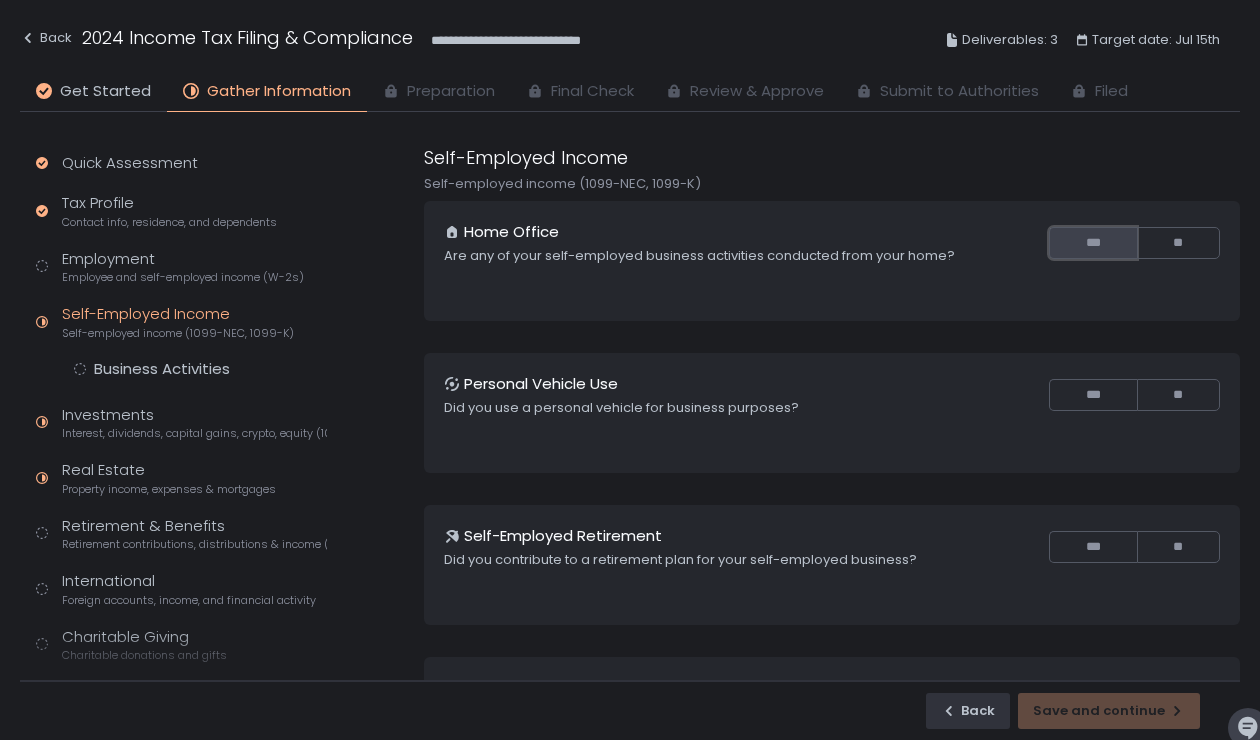 click on "***" at bounding box center [1092, 243] 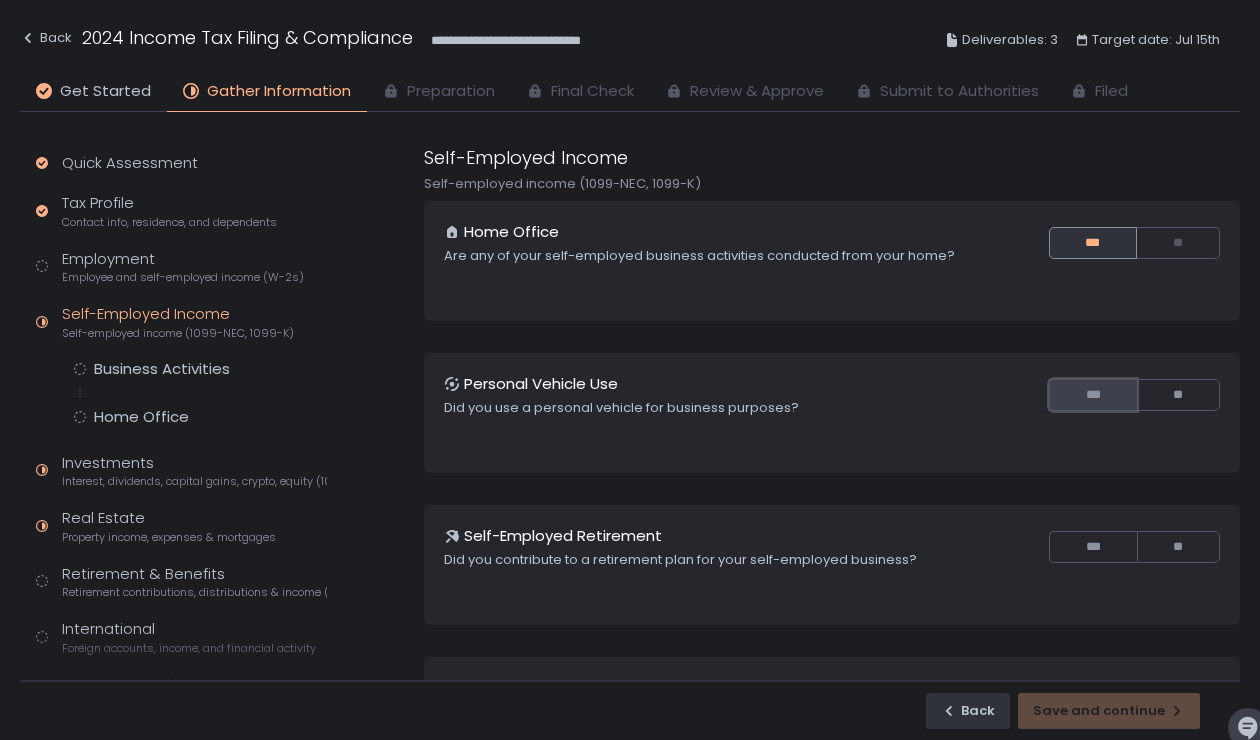 click on "***" at bounding box center (1092, 395) 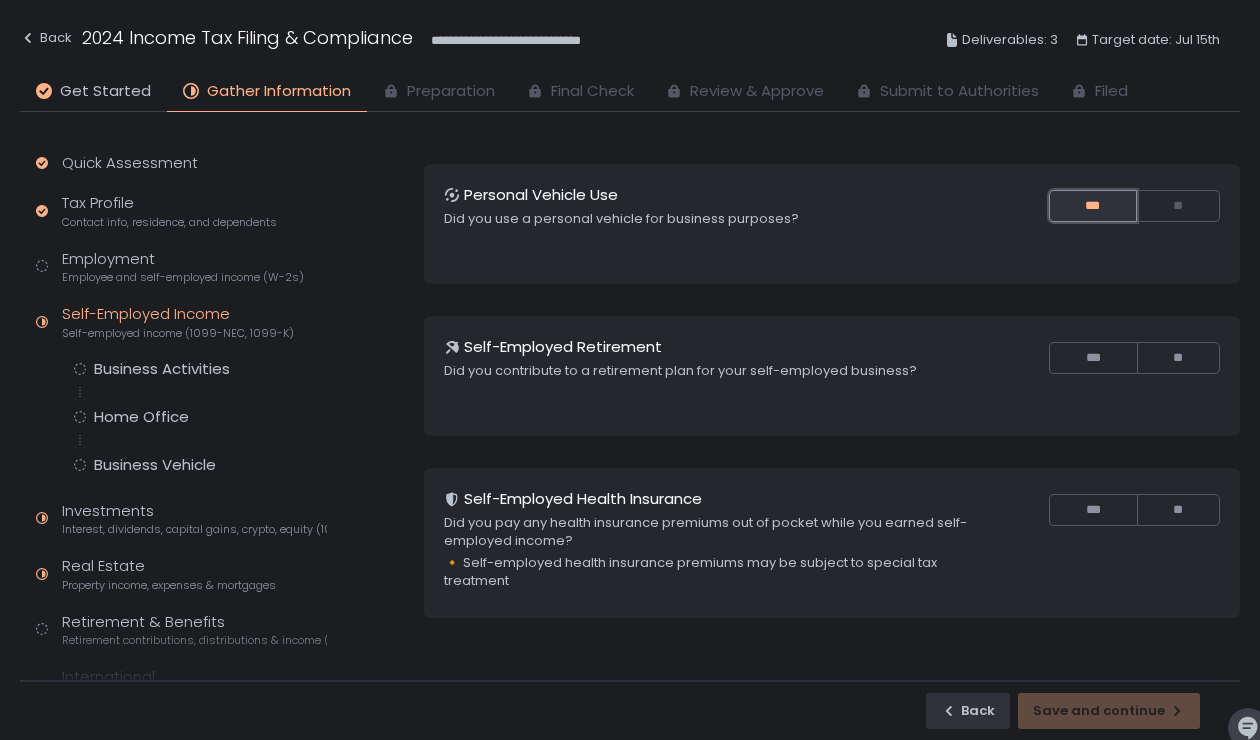 scroll, scrollTop: 202, scrollLeft: 0, axis: vertical 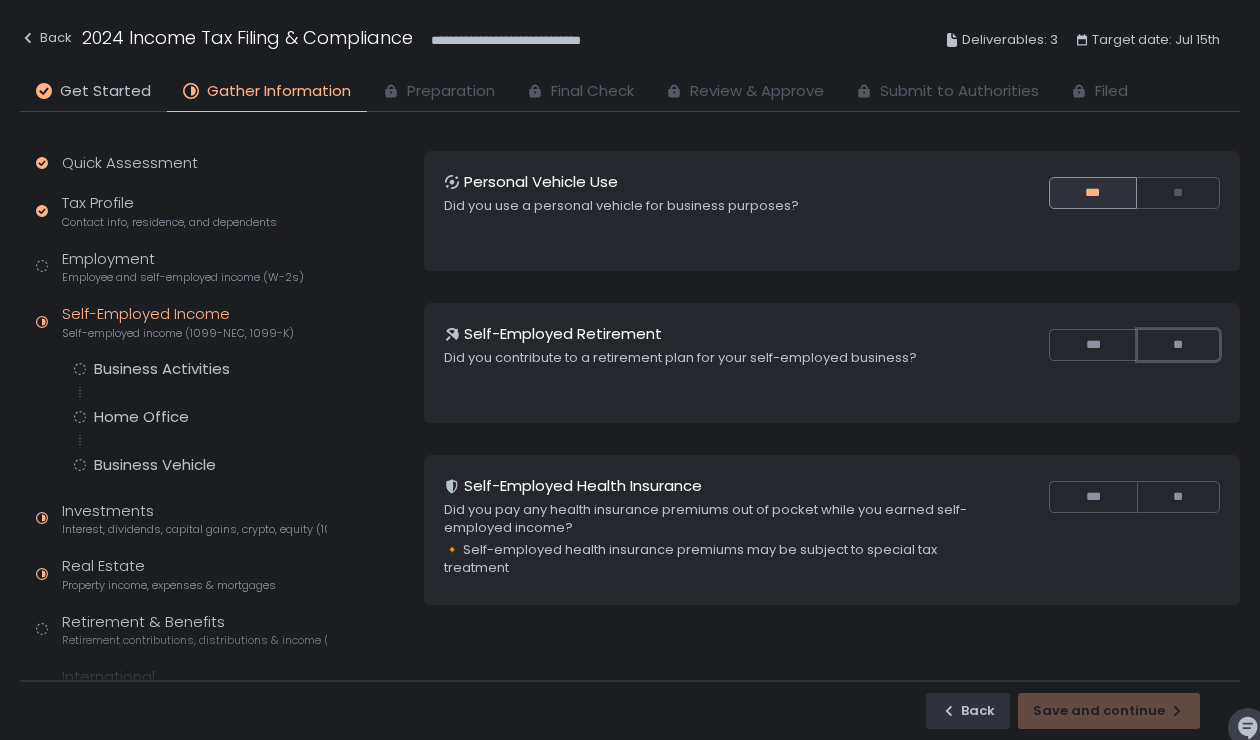drag, startPoint x: 1152, startPoint y: 344, endPoint x: 1140, endPoint y: 362, distance: 21.633308 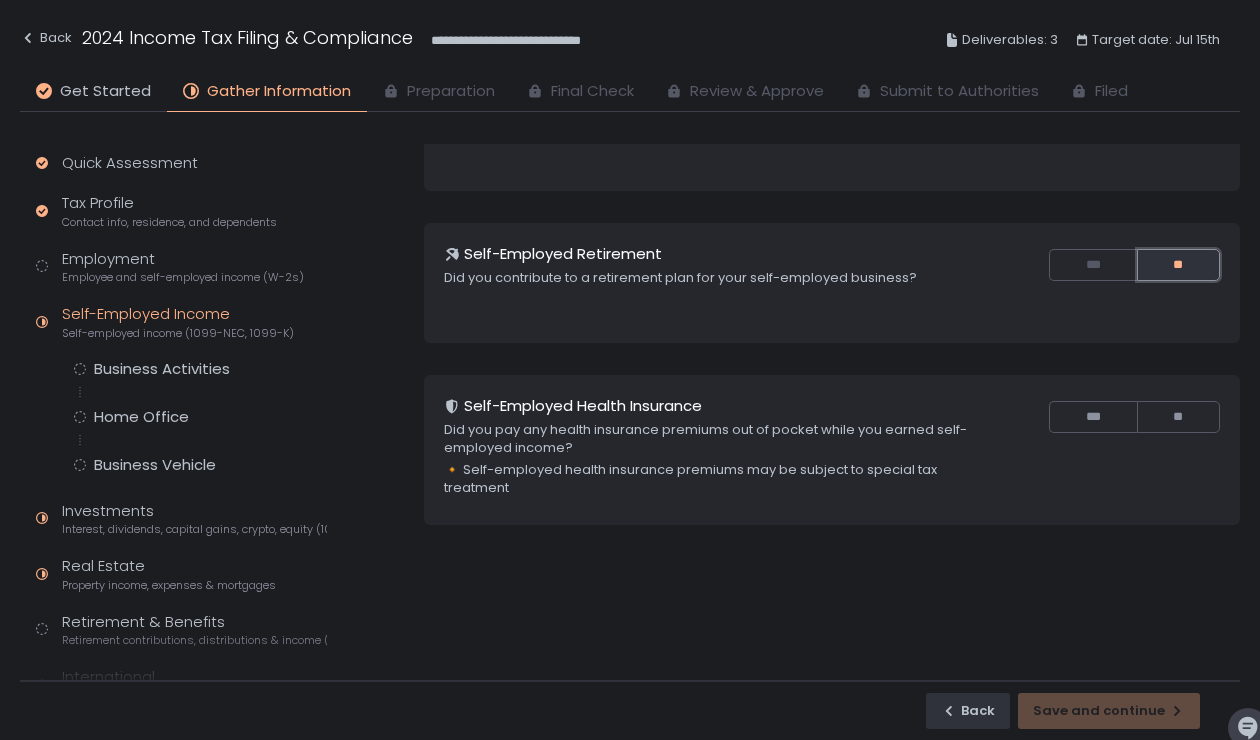 scroll, scrollTop: 327, scrollLeft: 0, axis: vertical 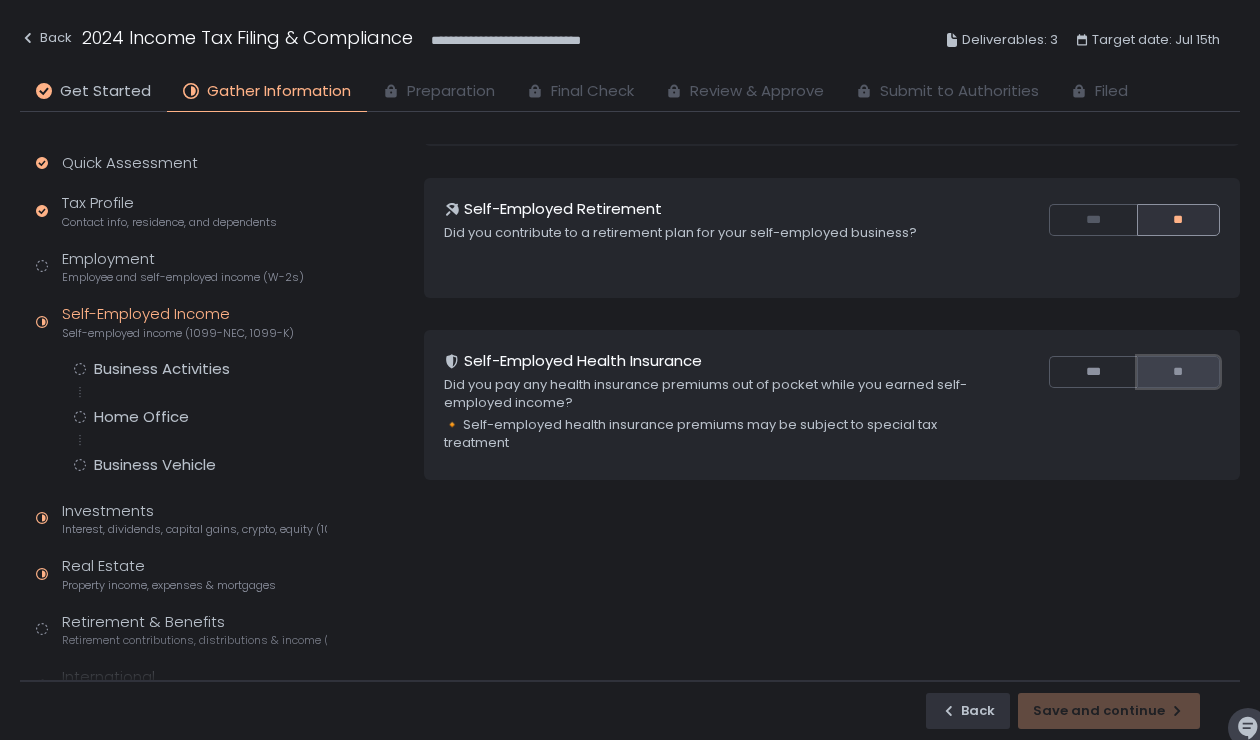 click on "**" at bounding box center [1178, 372] 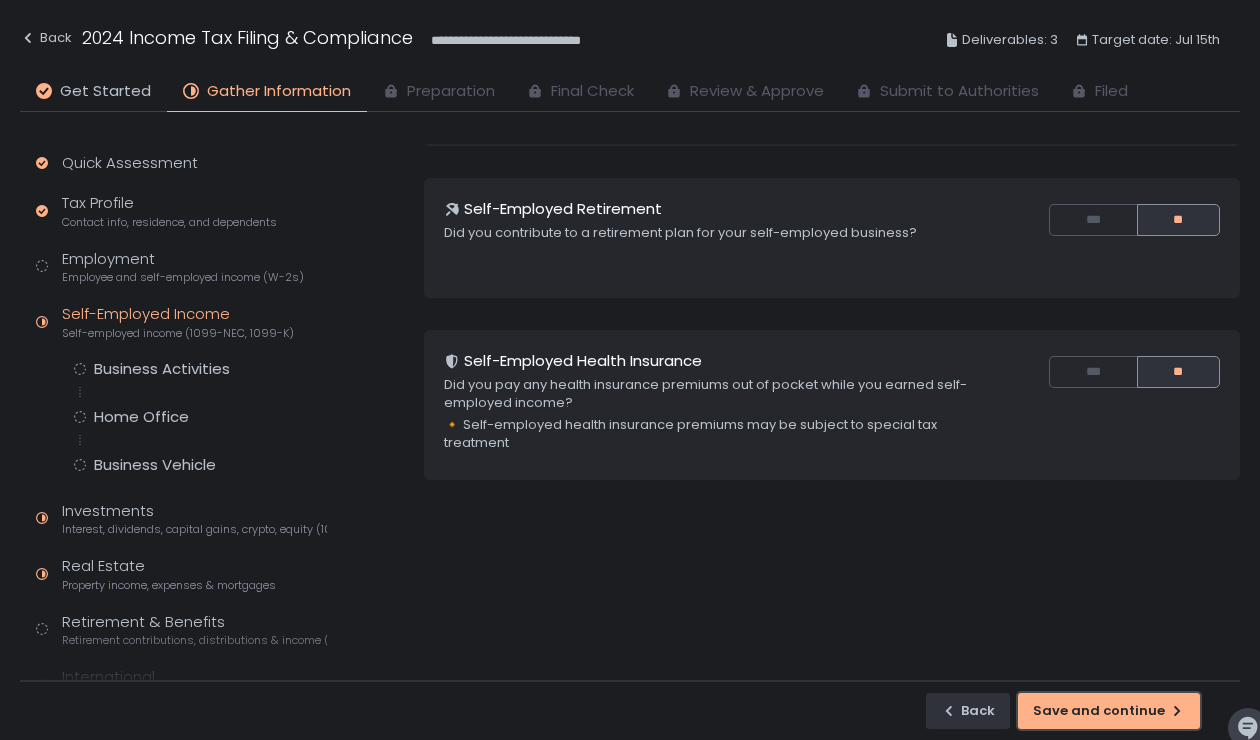 click on "Save and continue" 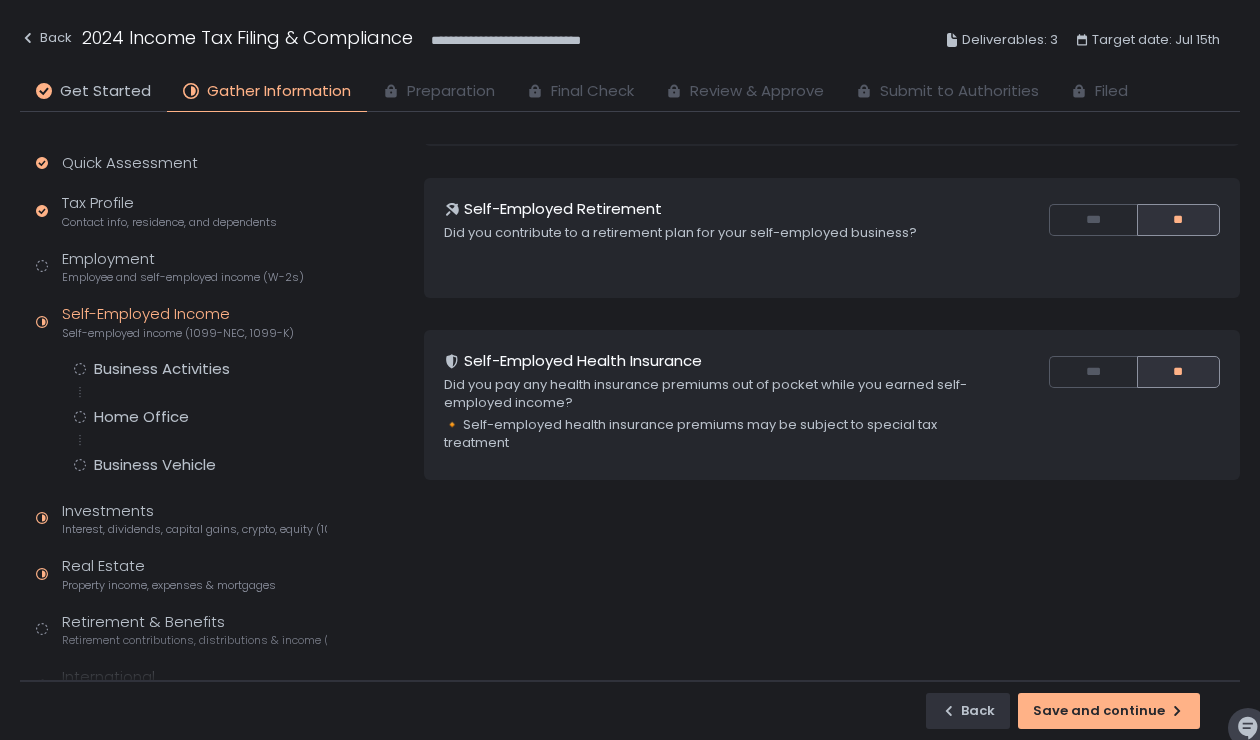 scroll, scrollTop: 0, scrollLeft: 0, axis: both 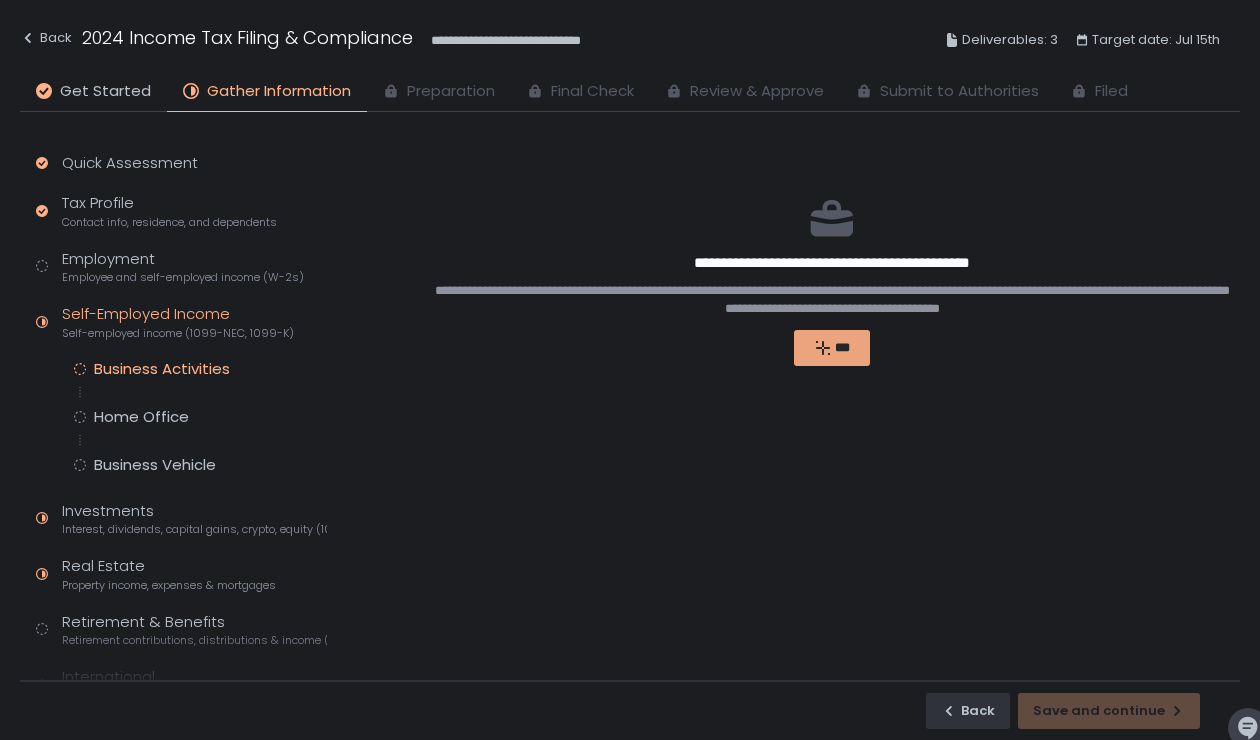click 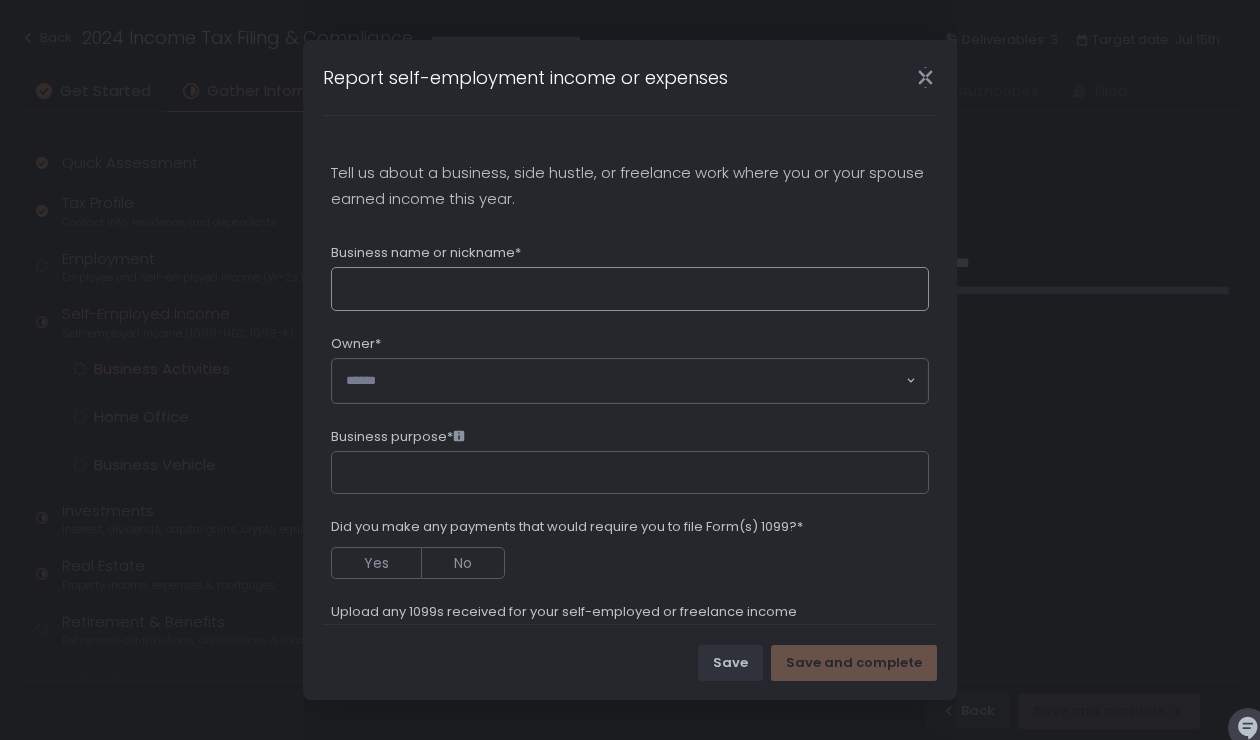 scroll, scrollTop: 0, scrollLeft: 0, axis: both 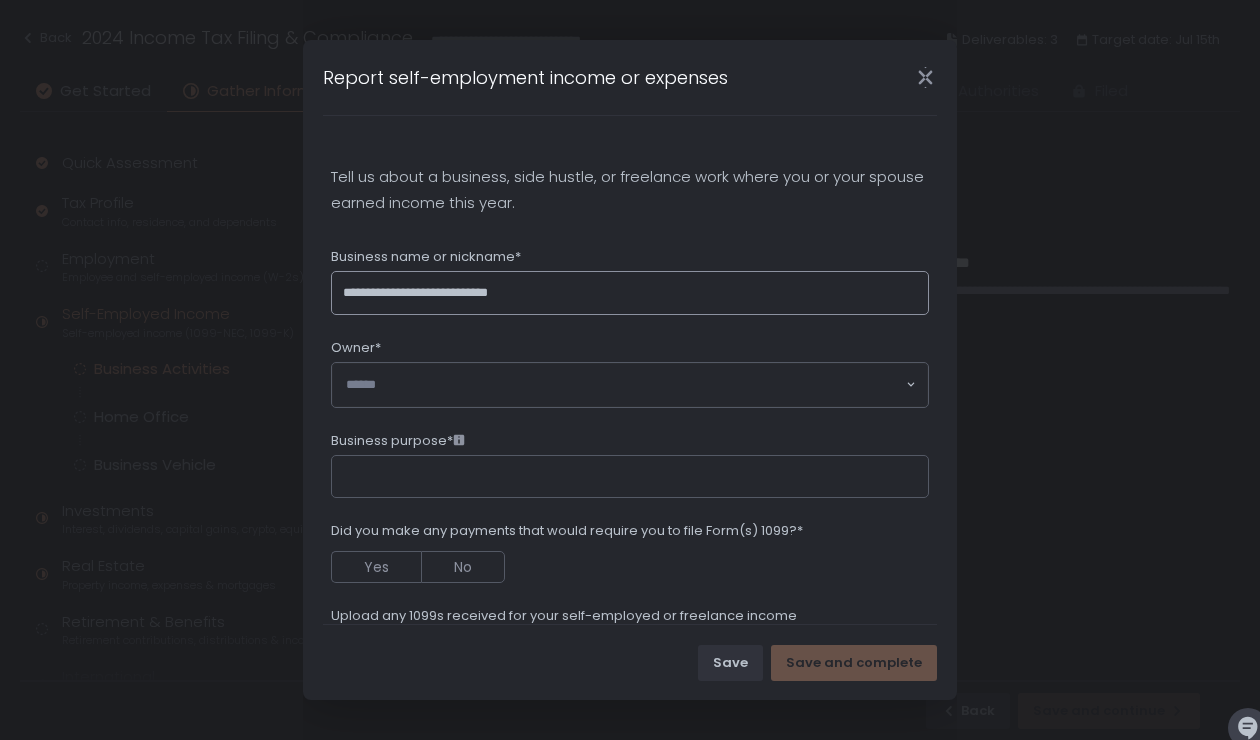 type on "**********" 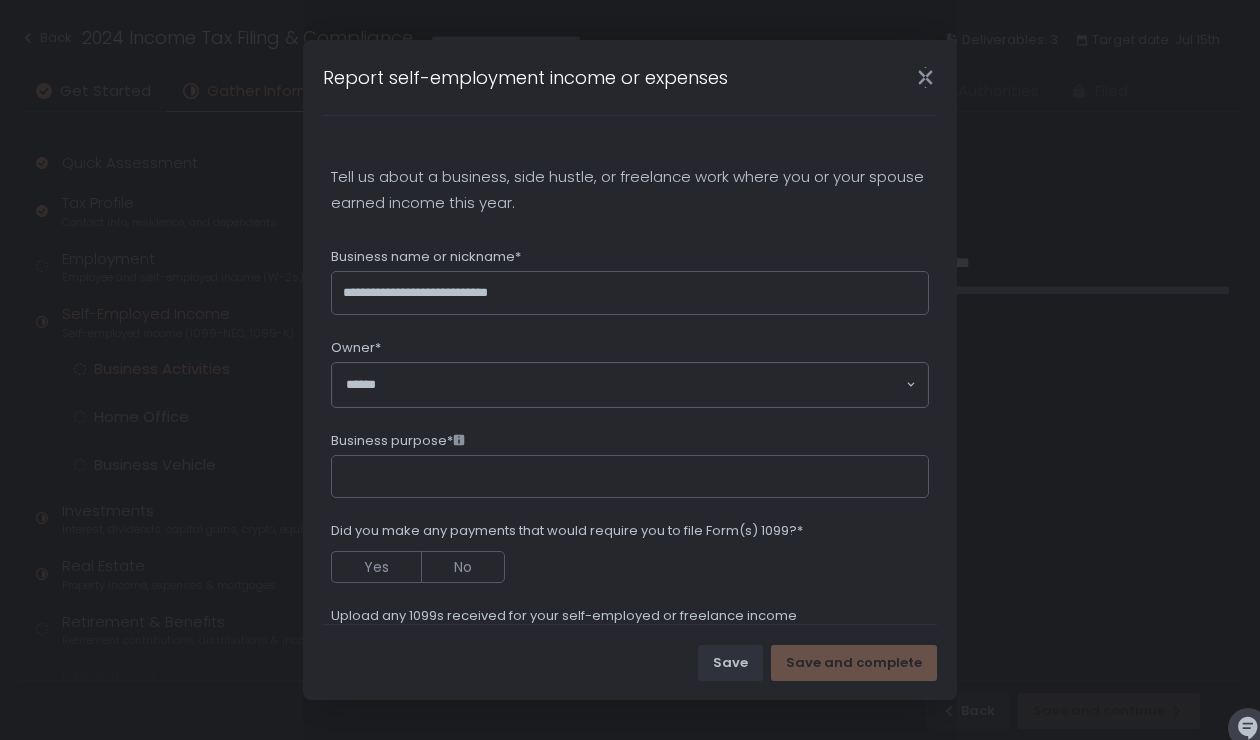 click 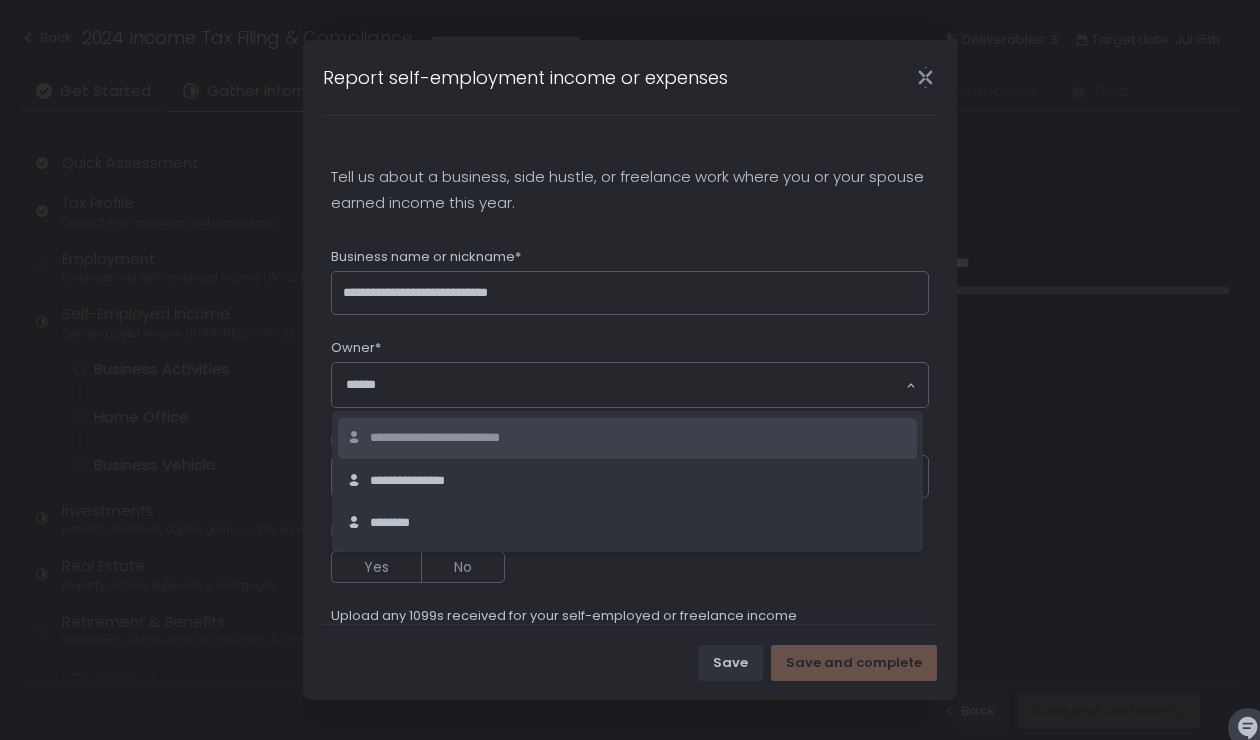drag, startPoint x: 429, startPoint y: 441, endPoint x: 436, endPoint y: 453, distance: 13.892444 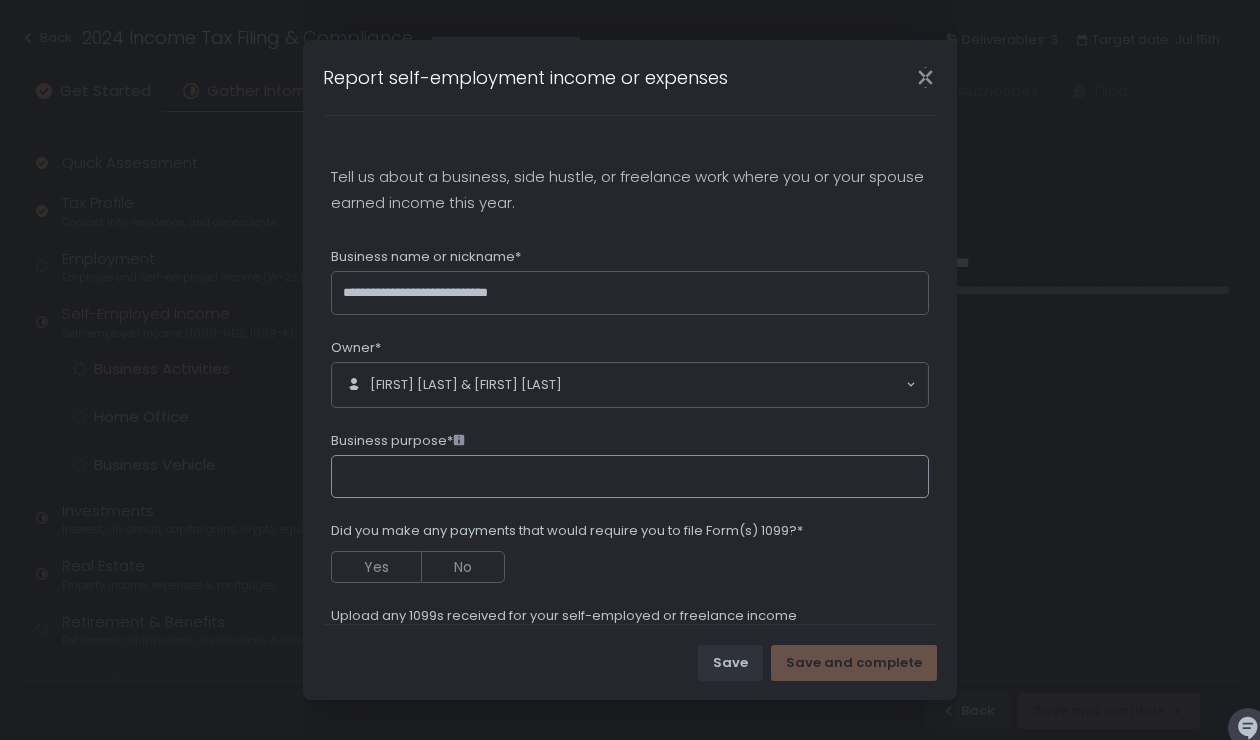 click on "Business purpose*" 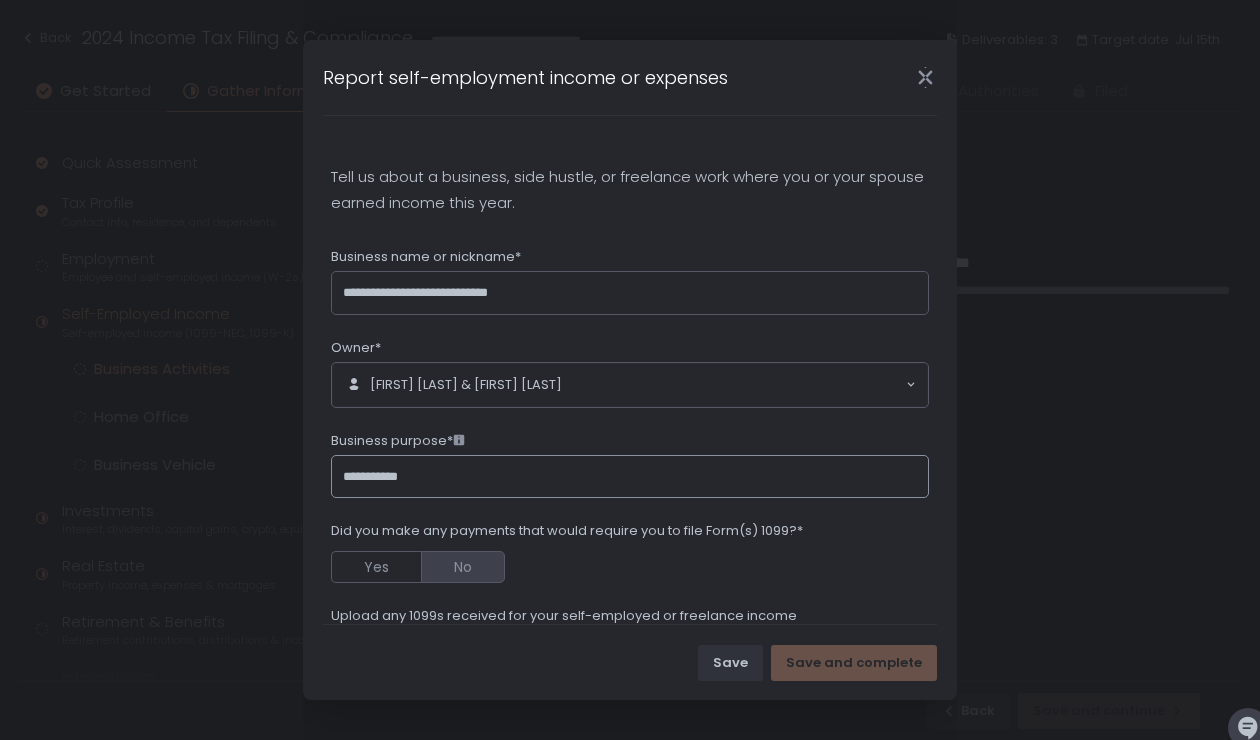 type on "**********" 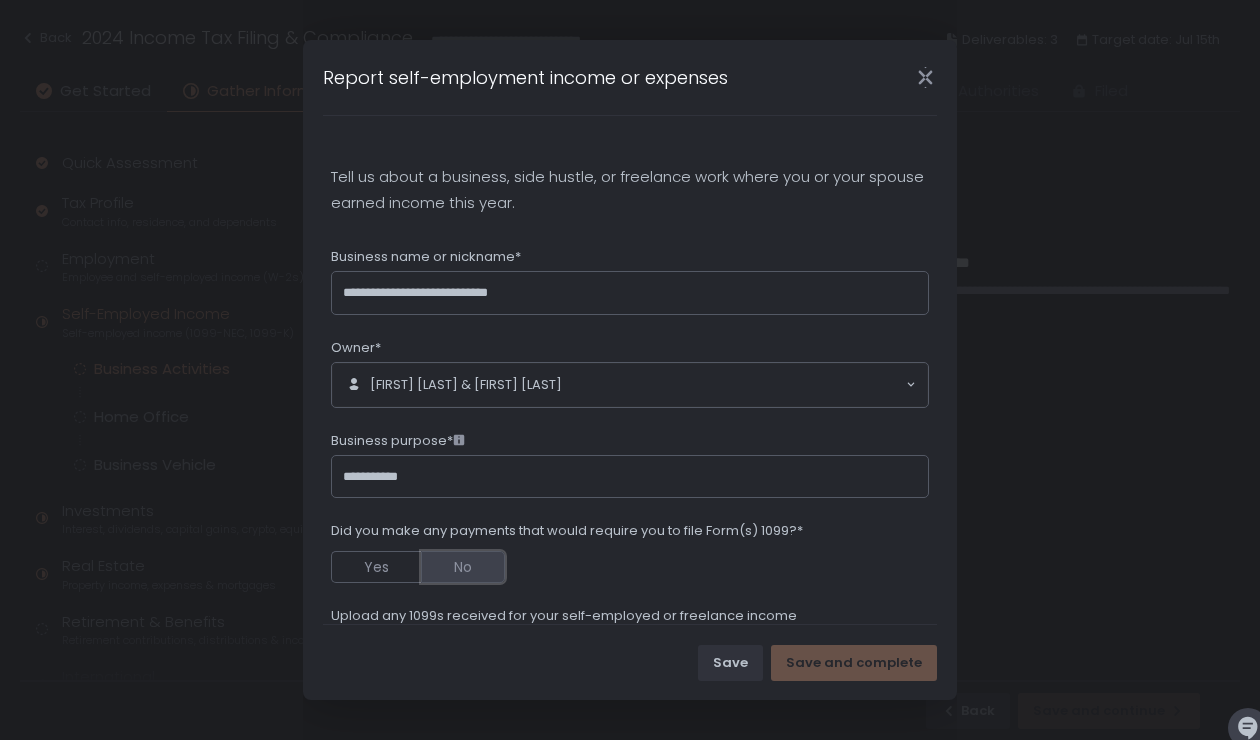 click on "No" at bounding box center [463, 567] 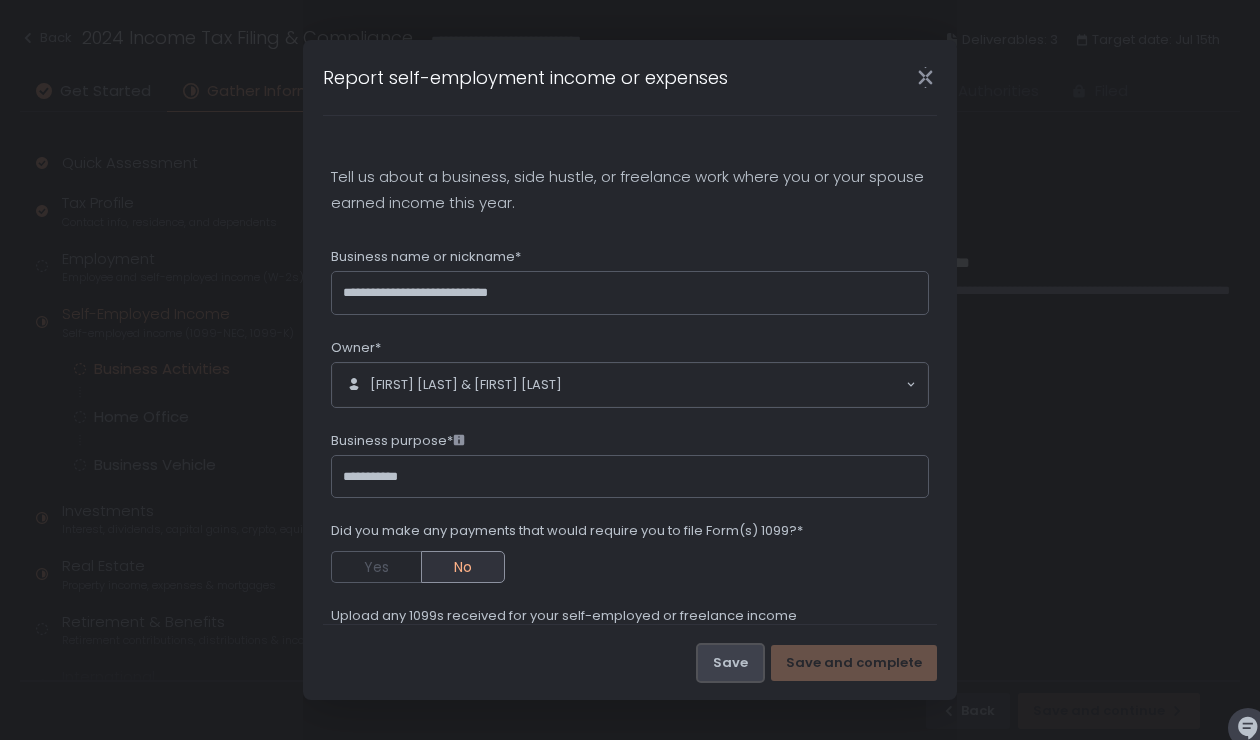 click on "Save" at bounding box center [730, 663] 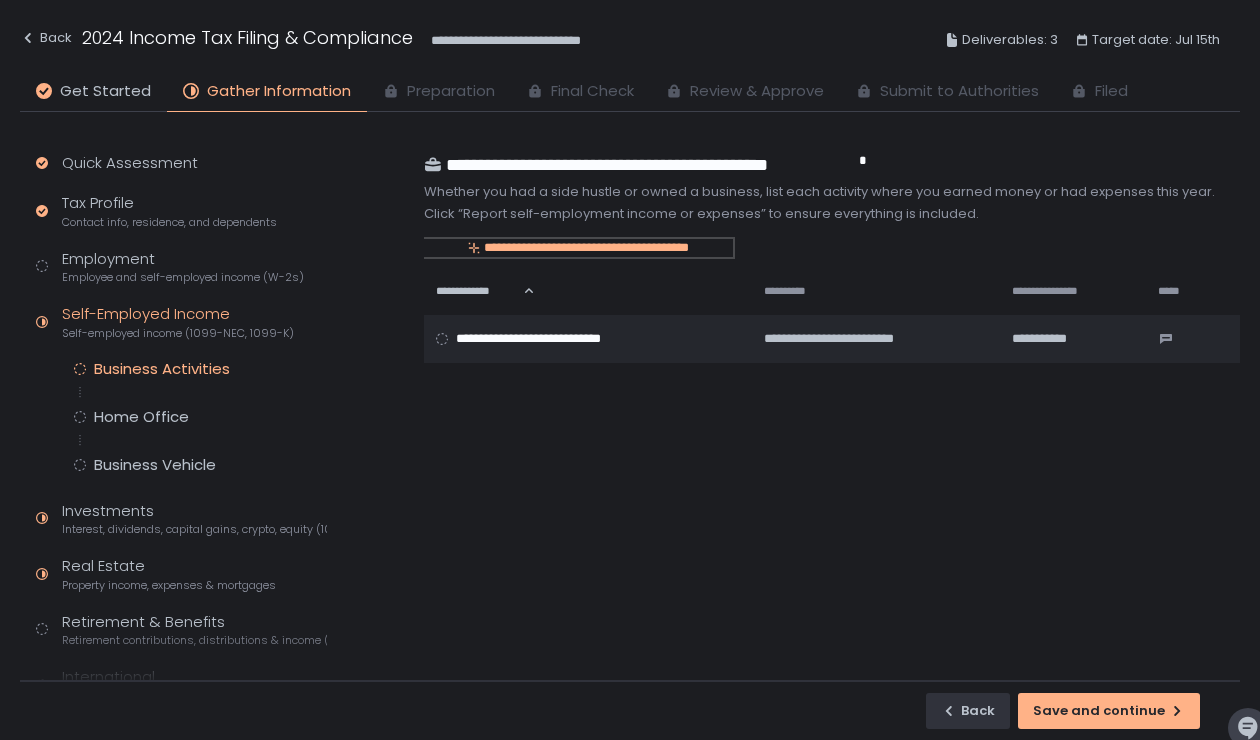 click on "**********" 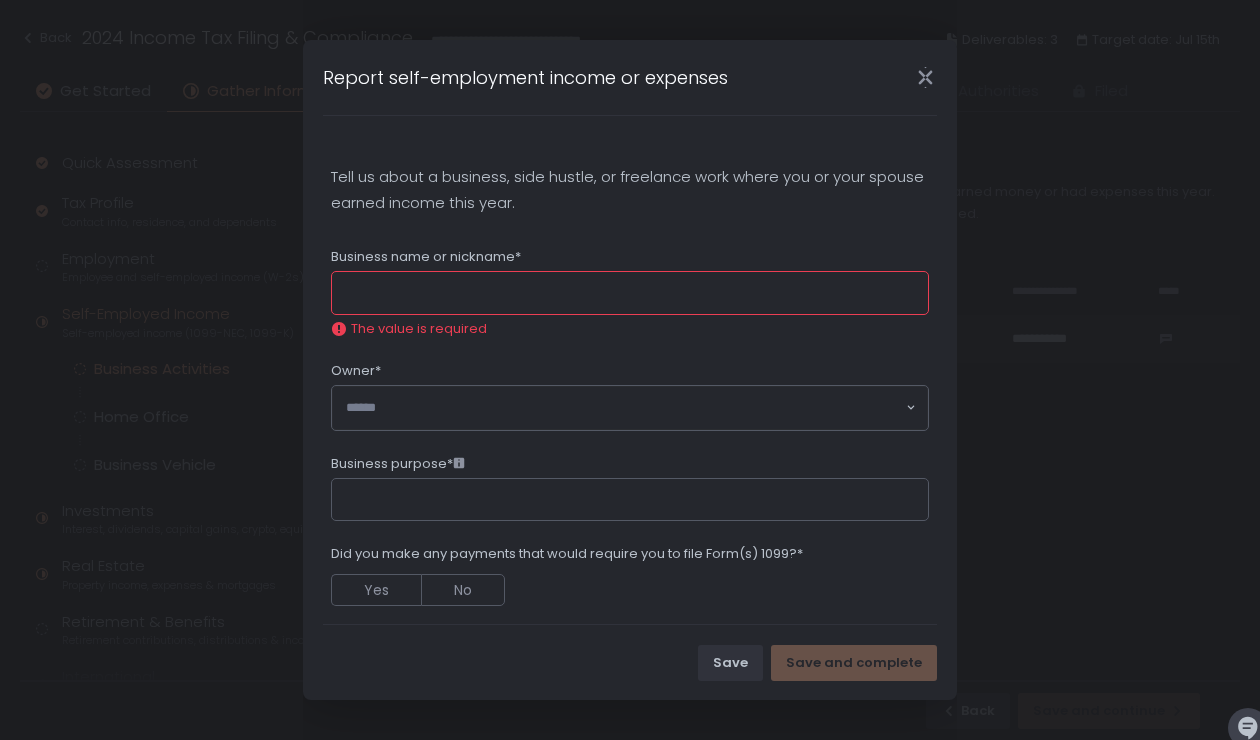 drag, startPoint x: 924, startPoint y: 84, endPoint x: 945, endPoint y: 125, distance: 46.06517 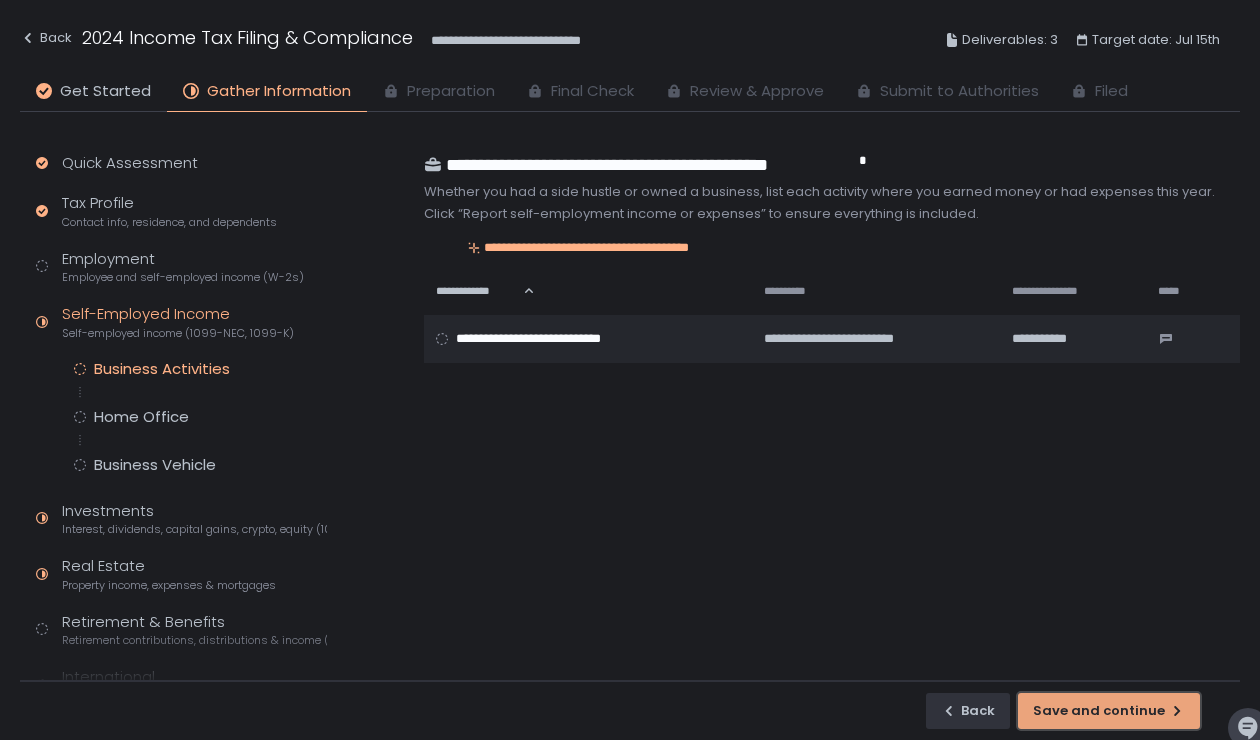 click on "Save and continue" 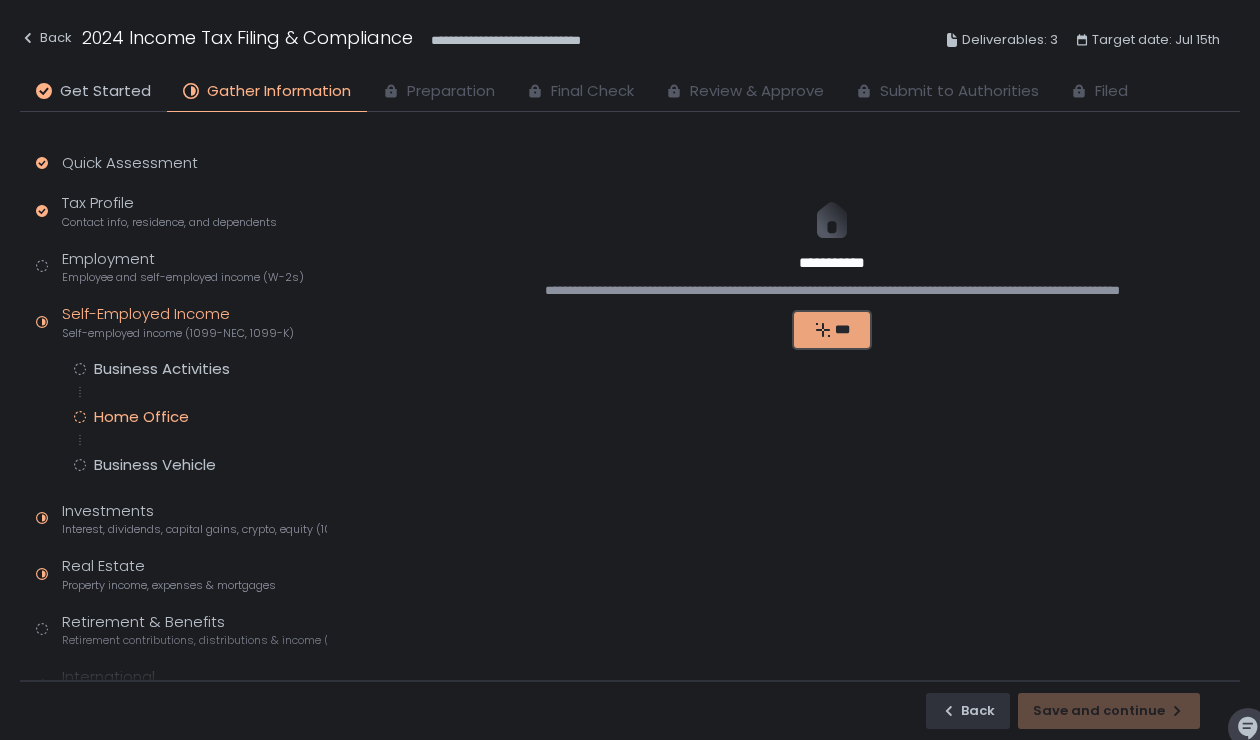 click on "***" 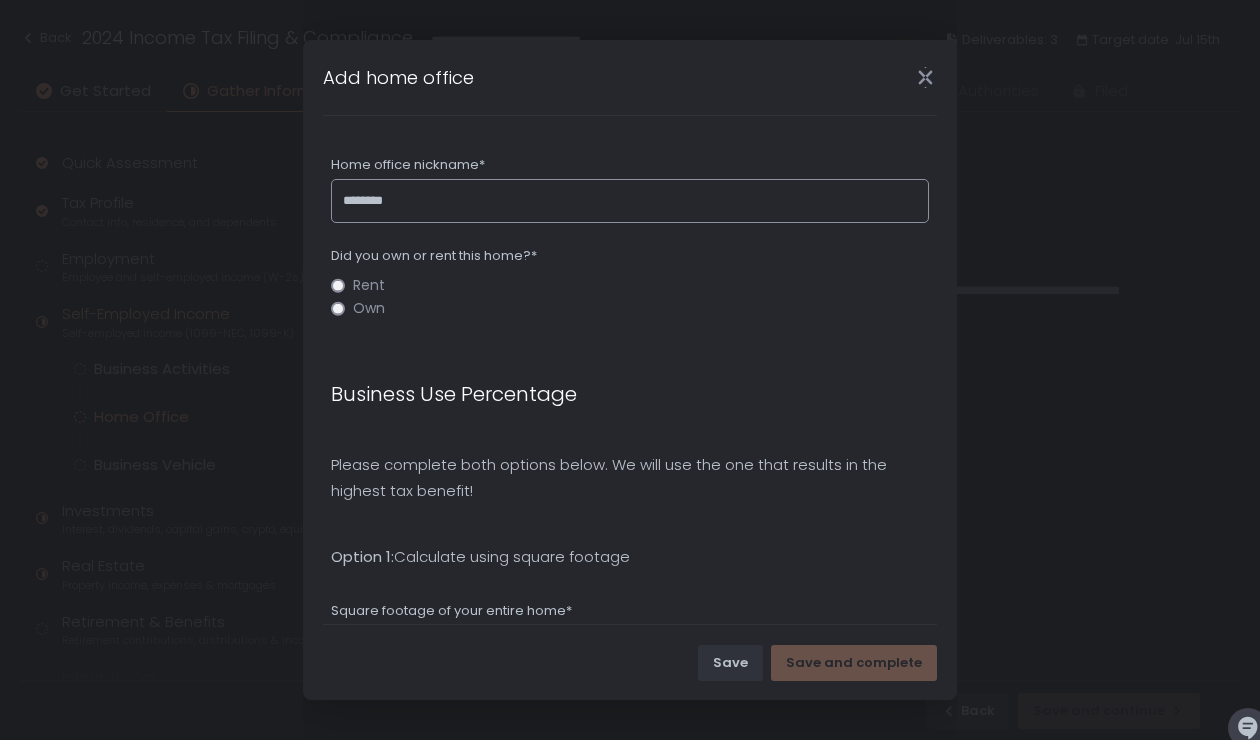 type on "********" 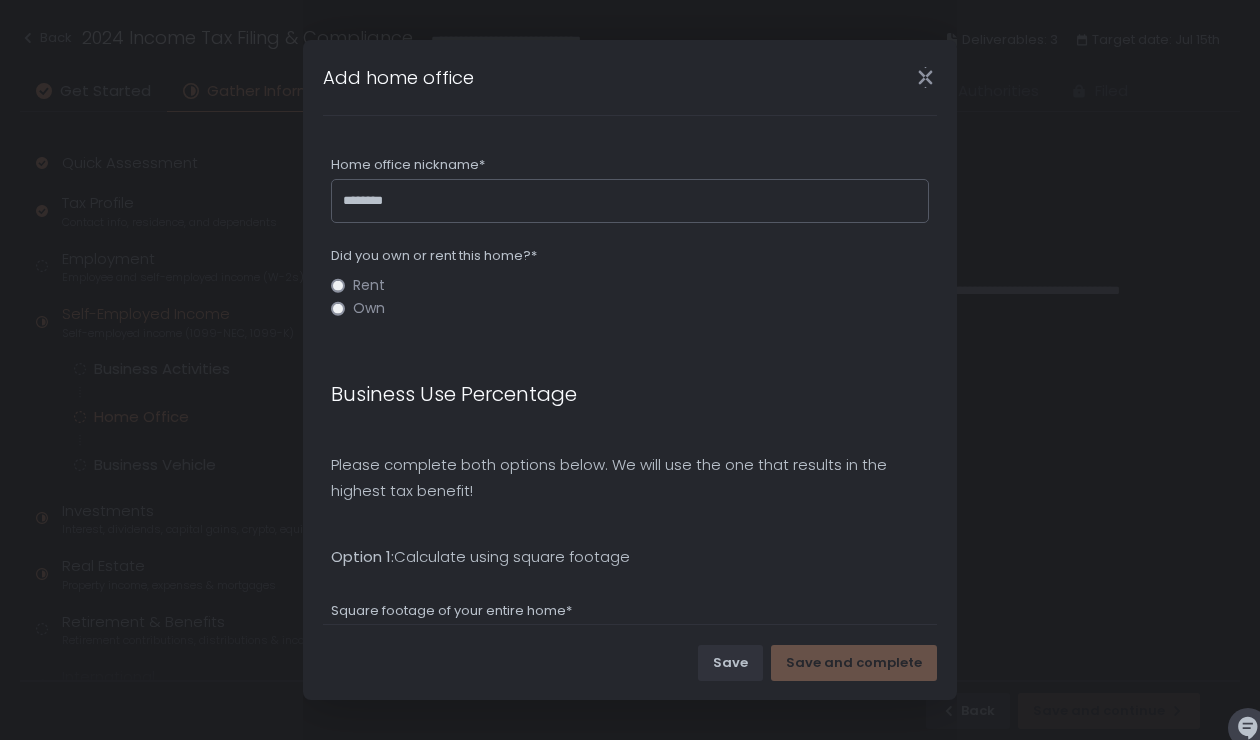 drag, startPoint x: 375, startPoint y: 312, endPoint x: 412, endPoint y: 363, distance: 63.007935 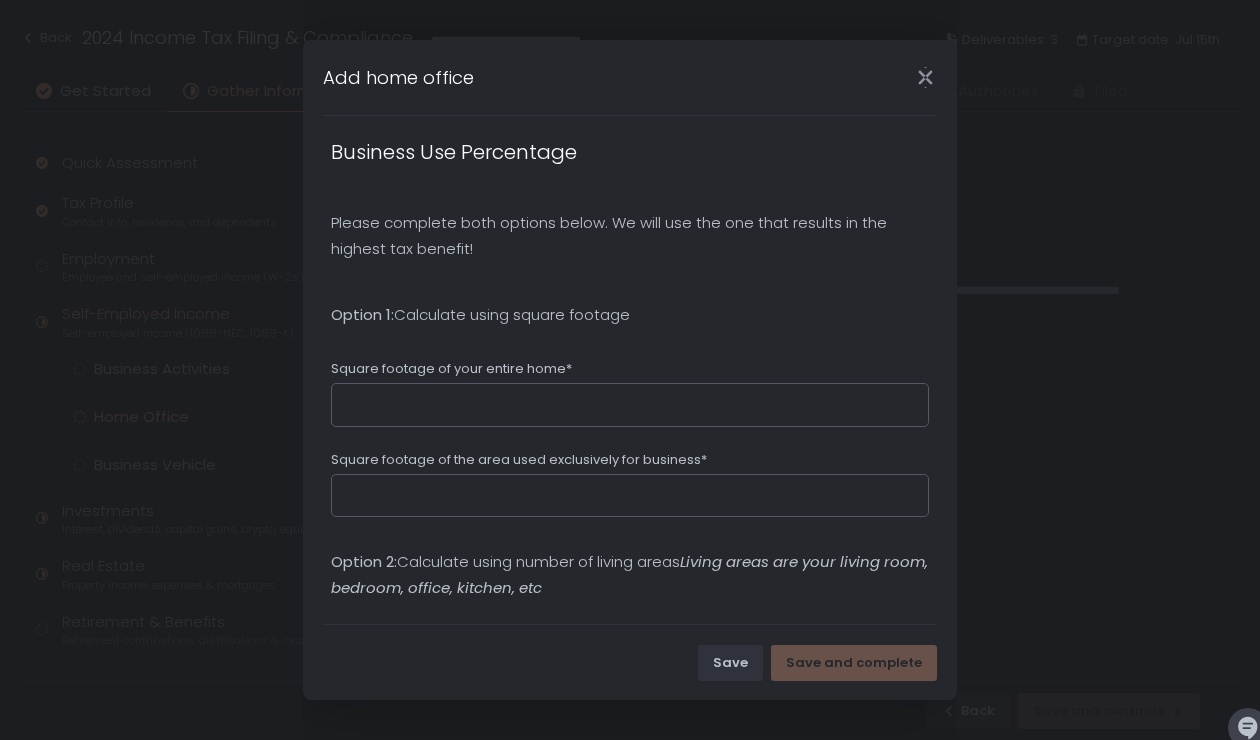 scroll, scrollTop: 256, scrollLeft: 0, axis: vertical 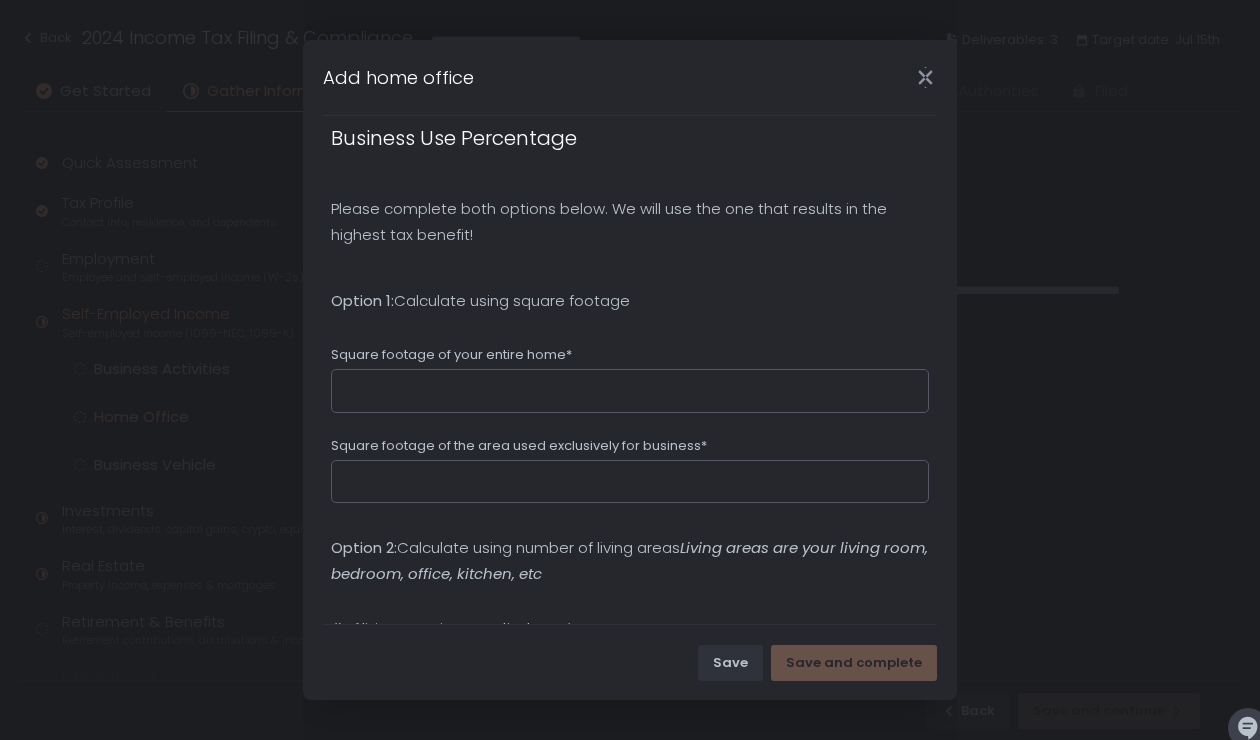 click on "Square footage of your entire home*" at bounding box center (630, 391) 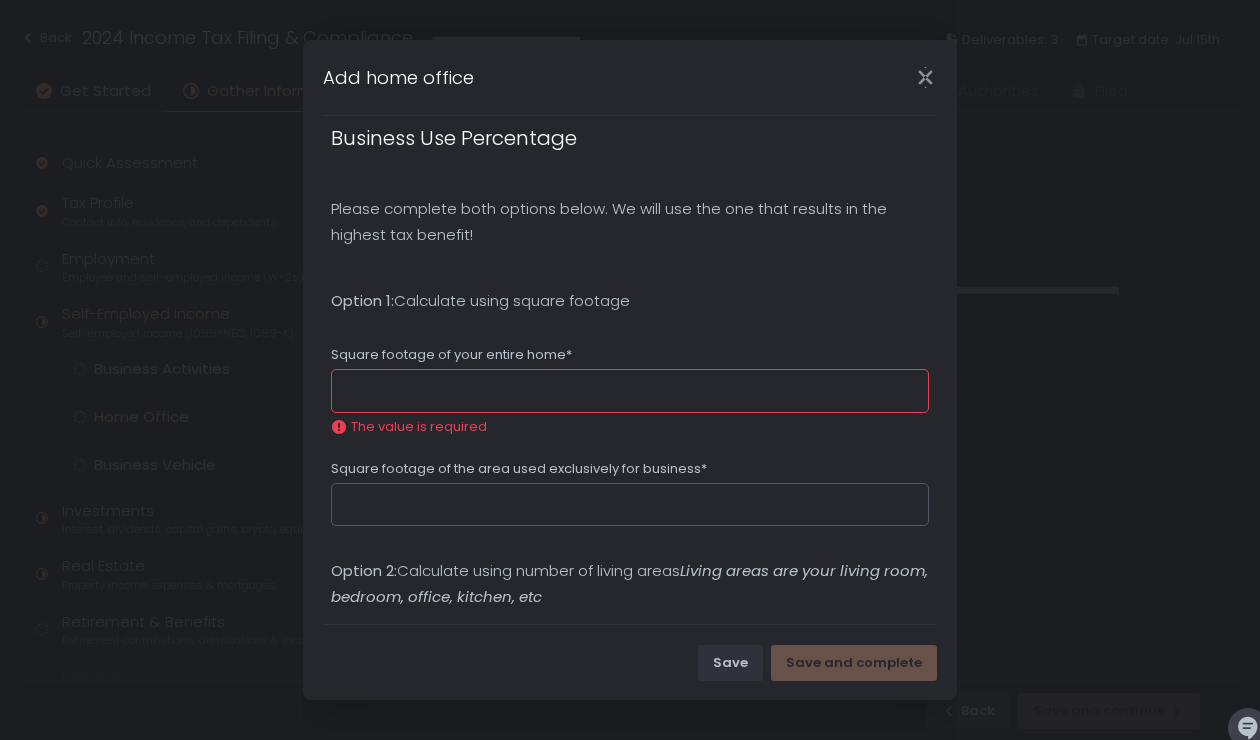 paste on "****" 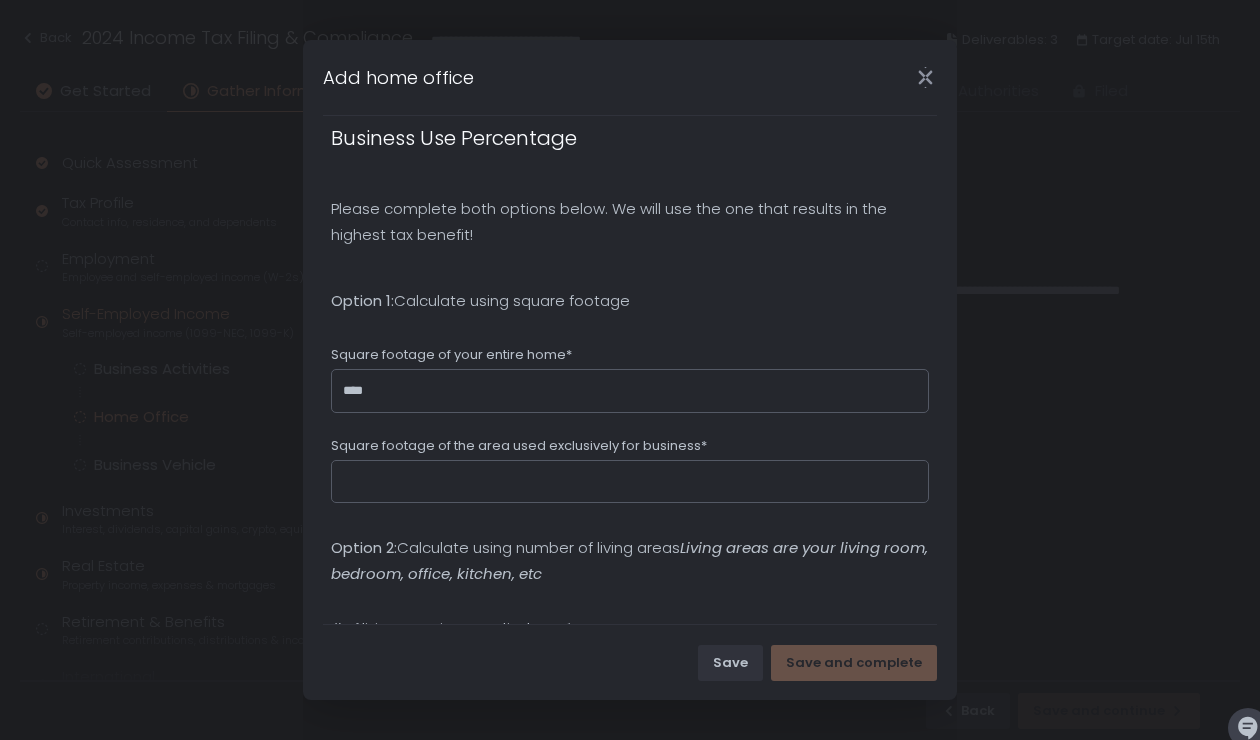 click on "Square footage of the area used exclusively for business*" at bounding box center (630, 482) 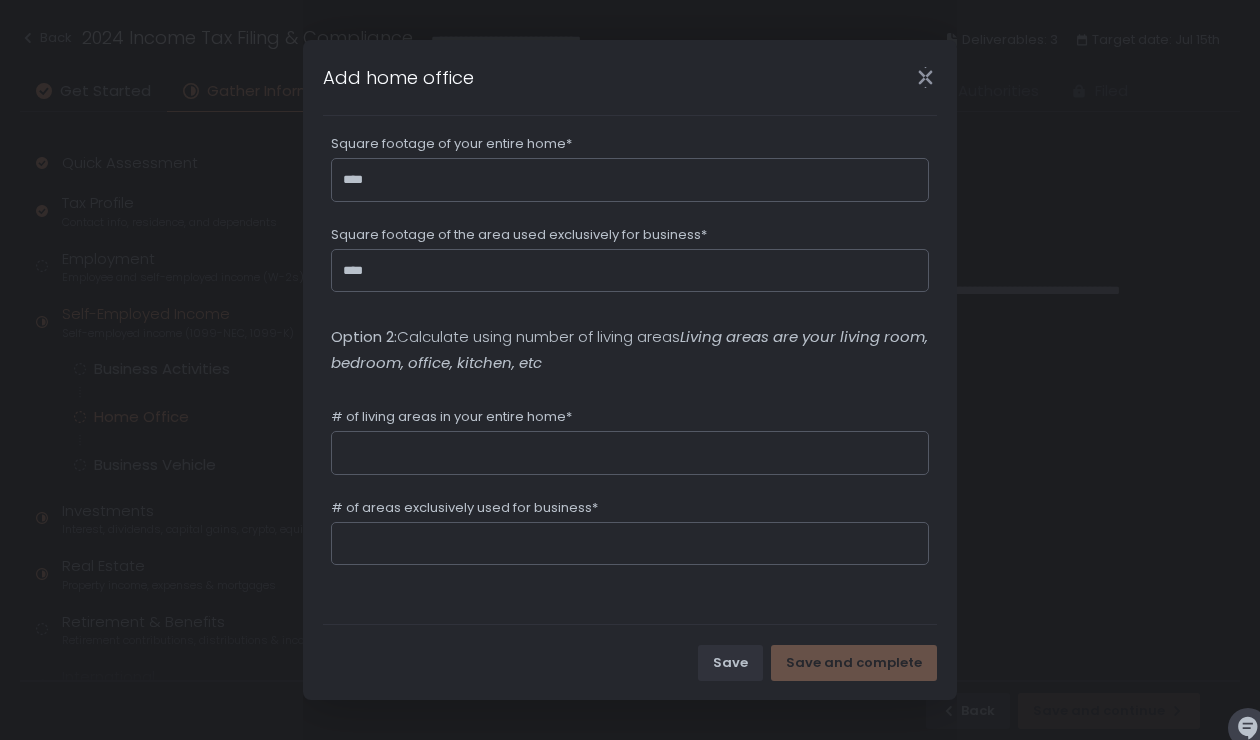 scroll, scrollTop: 470, scrollLeft: 0, axis: vertical 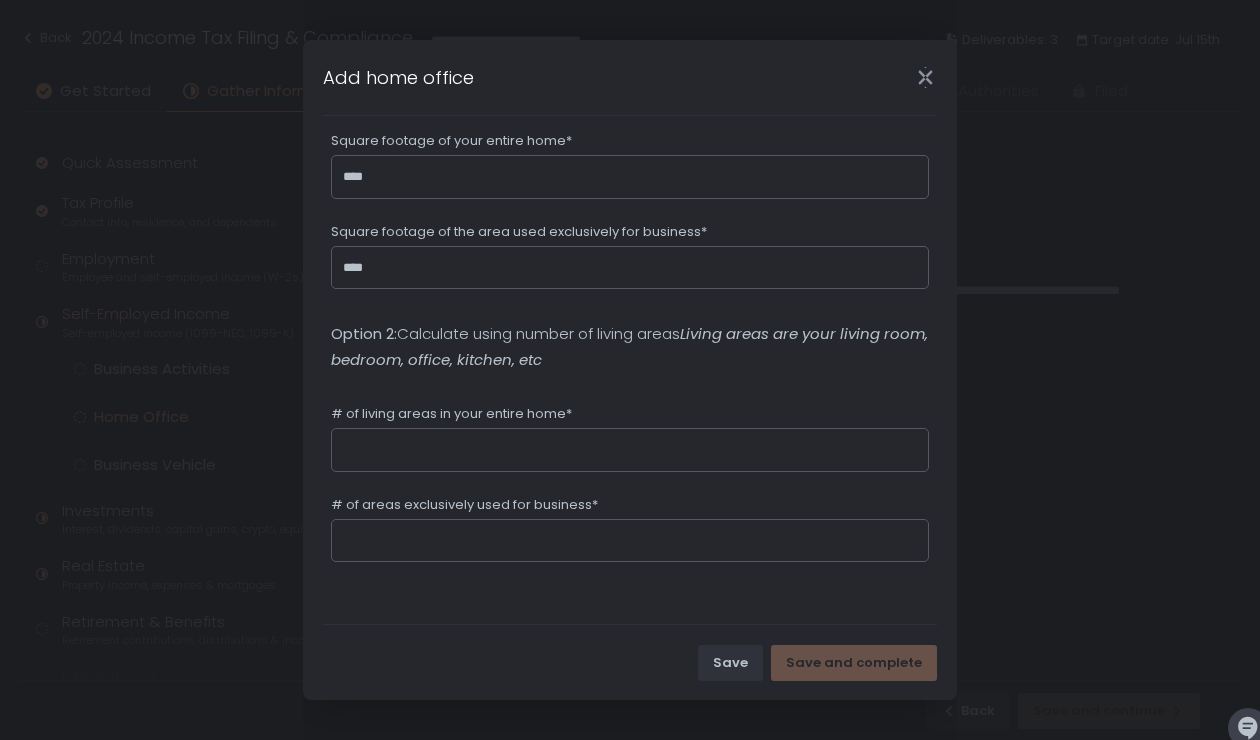 type on "****" 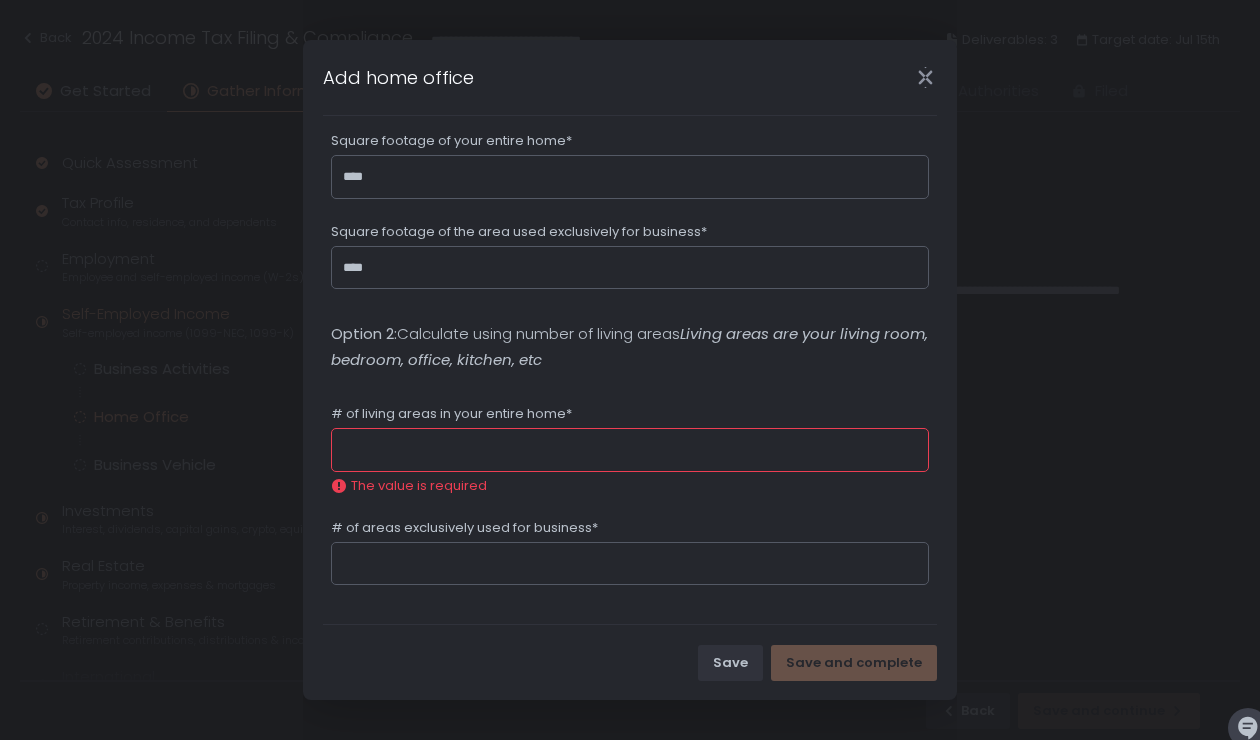 click on "****" at bounding box center (630, 268) 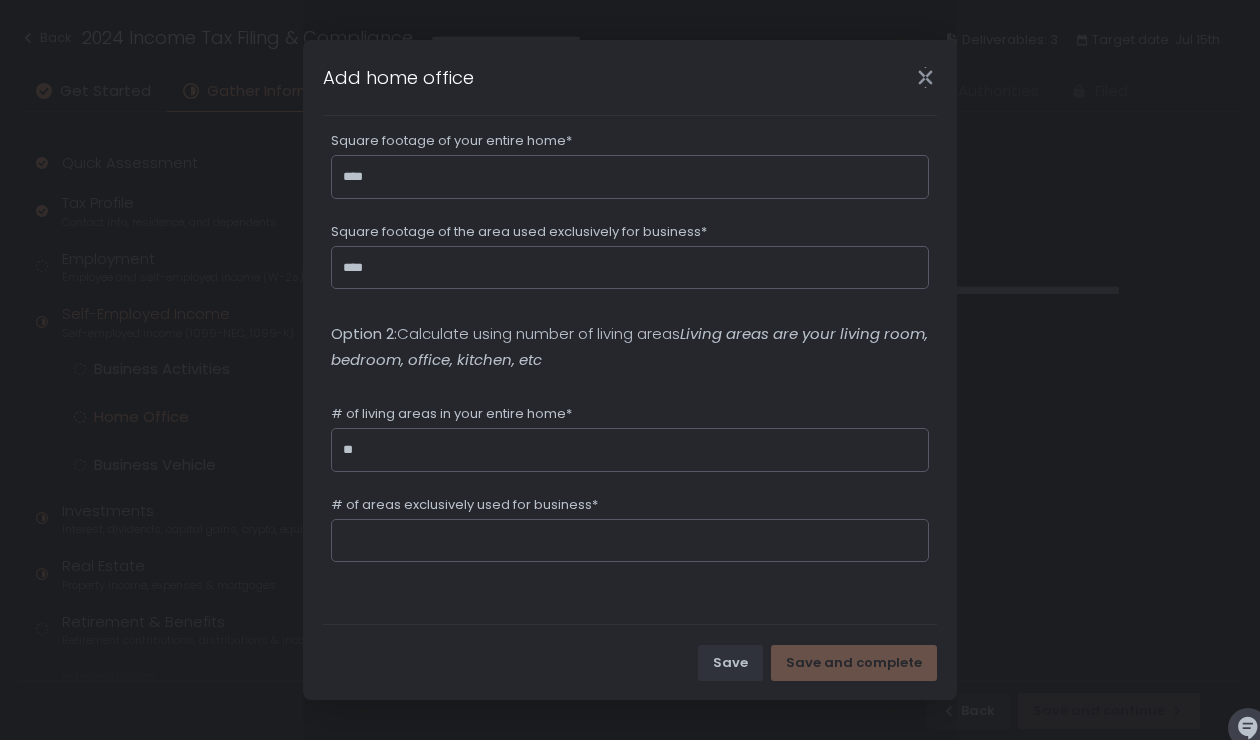 type on "**" 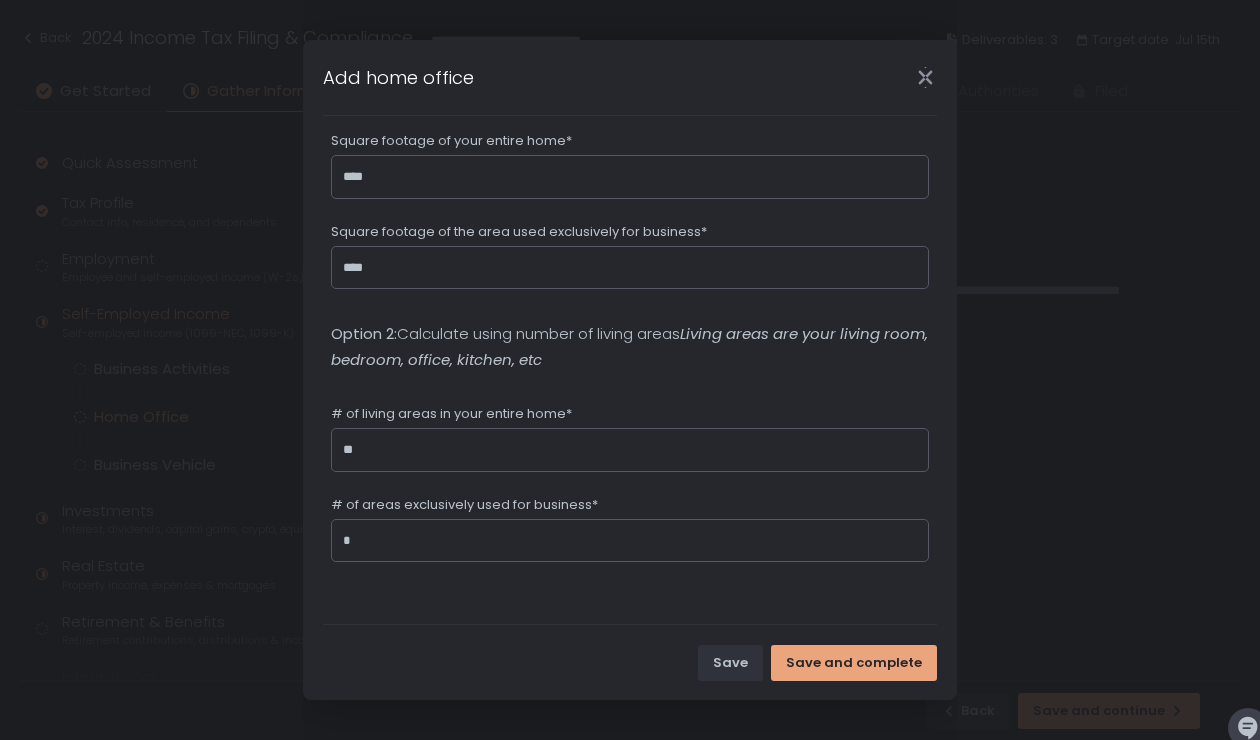 type on "*" 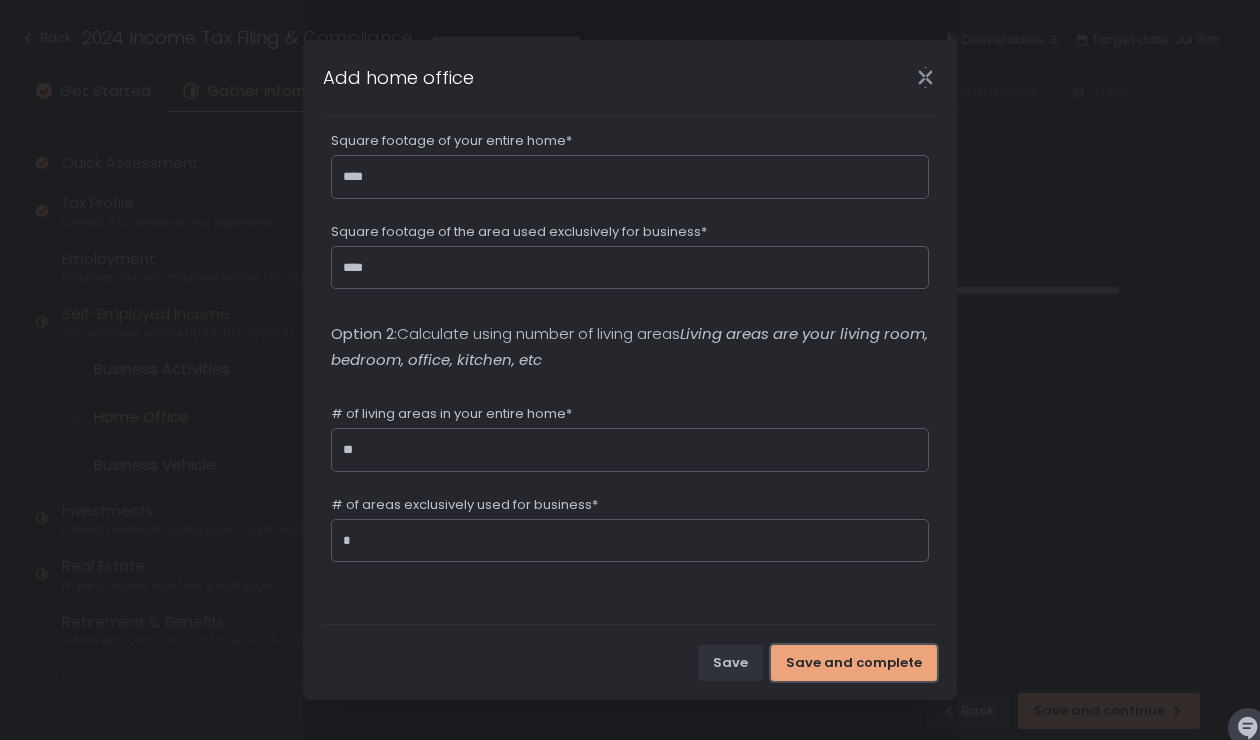 click on "Save and complete" at bounding box center [854, 663] 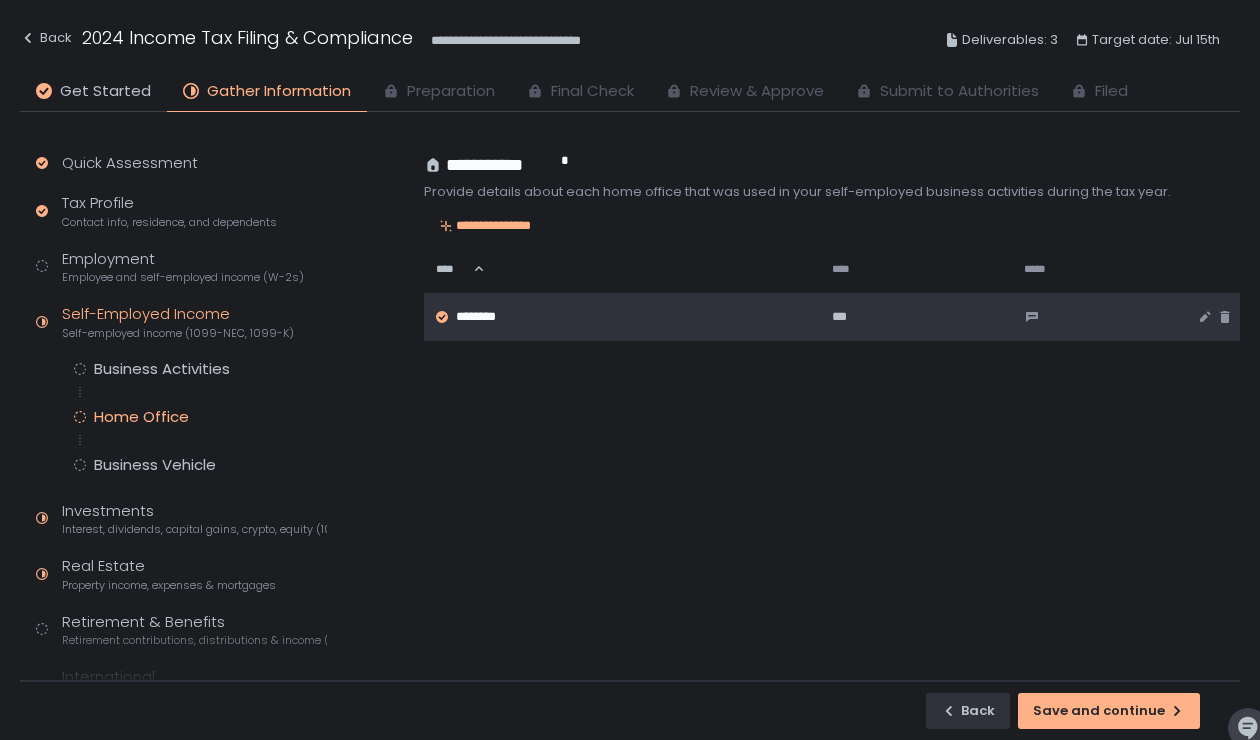 click on "********" at bounding box center (488, 317) 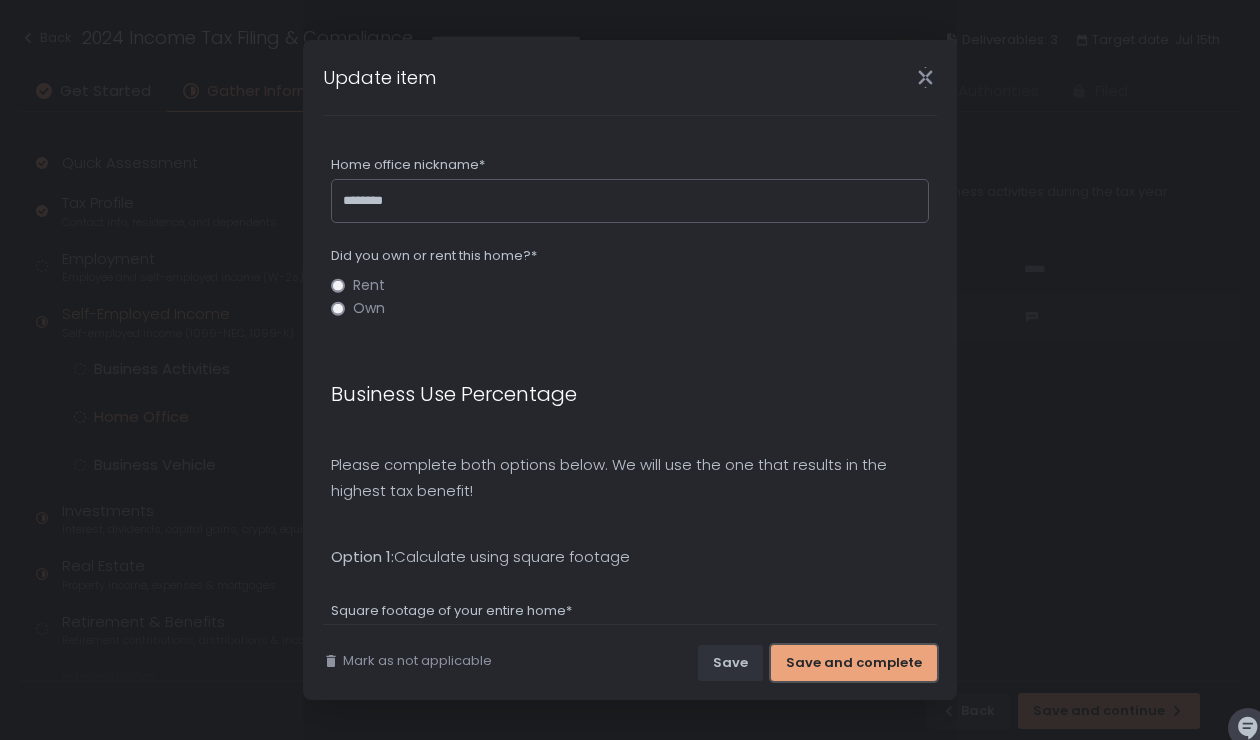 drag, startPoint x: 879, startPoint y: 664, endPoint x: 869, endPoint y: 658, distance: 11.661903 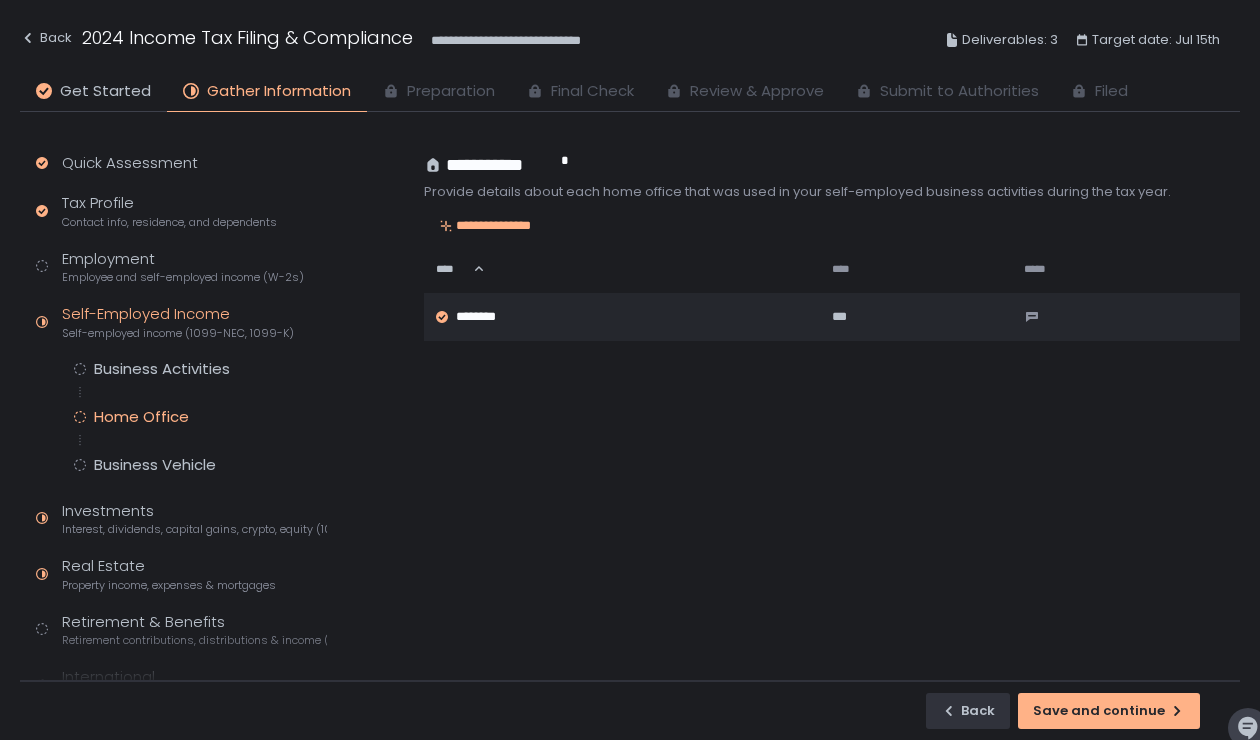 click 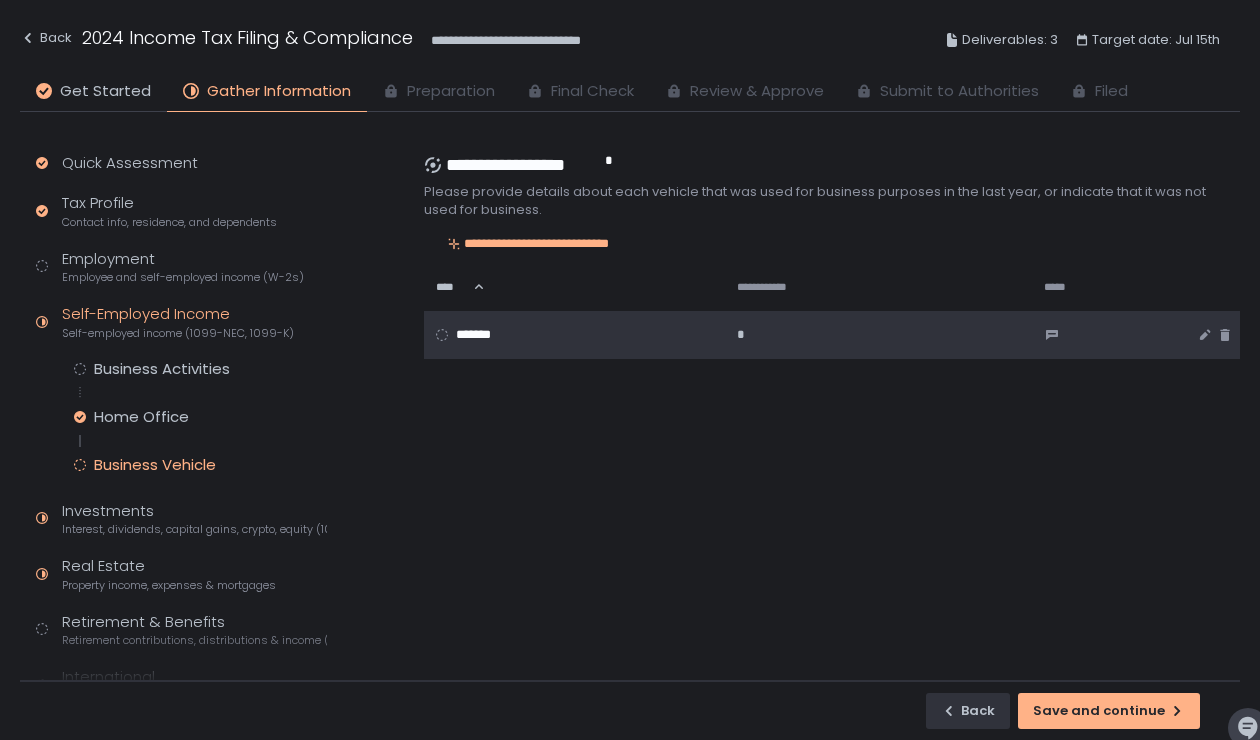 click on "*******" at bounding box center [480, 335] 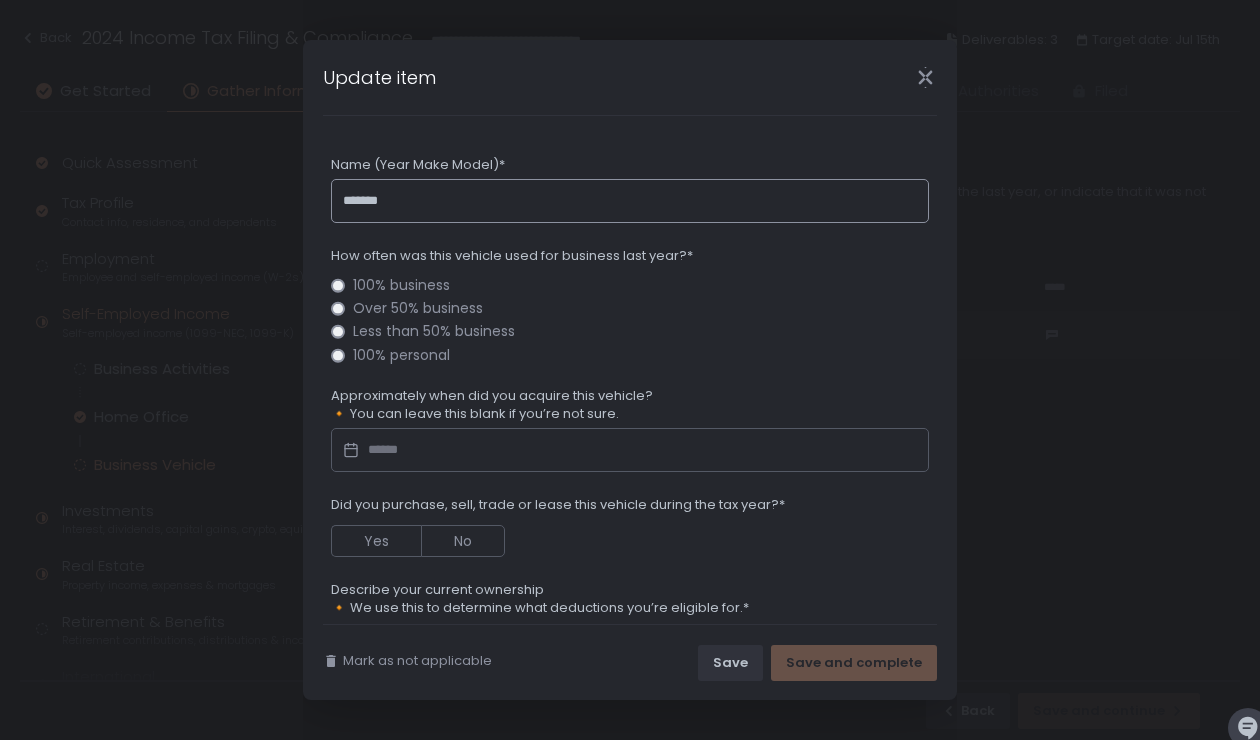 click on "*******" 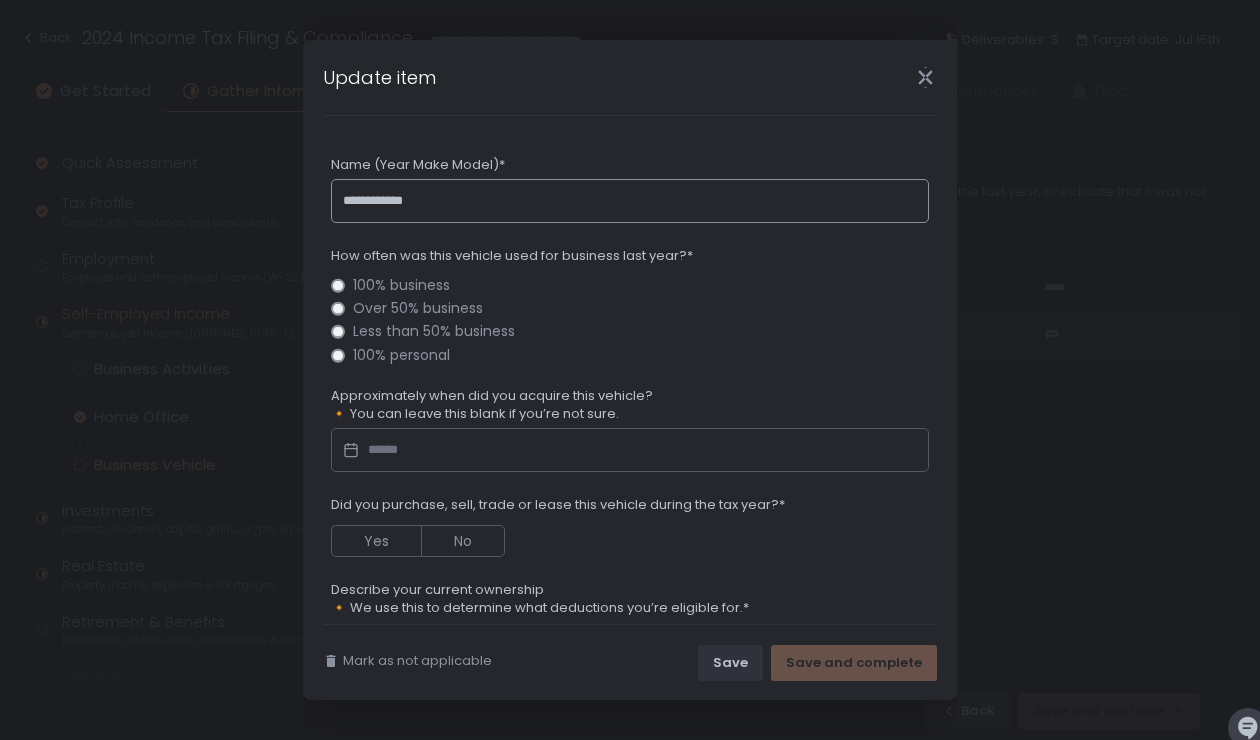 type on "**********" 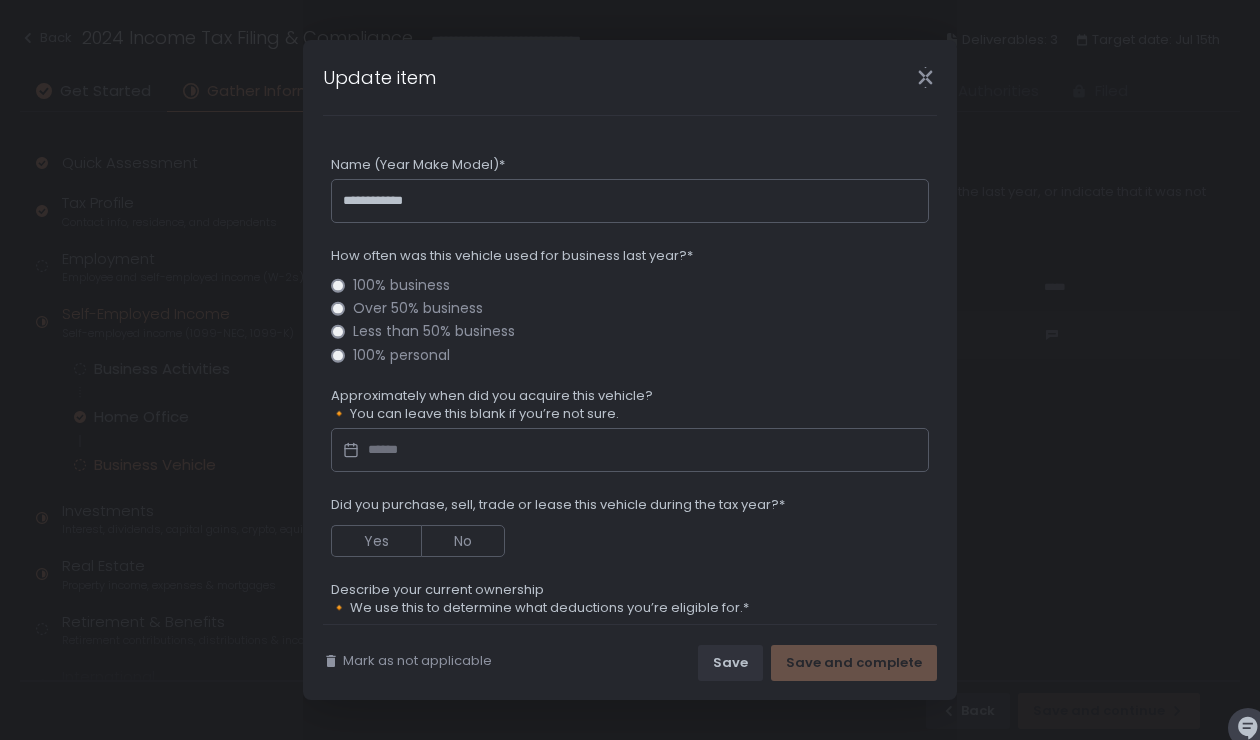 click on "Less than 50% business" 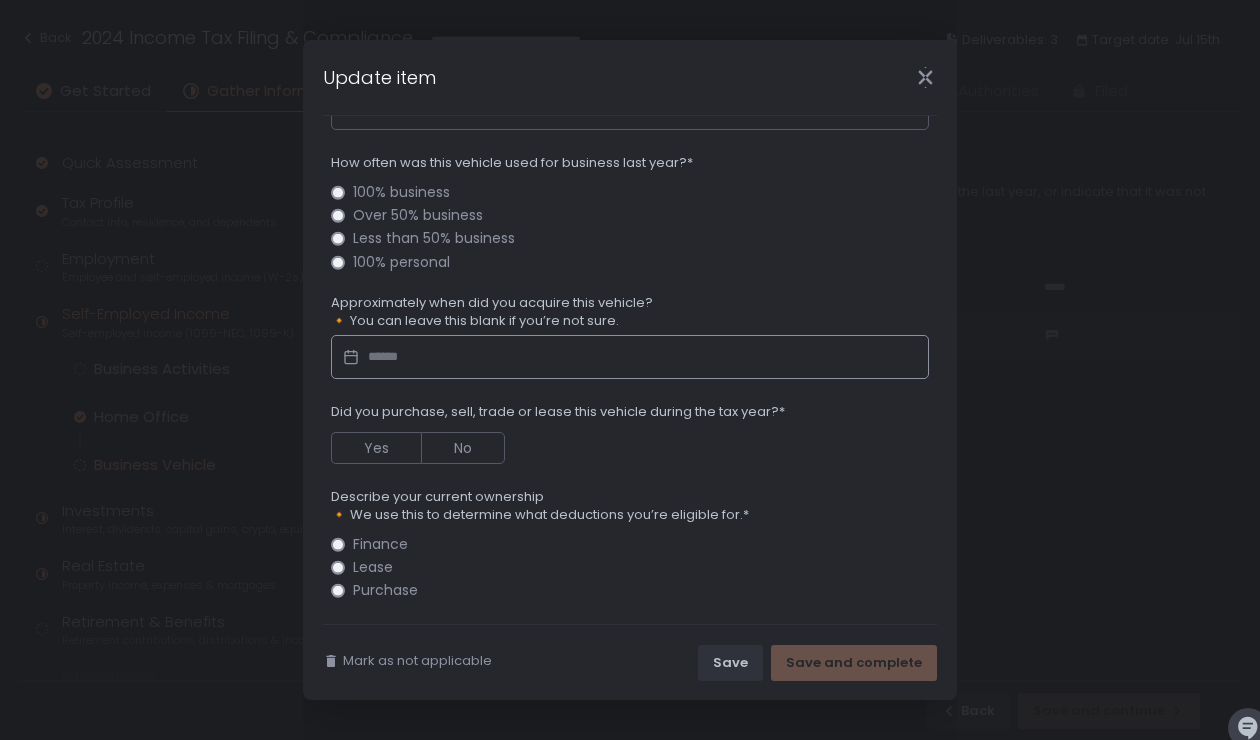 scroll, scrollTop: 97, scrollLeft: 0, axis: vertical 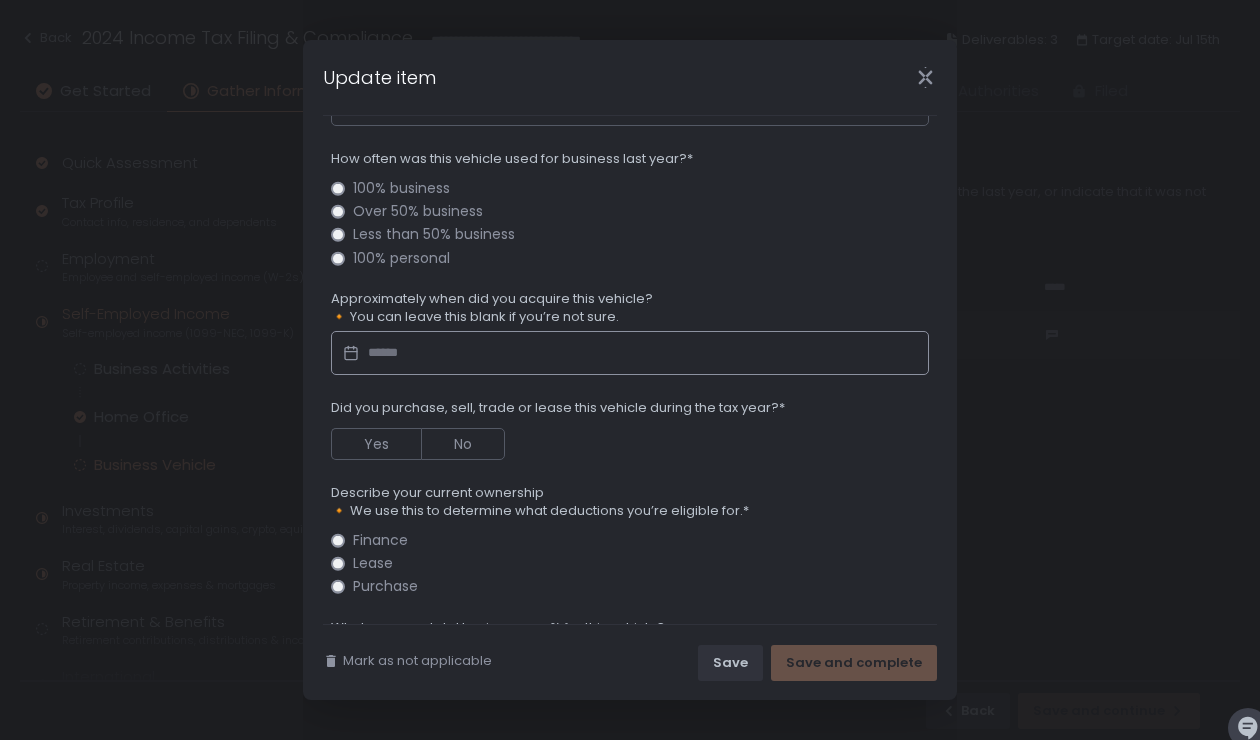click at bounding box center (630, 353) 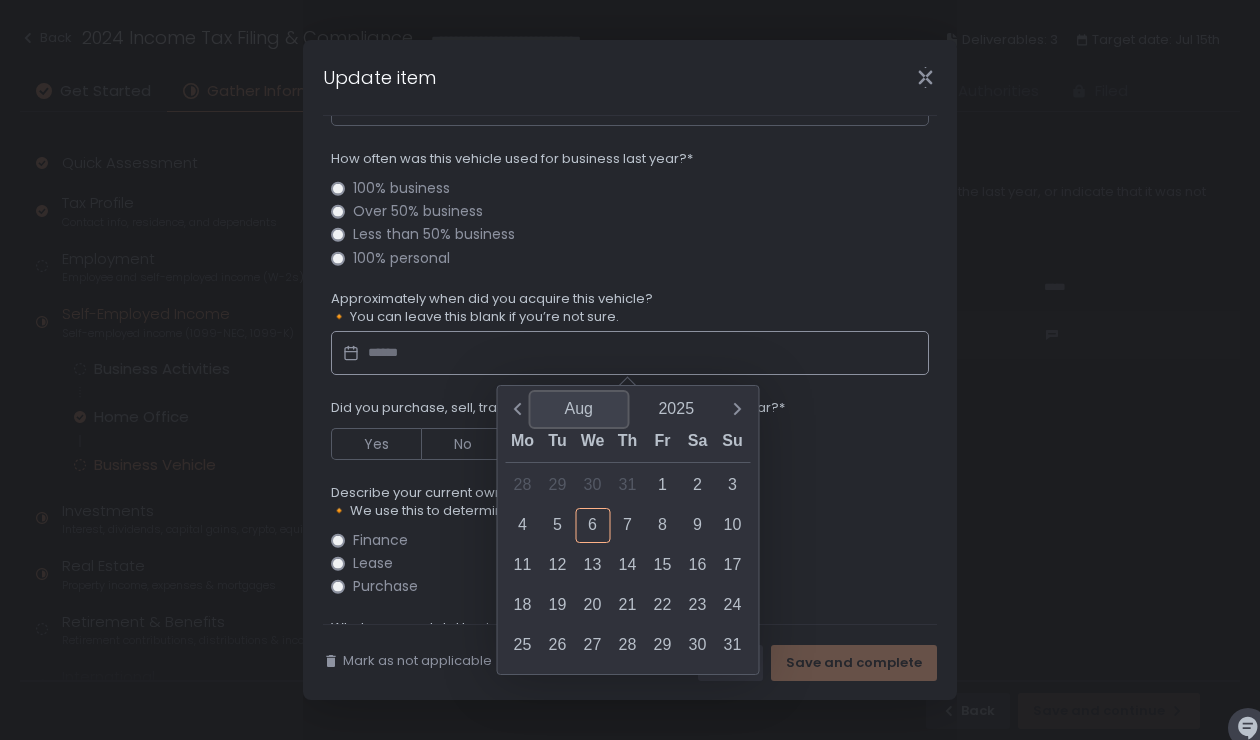 click on "Aug" 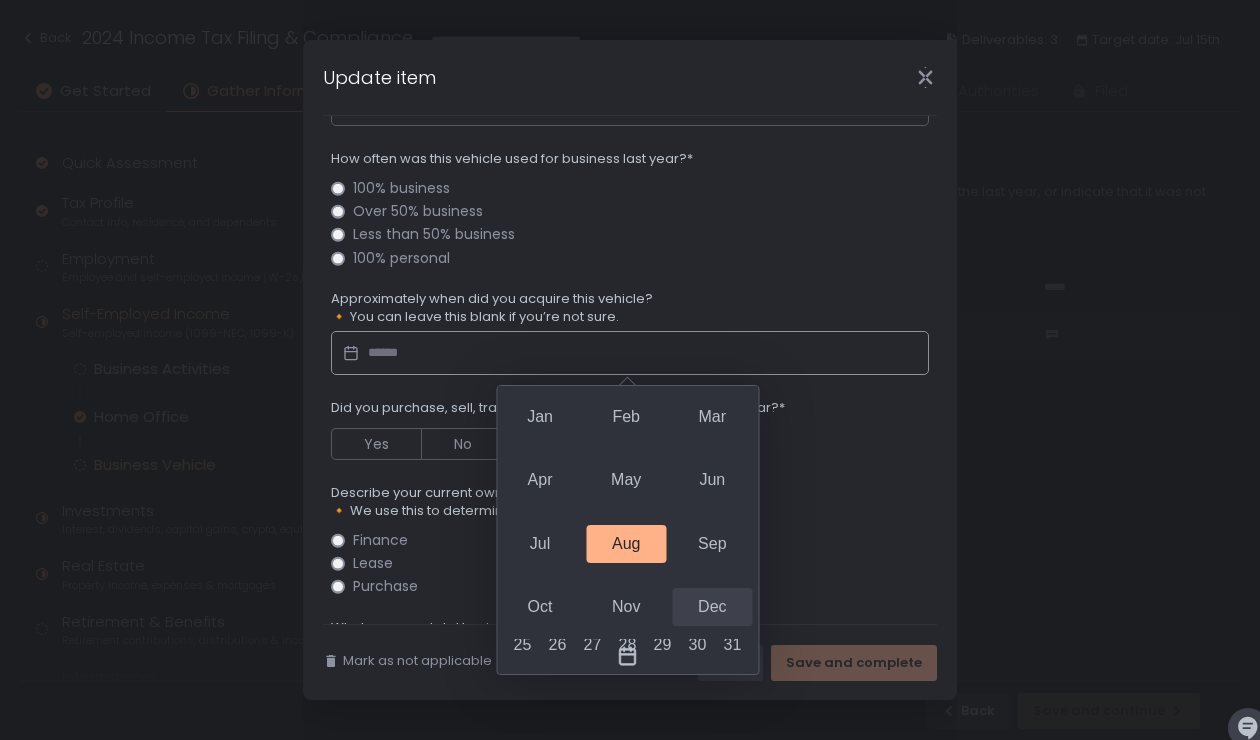 click on "Dec" at bounding box center (712, 607) 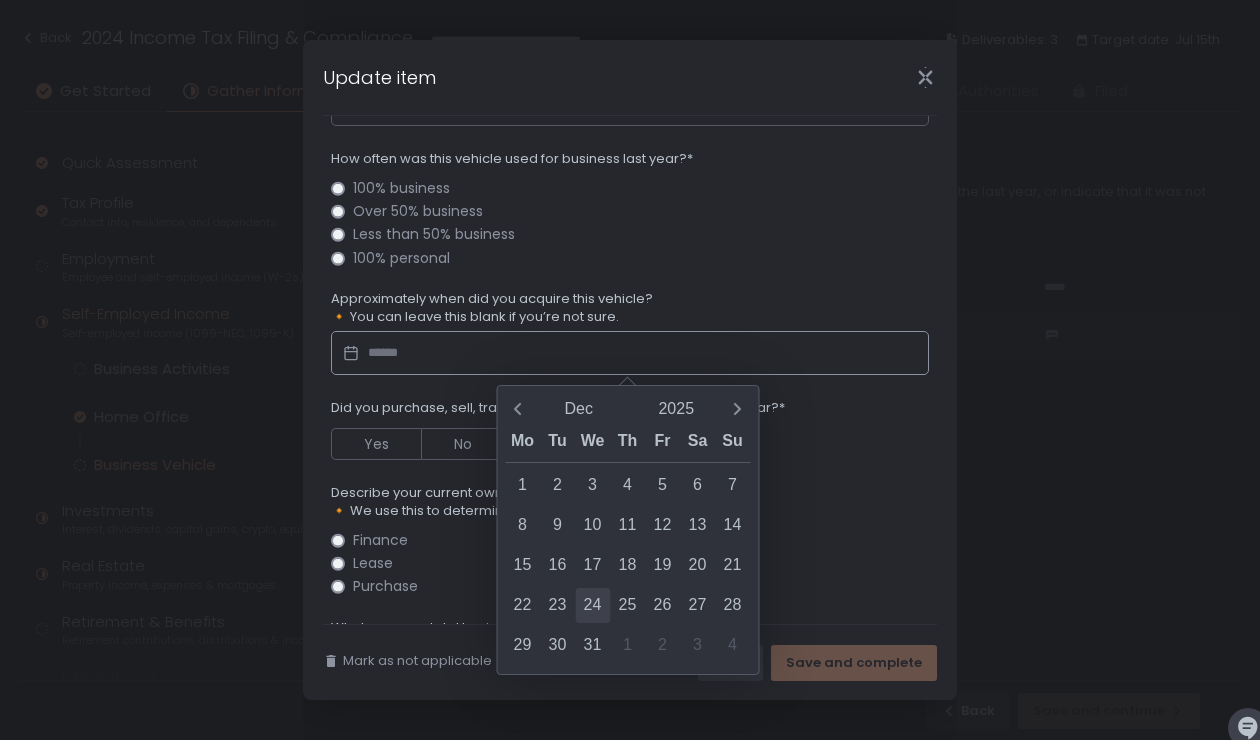 click on "24" at bounding box center [592, 605] 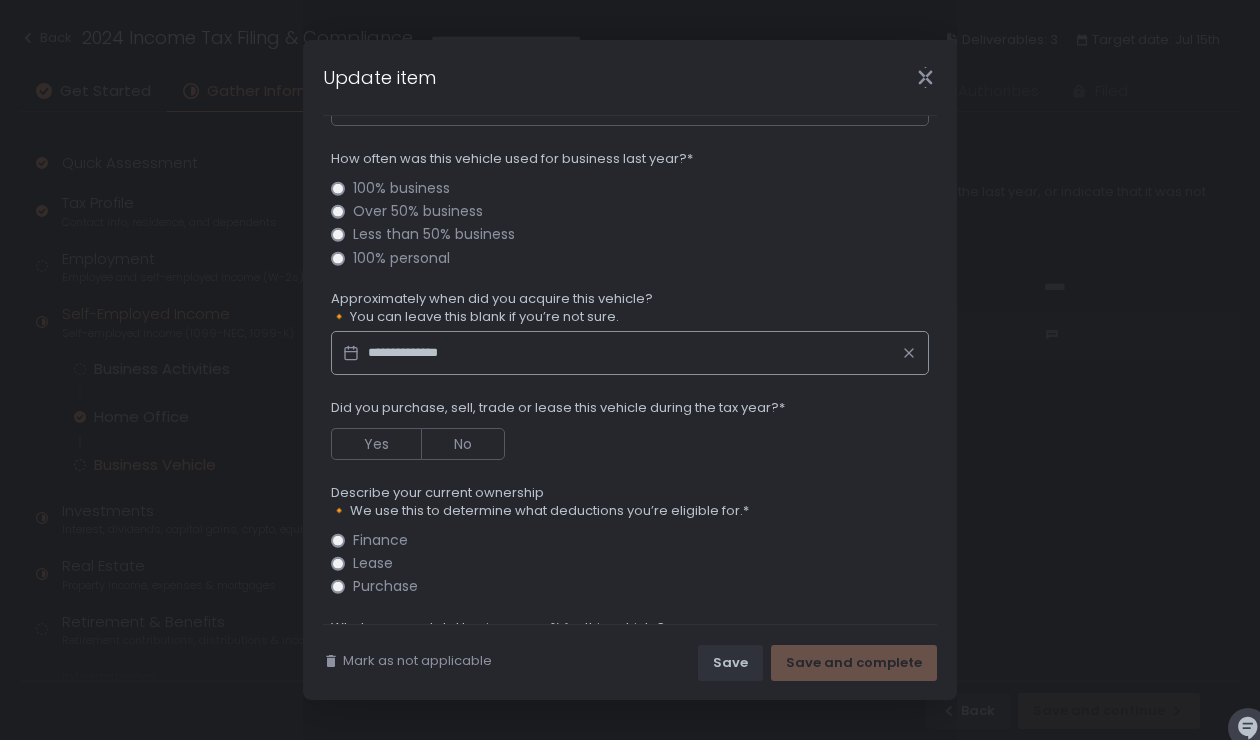 click on "**********" at bounding box center [630, 353] 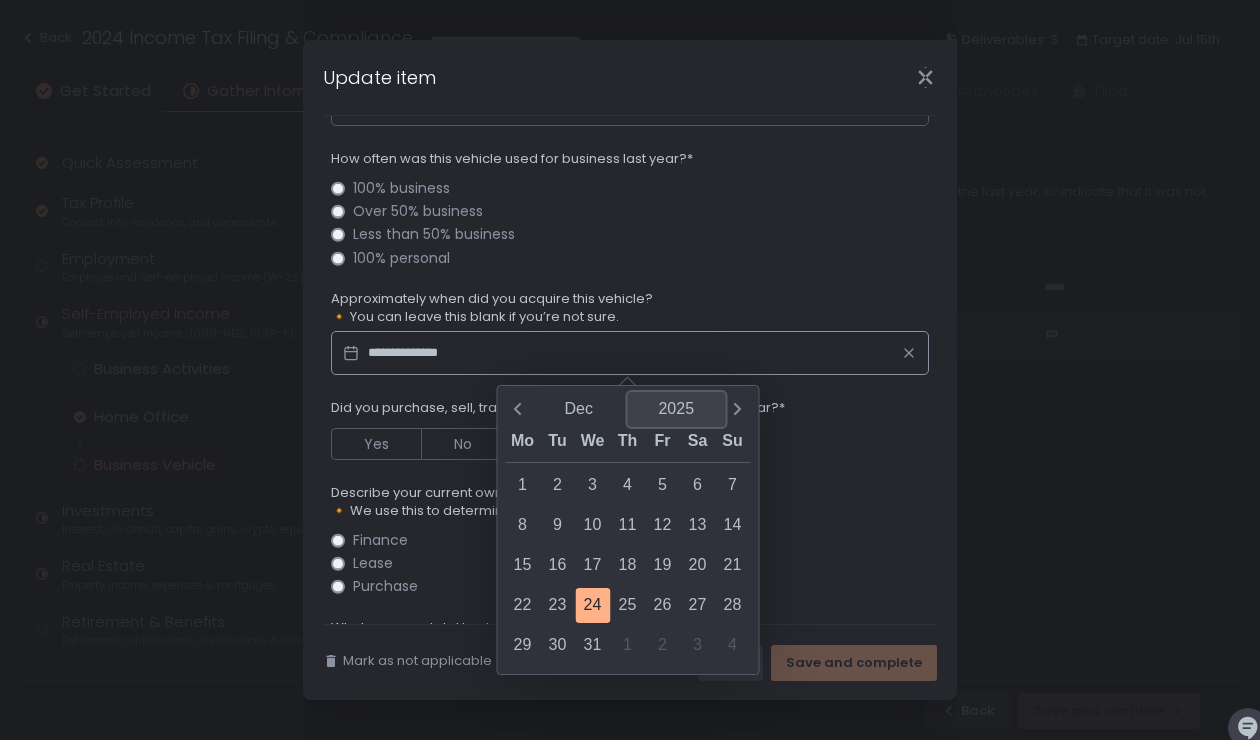 click on "2025" 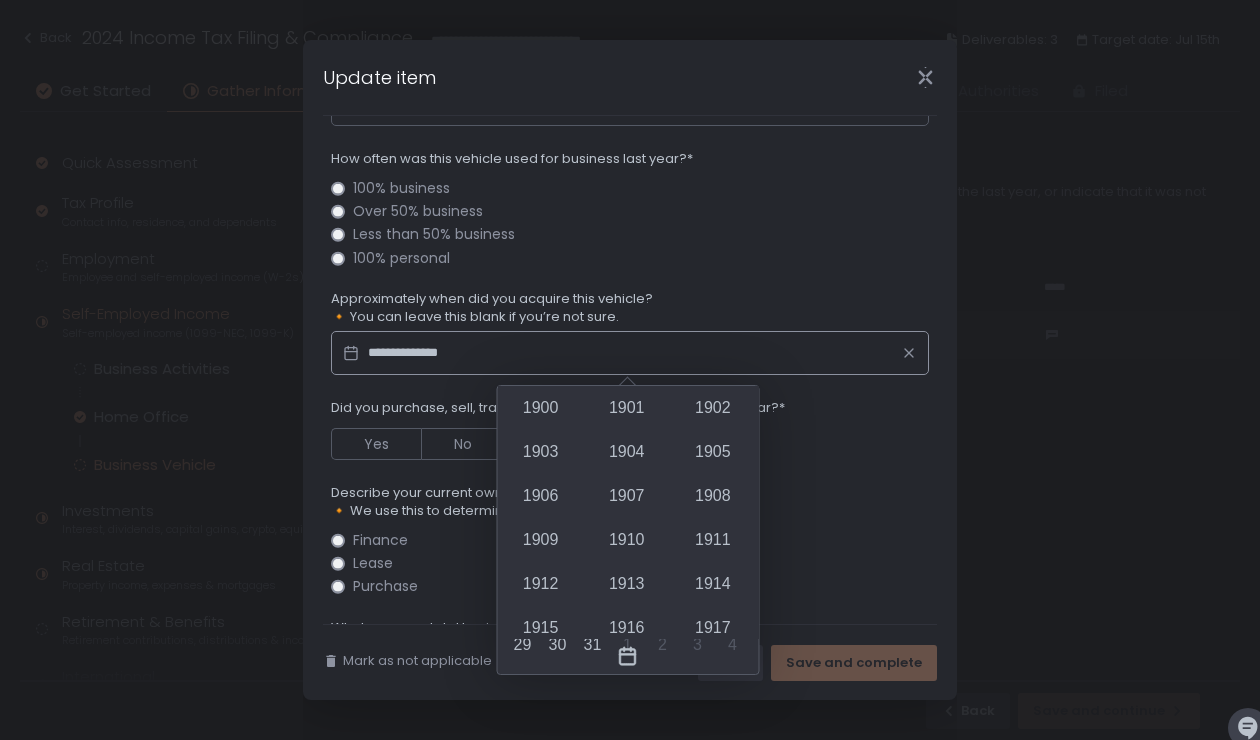 scroll, scrollTop: 1687, scrollLeft: 0, axis: vertical 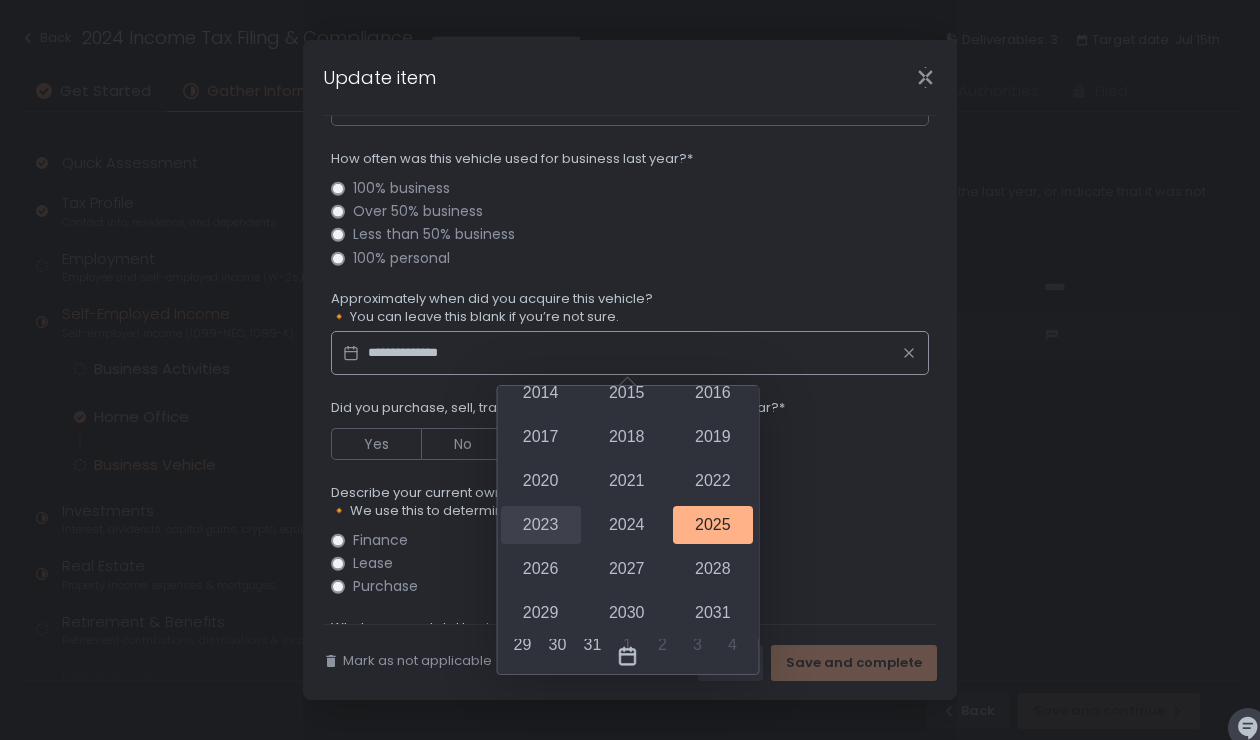 click on "2023" at bounding box center [540, 525] 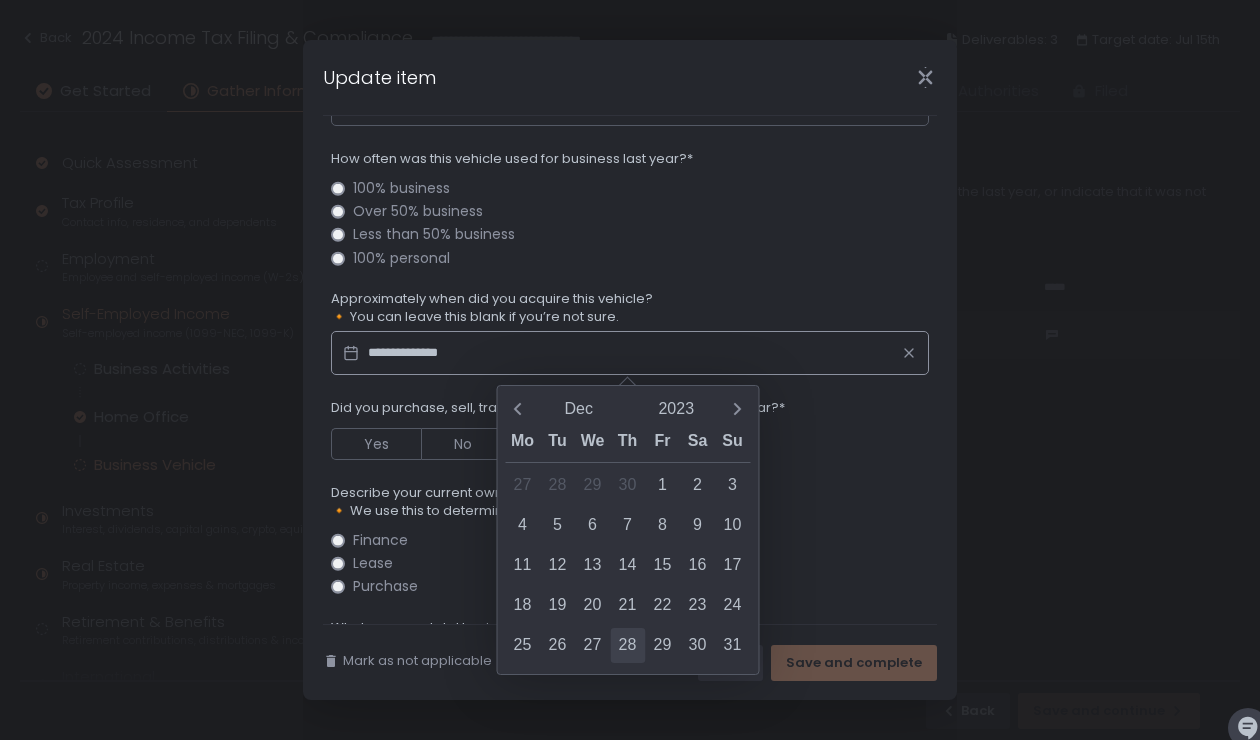 click on "28" at bounding box center (627, 645) 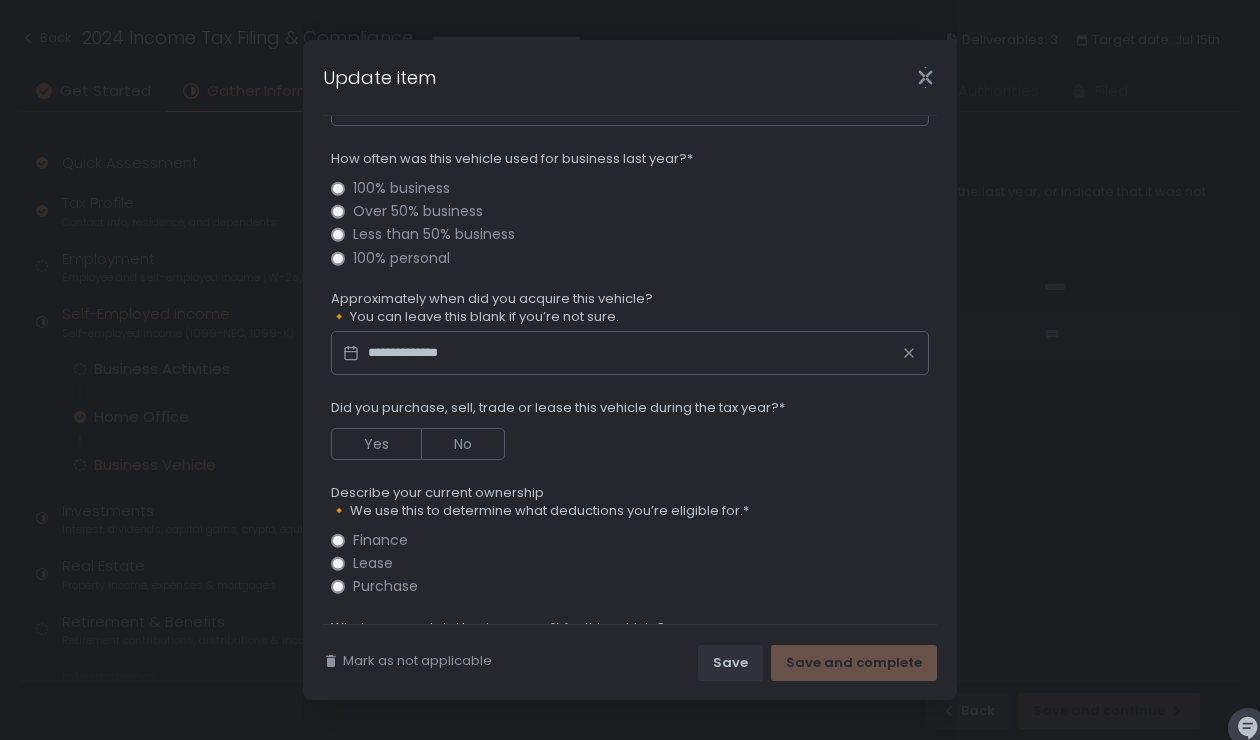 type on "**********" 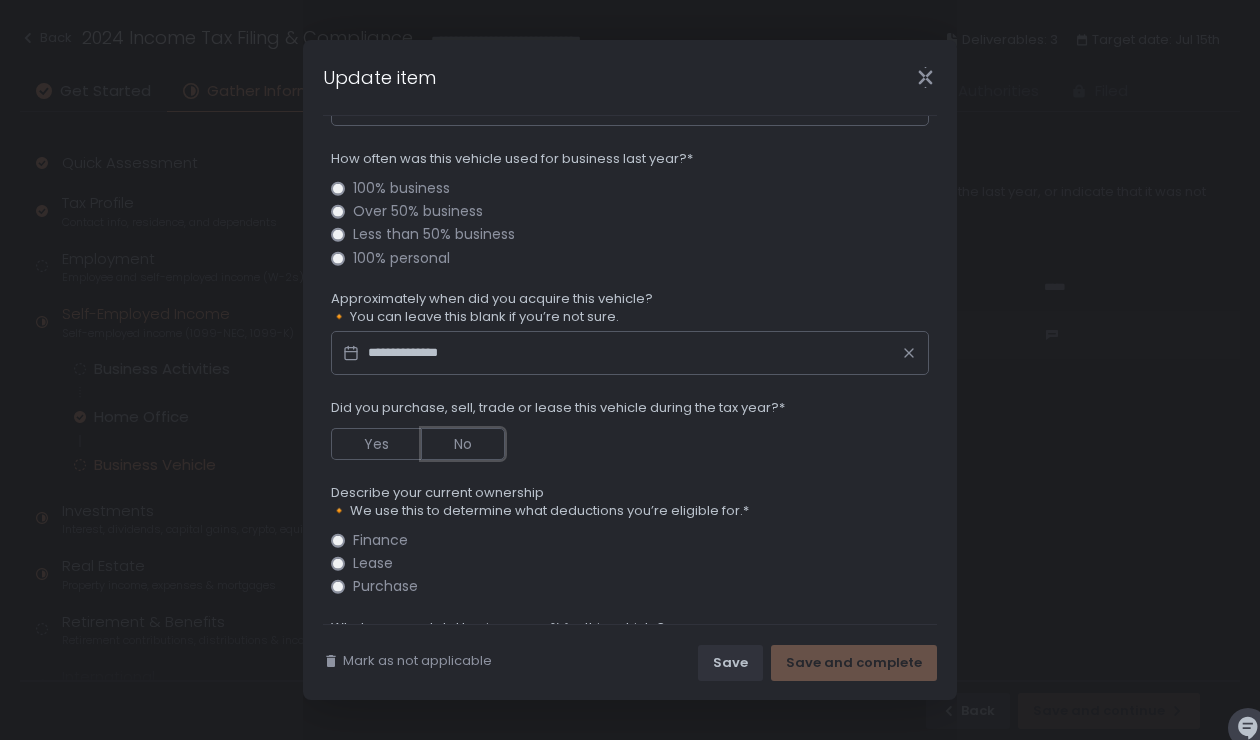 drag, startPoint x: 484, startPoint y: 445, endPoint x: 536, endPoint y: 476, distance: 60.53924 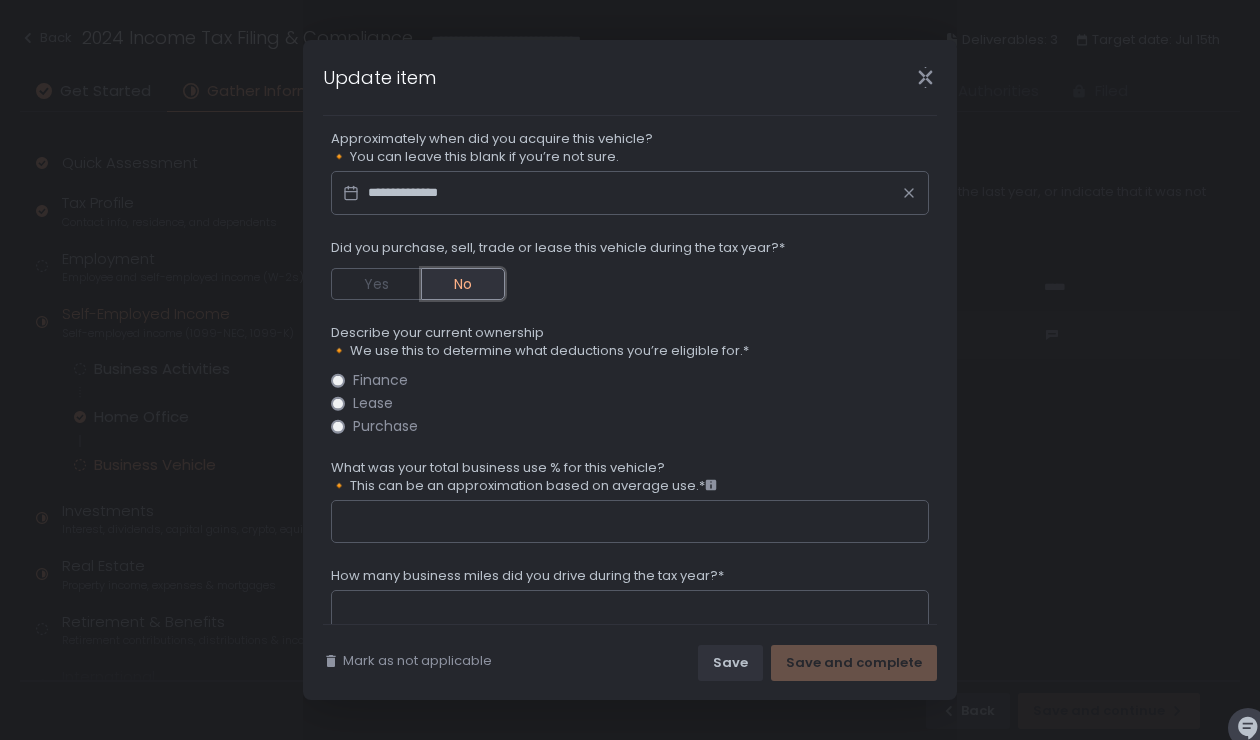scroll, scrollTop: 261, scrollLeft: 0, axis: vertical 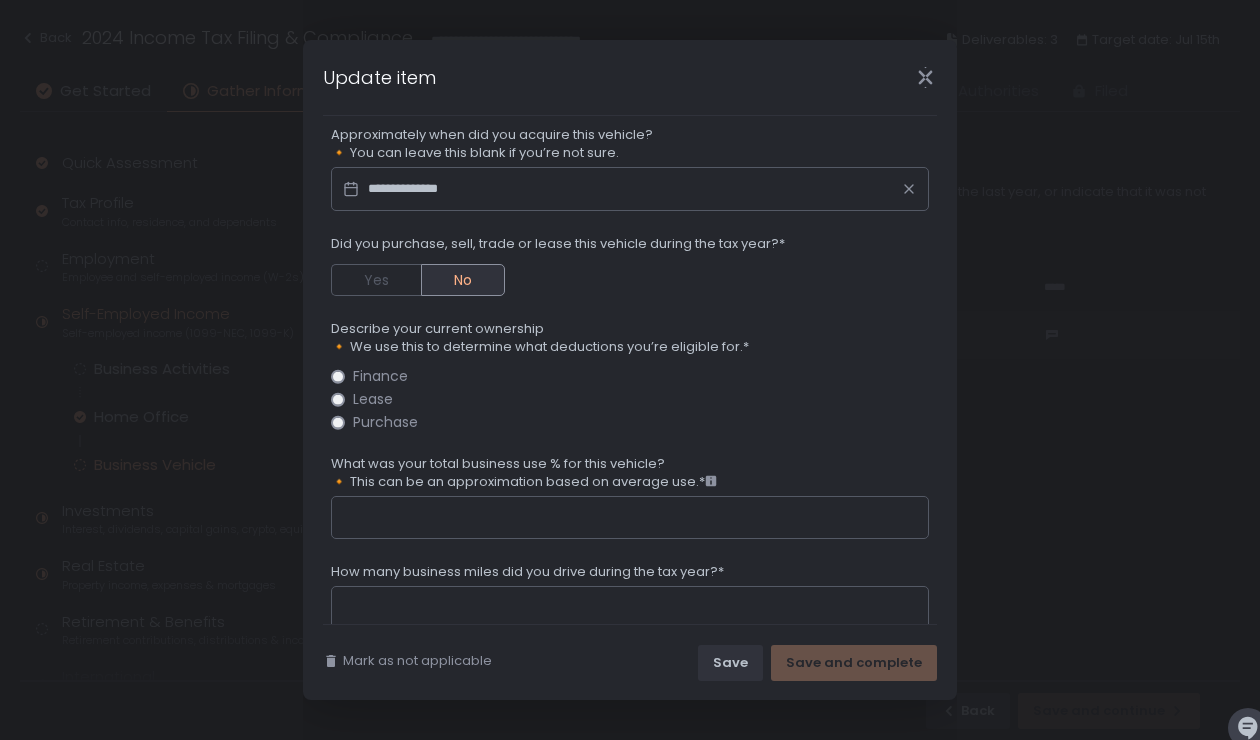 click on "Purchase" 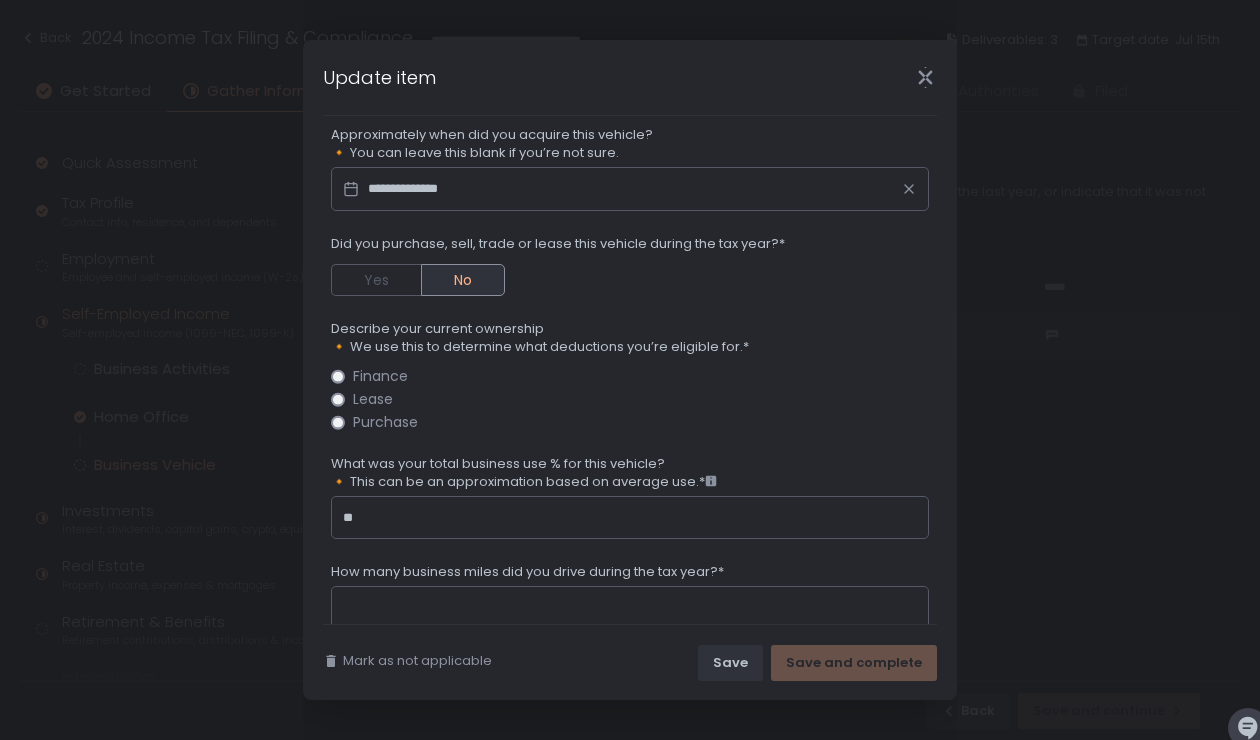 type on "**" 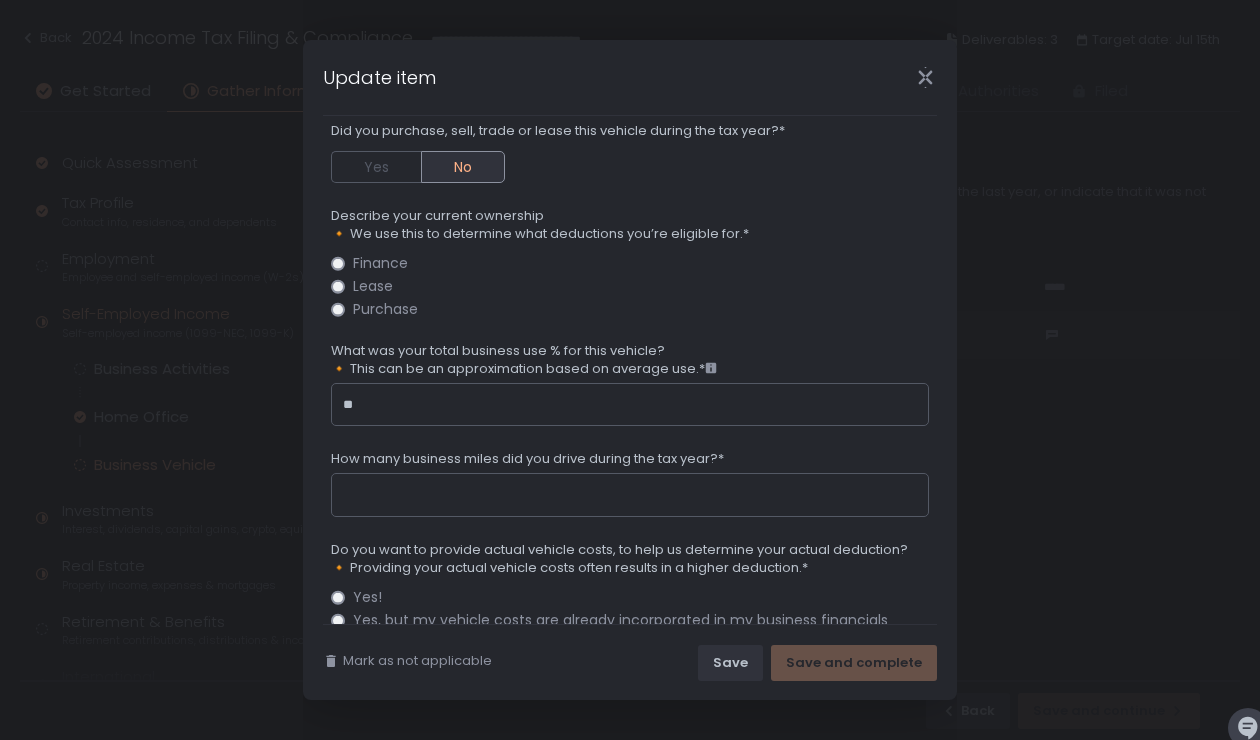 scroll, scrollTop: 509, scrollLeft: 0, axis: vertical 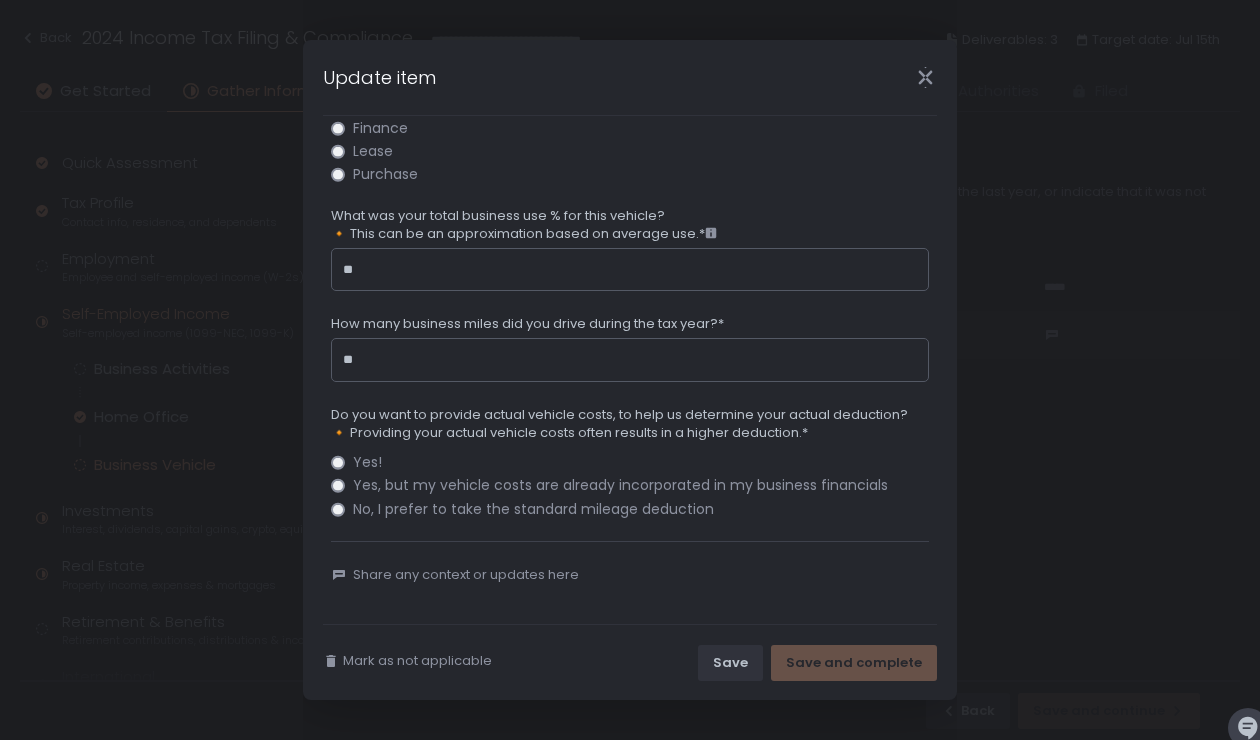 type on "*" 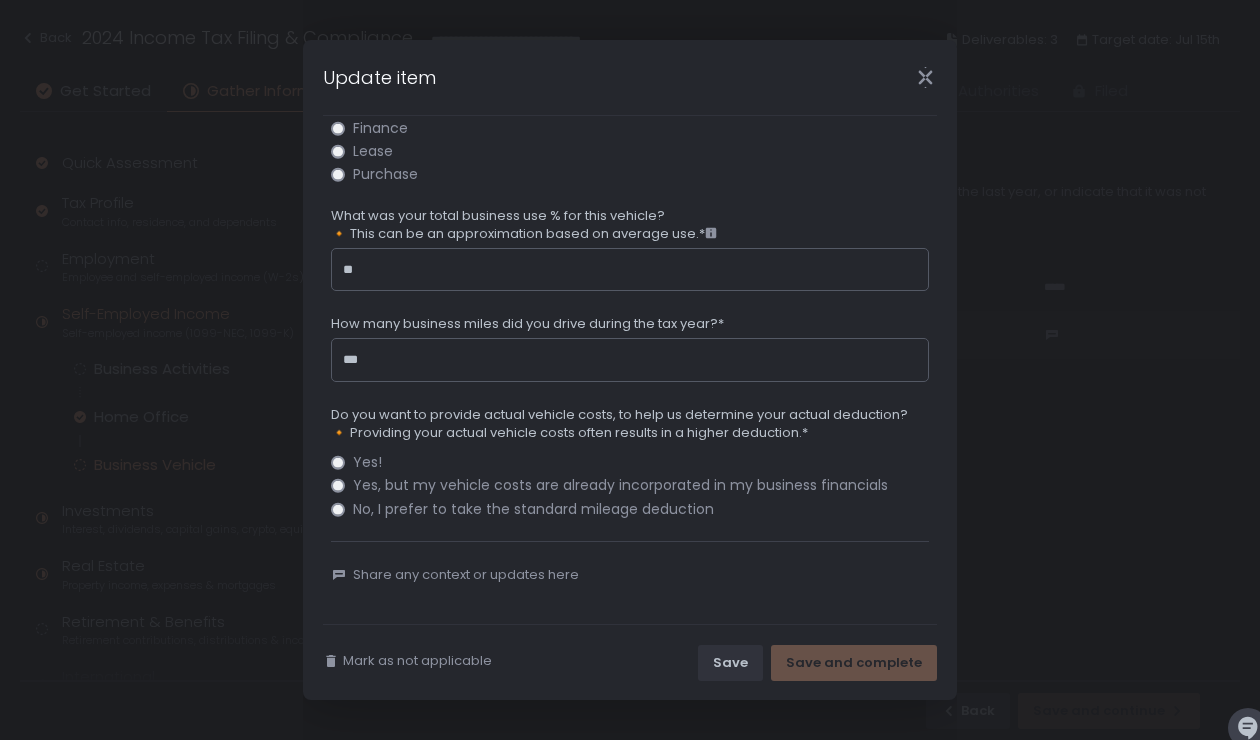 type on "***" 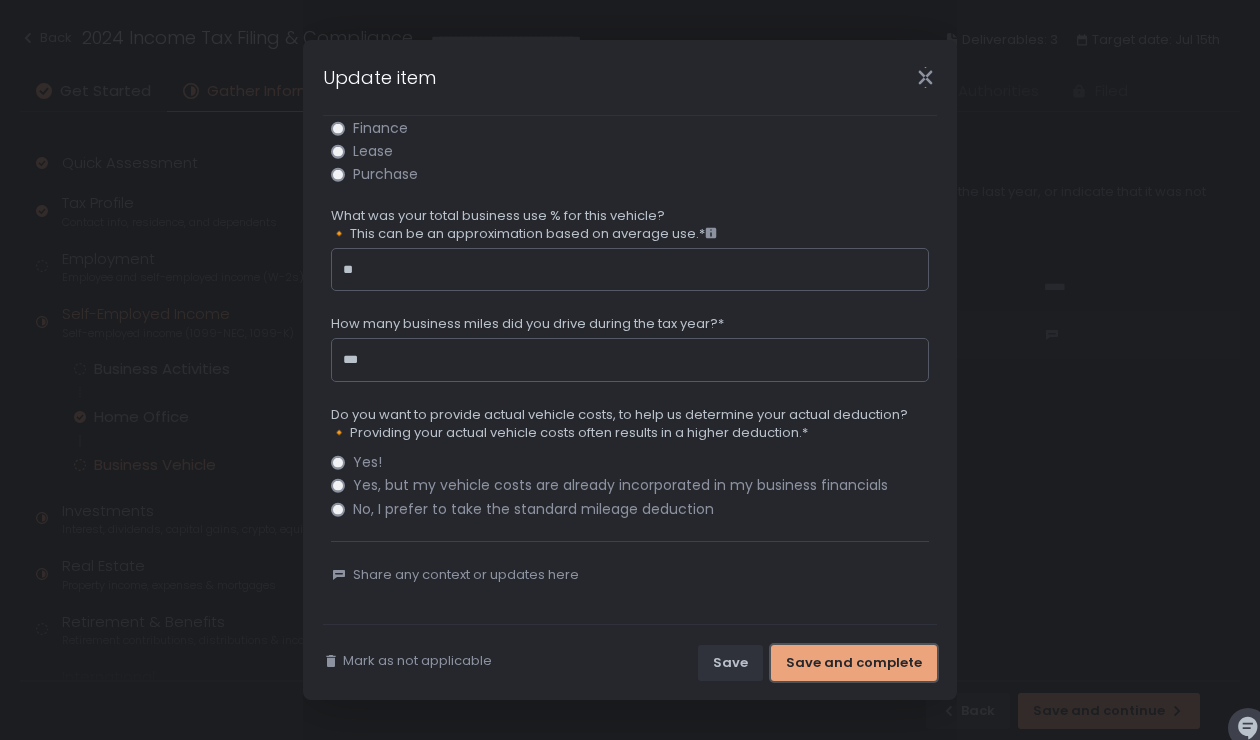 click on "Save and complete" at bounding box center [854, 663] 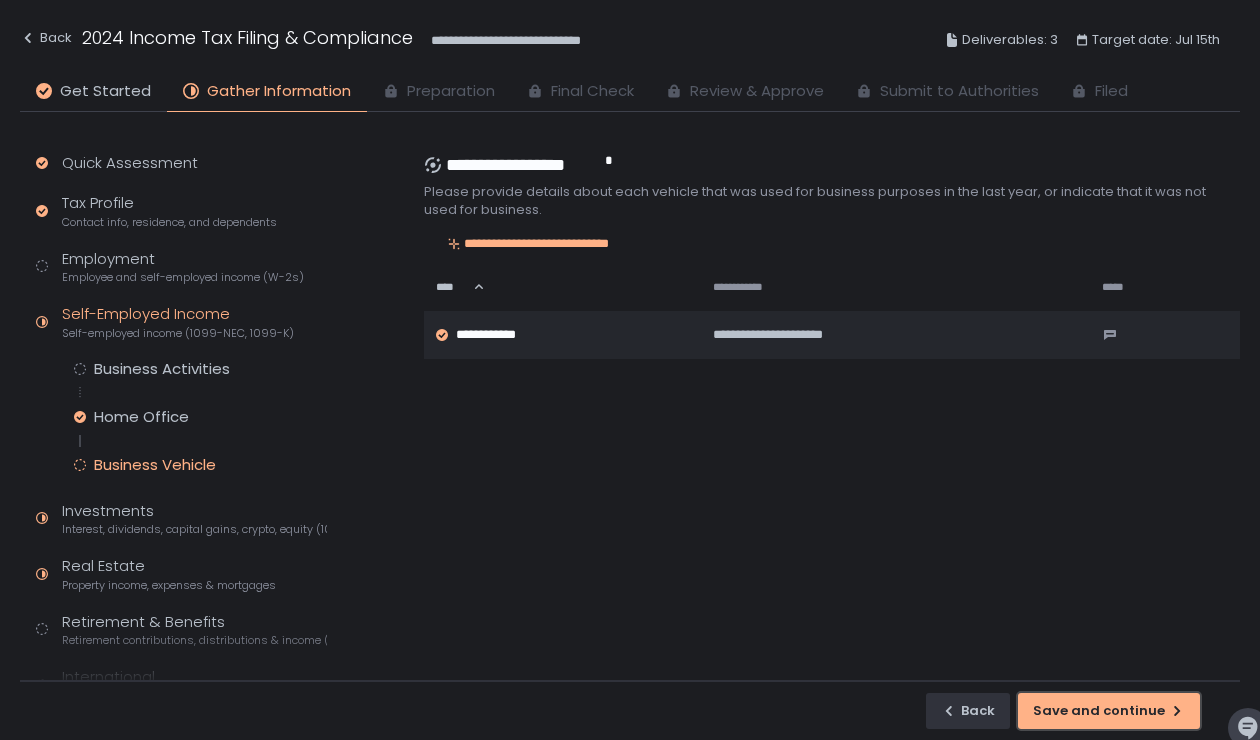 click on "Save and continue" 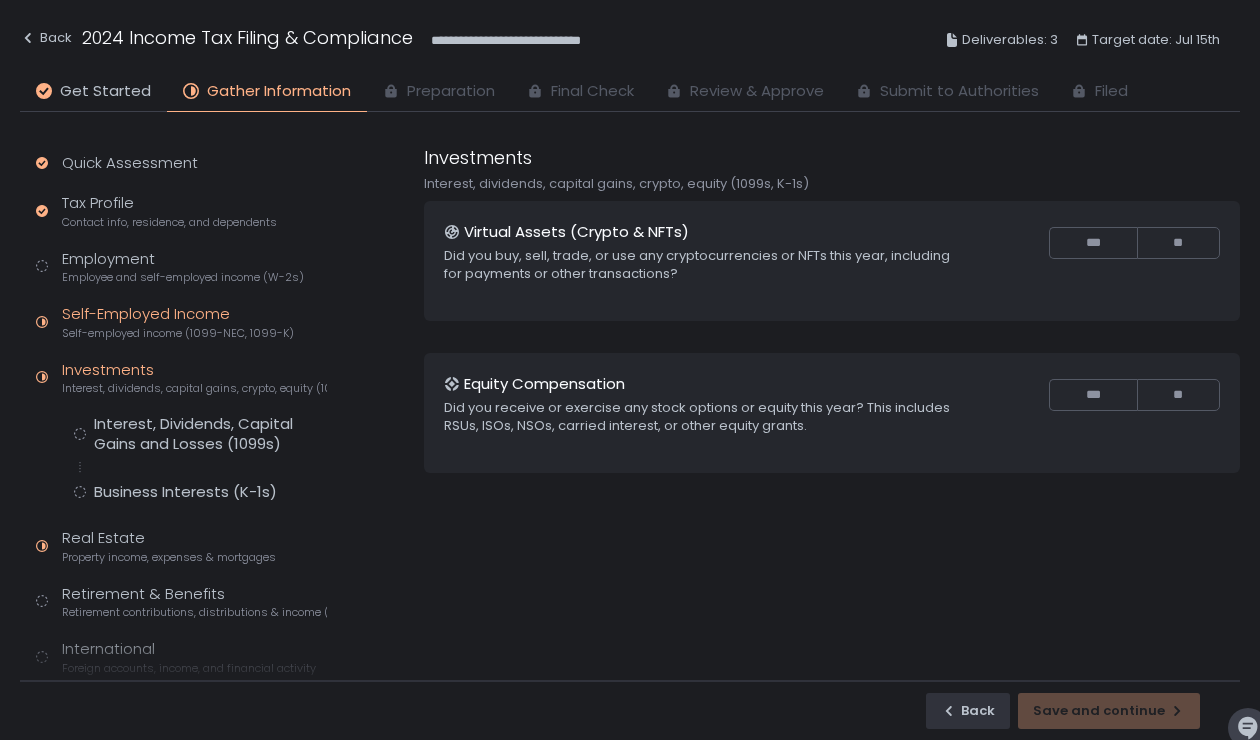 click on "Self-Employed Income Self-employed income (1099-NEC, 1099-K)" 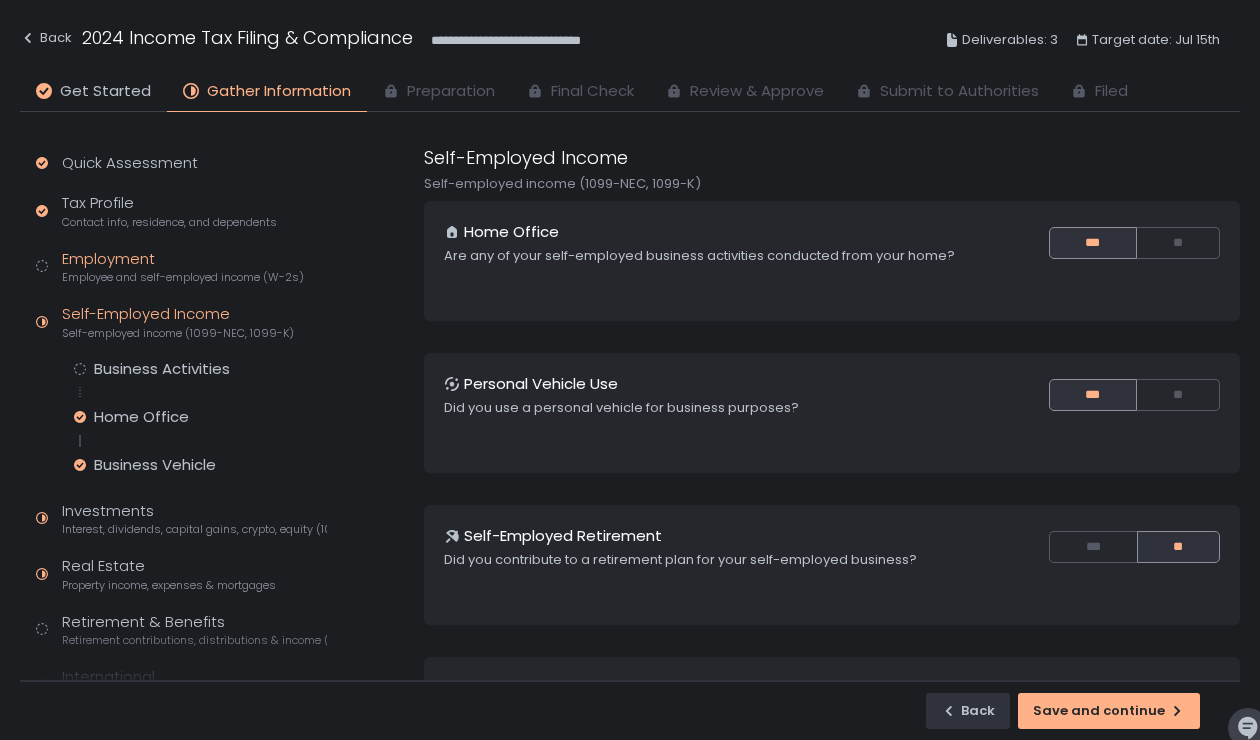 click on "Employment Employee and self-employed income (W-2s)" 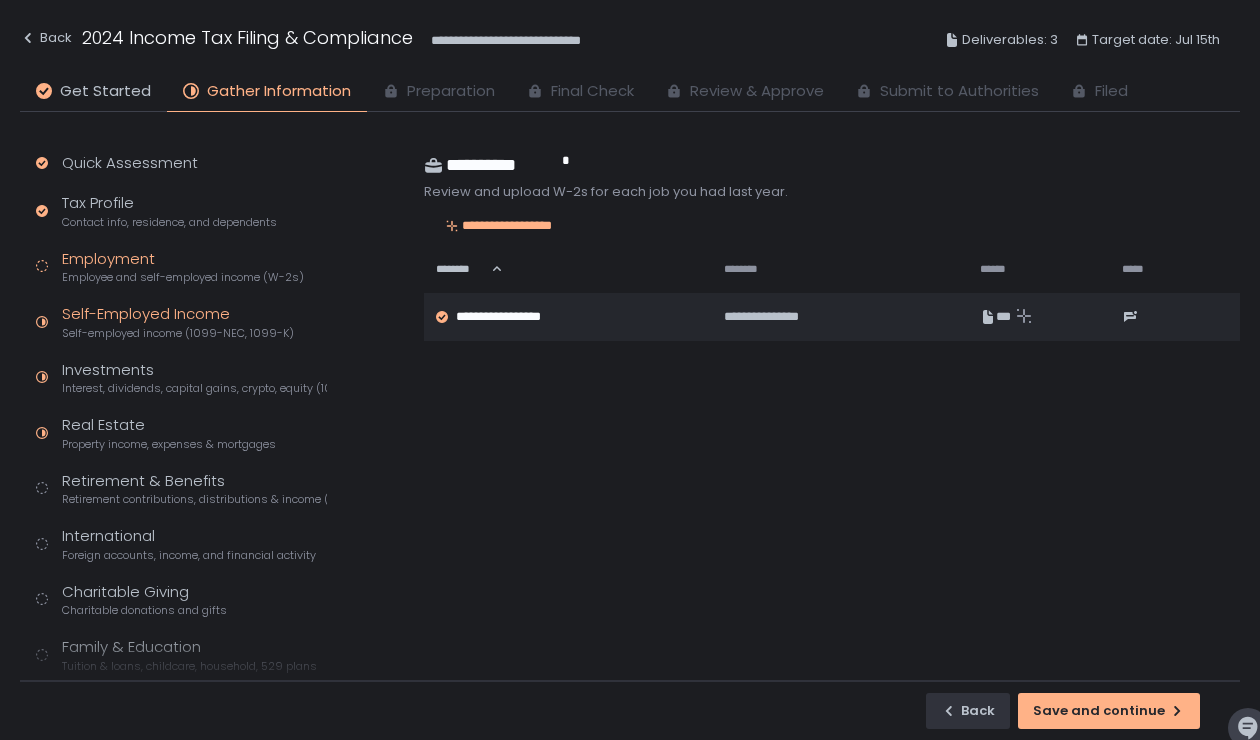 click on "Self-employed income (1099-NEC, 1099-K)" 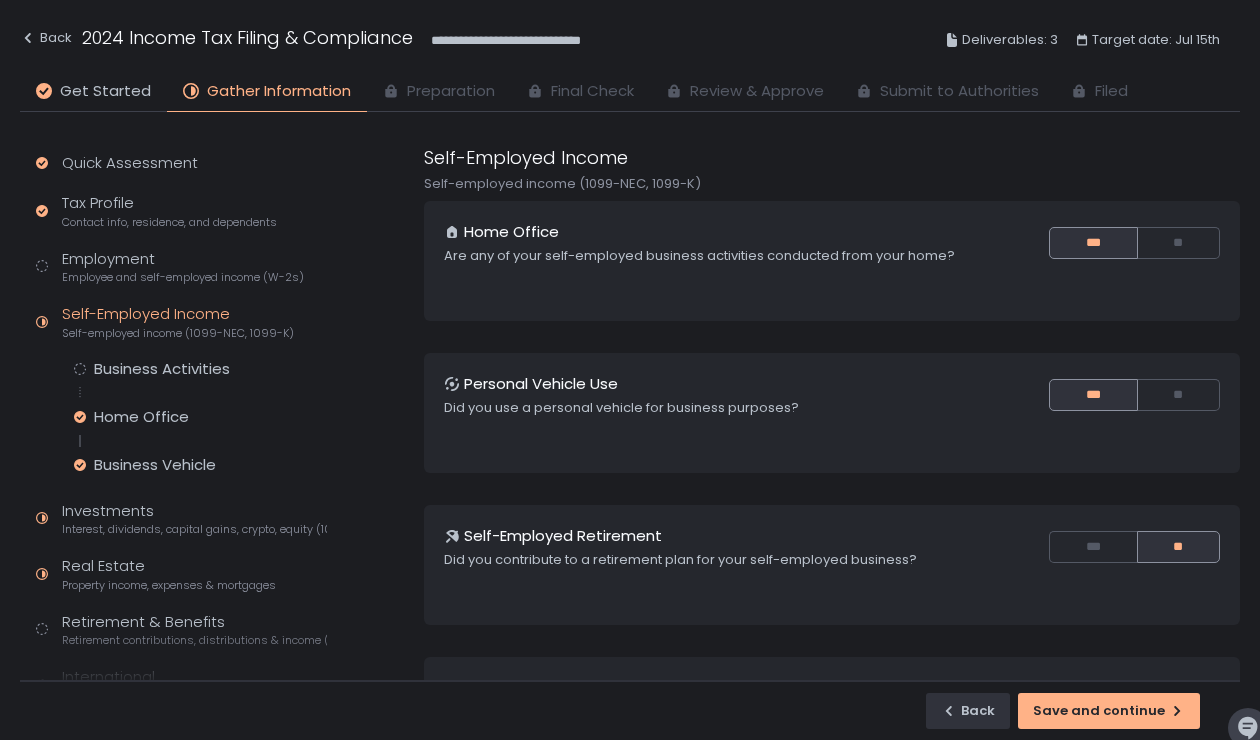 scroll, scrollTop: 327, scrollLeft: 0, axis: vertical 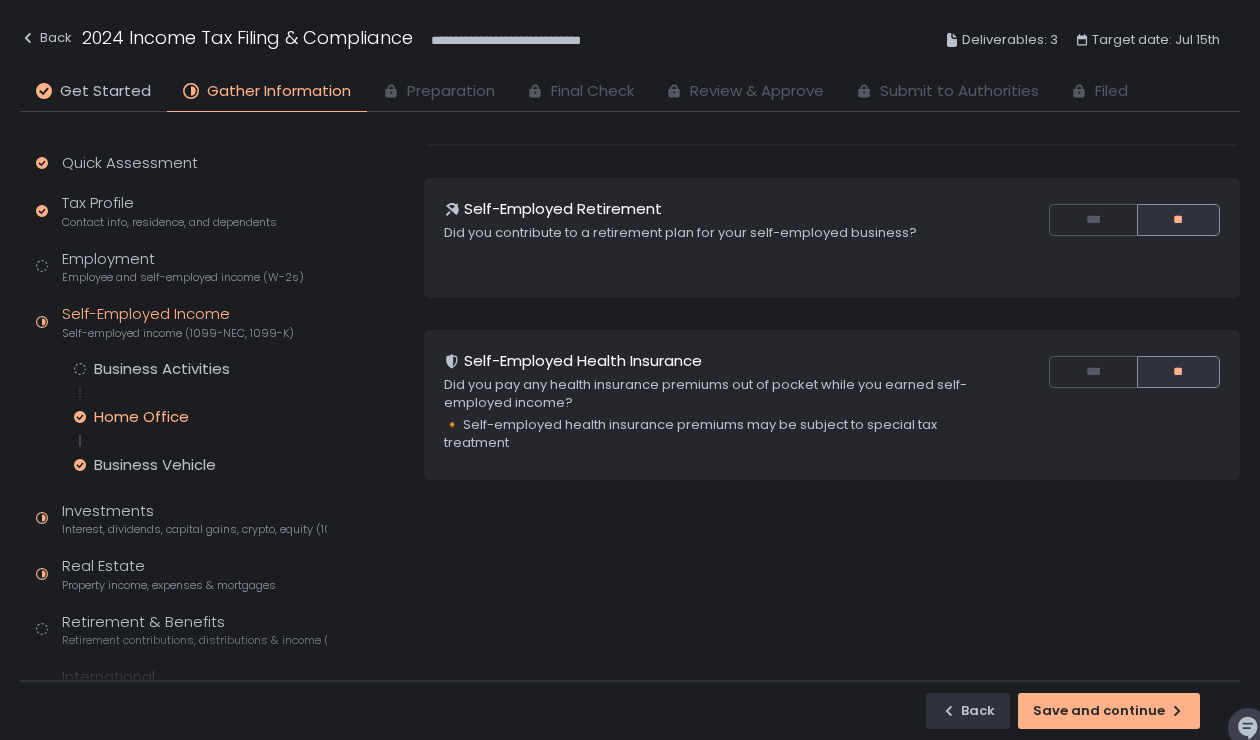 click on "Home Office" 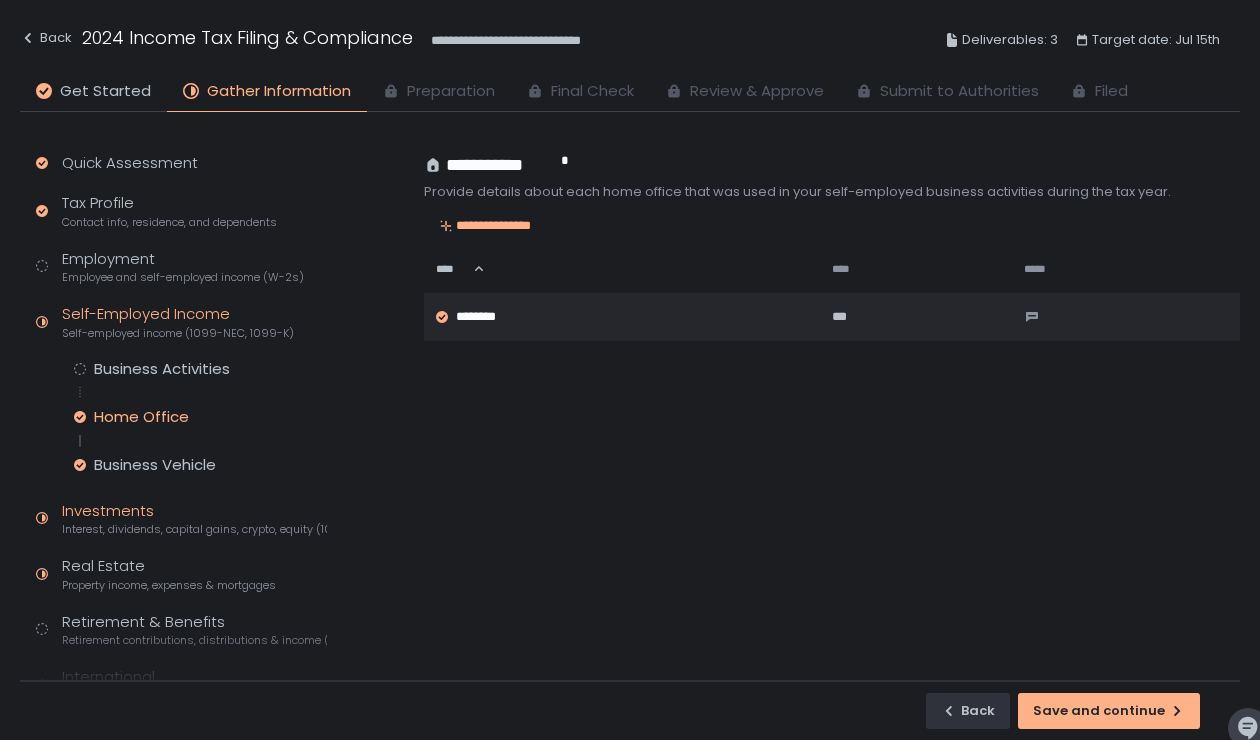 click on "Interest, dividends, capital gains, crypto, equity (1099s, K-1s)" 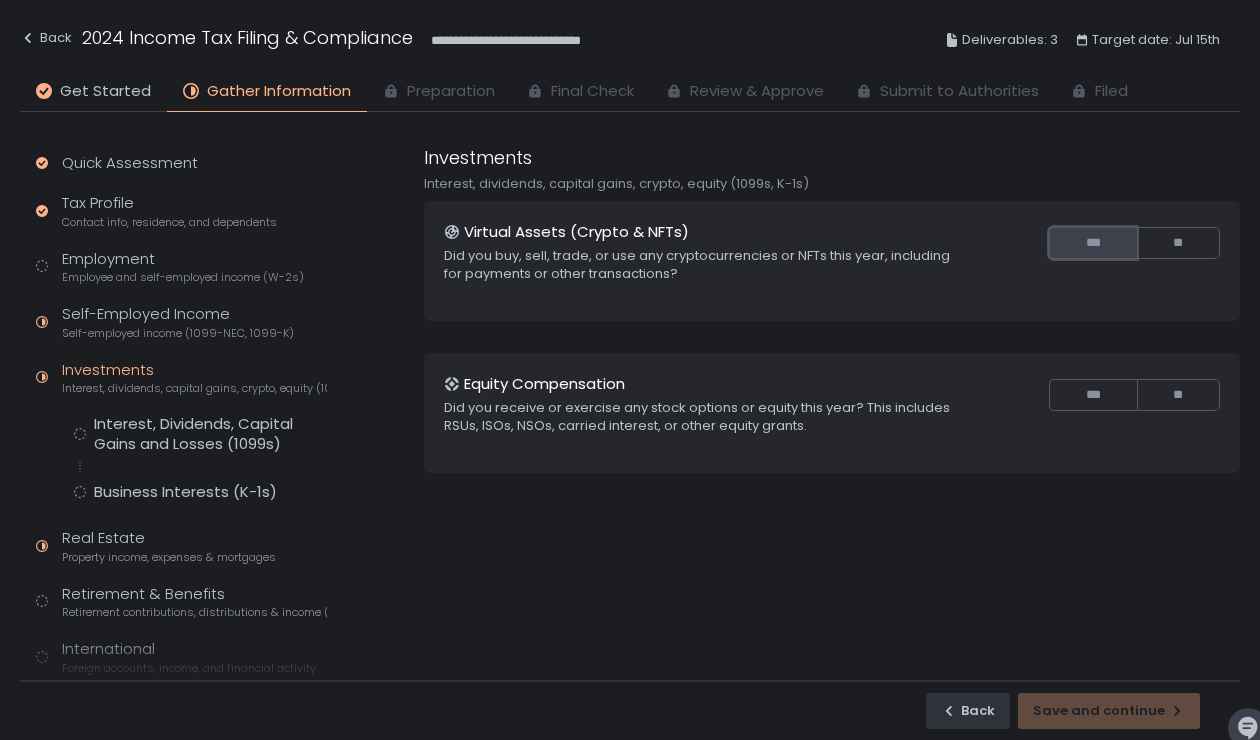 click on "***" at bounding box center [1092, 243] 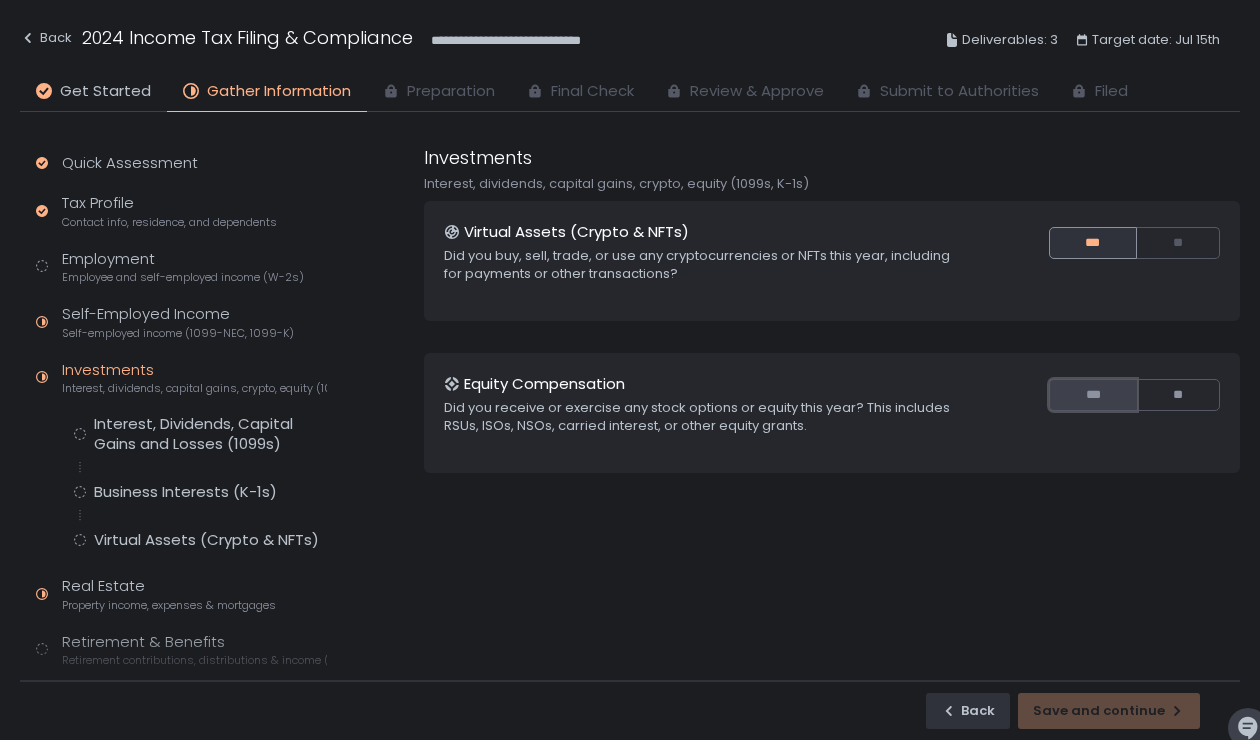 click on "***" at bounding box center (1092, 395) 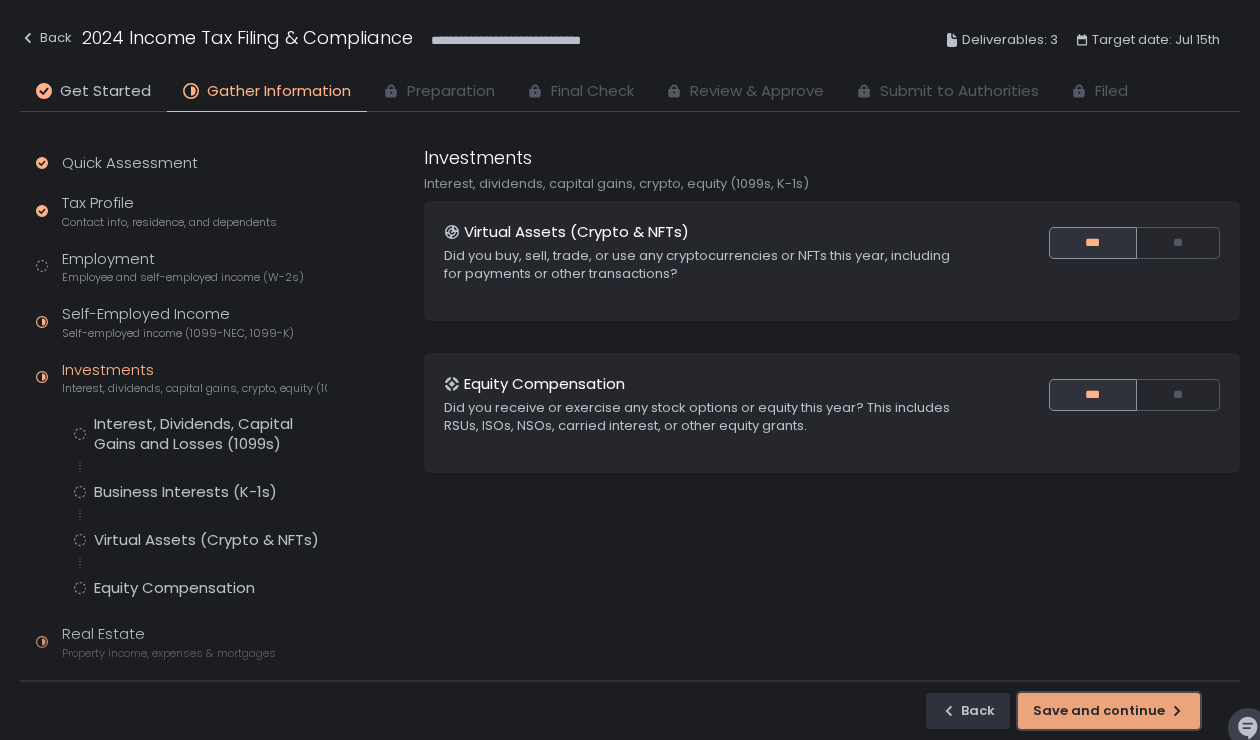 click on "Save and continue" 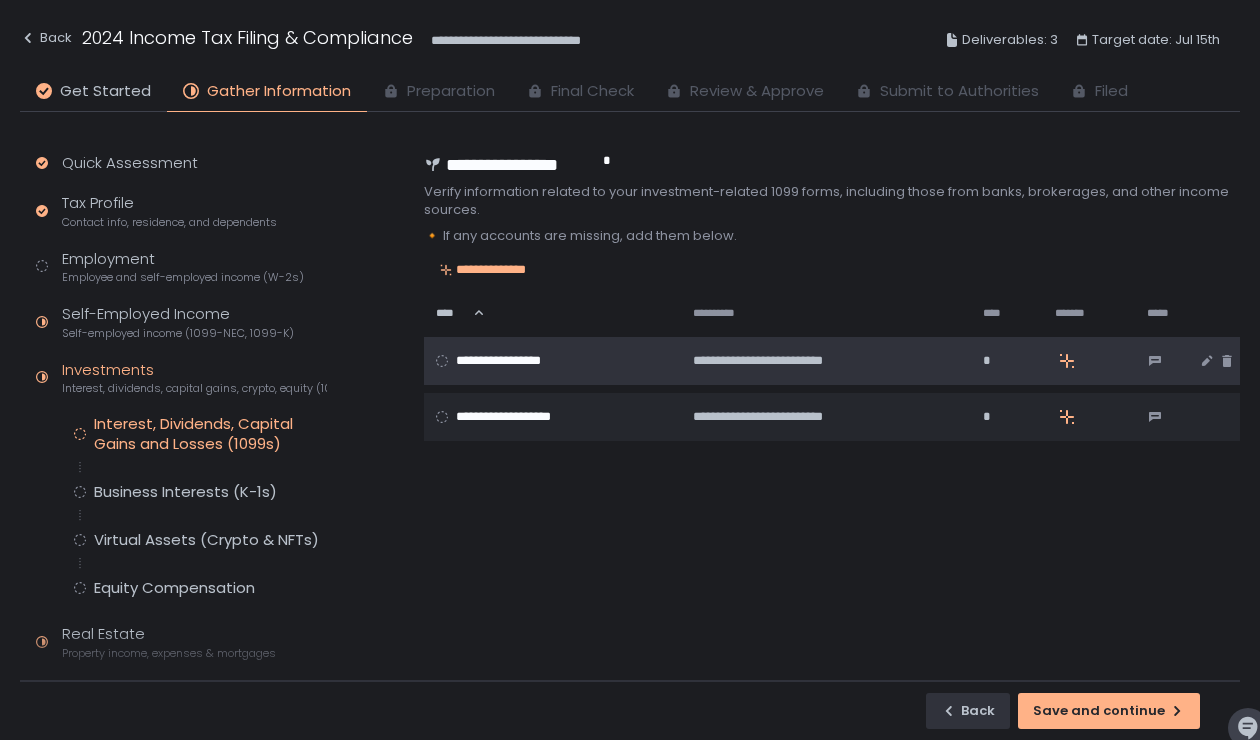 click 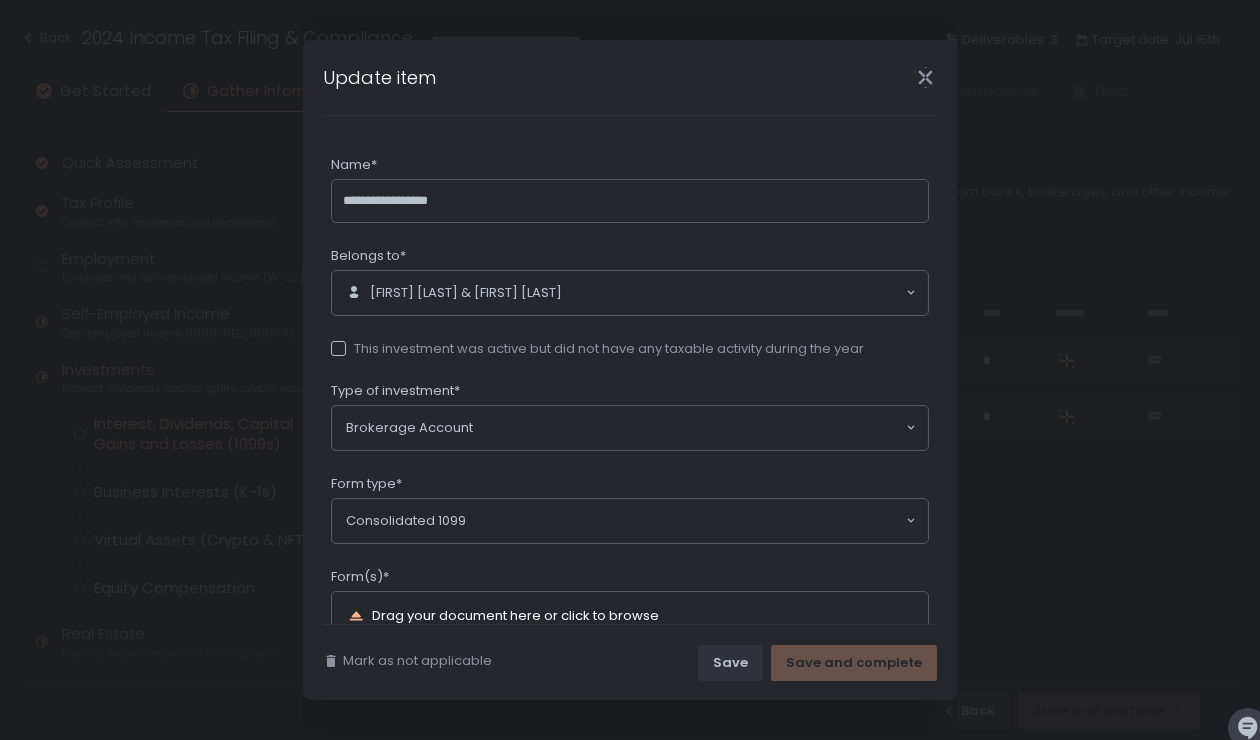 click on "**********" at bounding box center (630, 370) 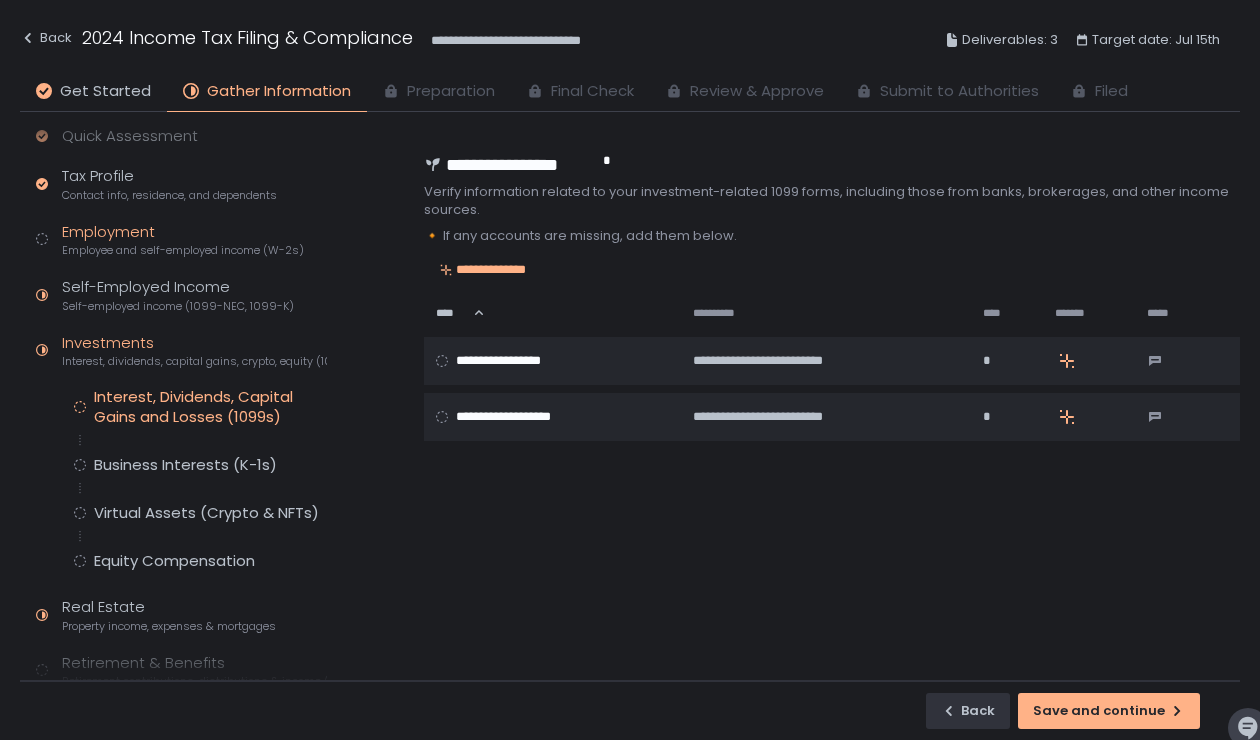 scroll, scrollTop: 29, scrollLeft: 0, axis: vertical 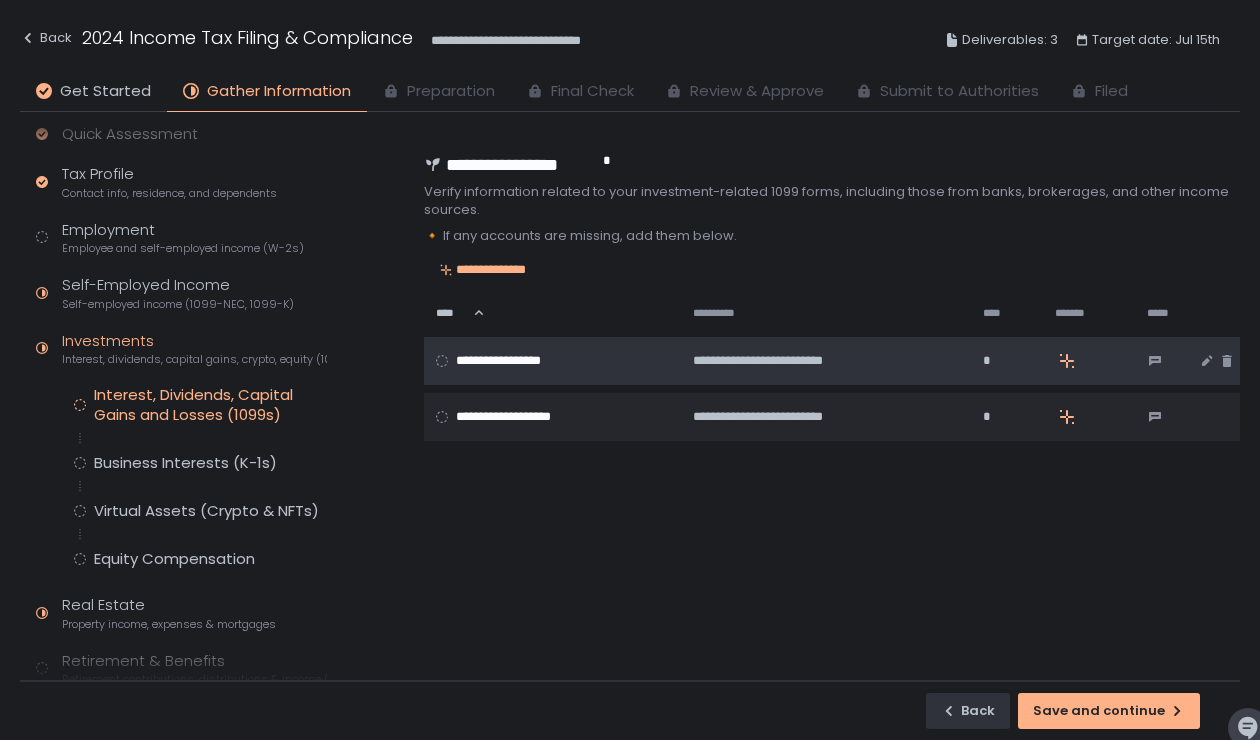 click 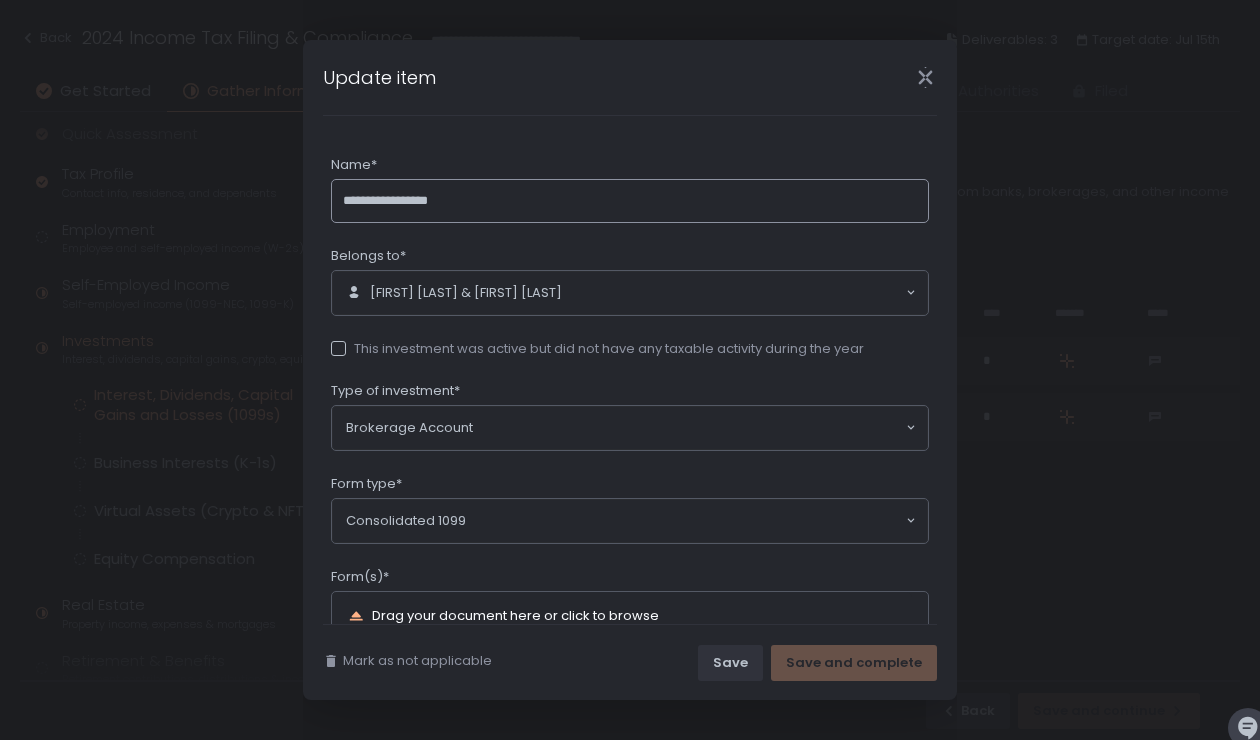 drag, startPoint x: 503, startPoint y: 201, endPoint x: 81, endPoint y: 182, distance: 422.42752 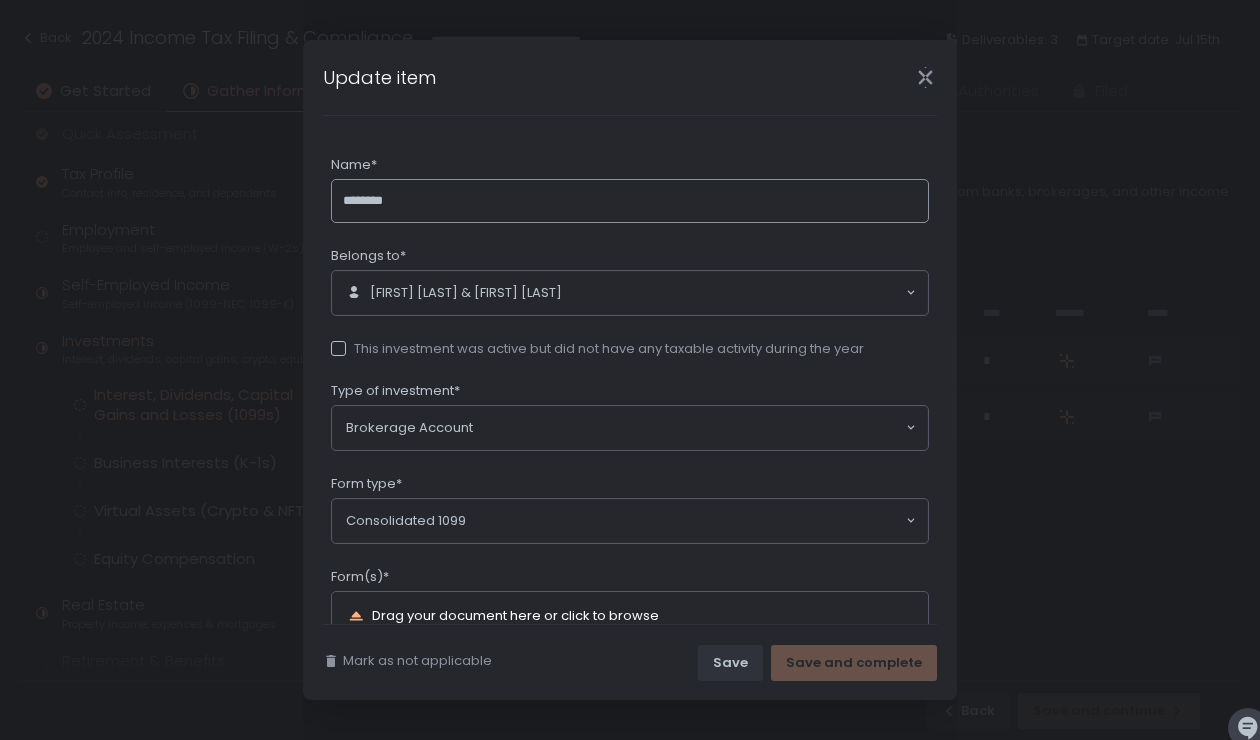 type on "********" 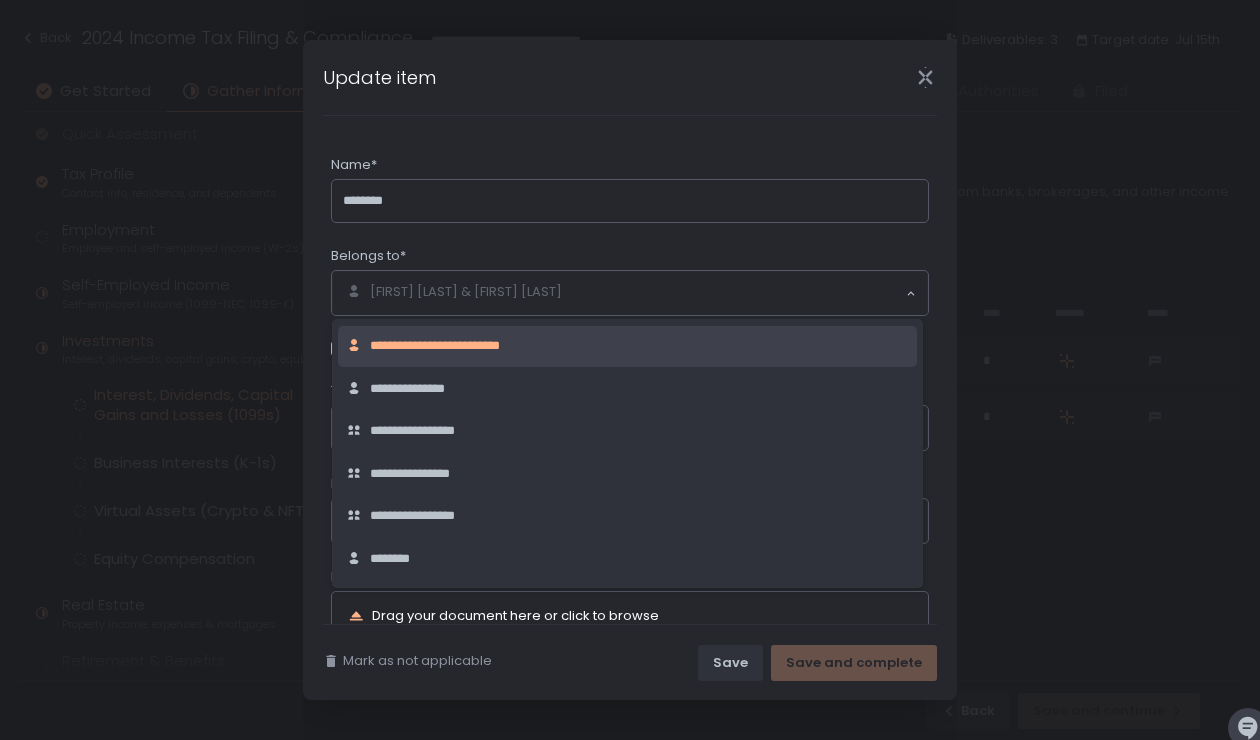 click on "[FIRST] [LAST] & [FIRST] [LAST]" at bounding box center [625, 293] 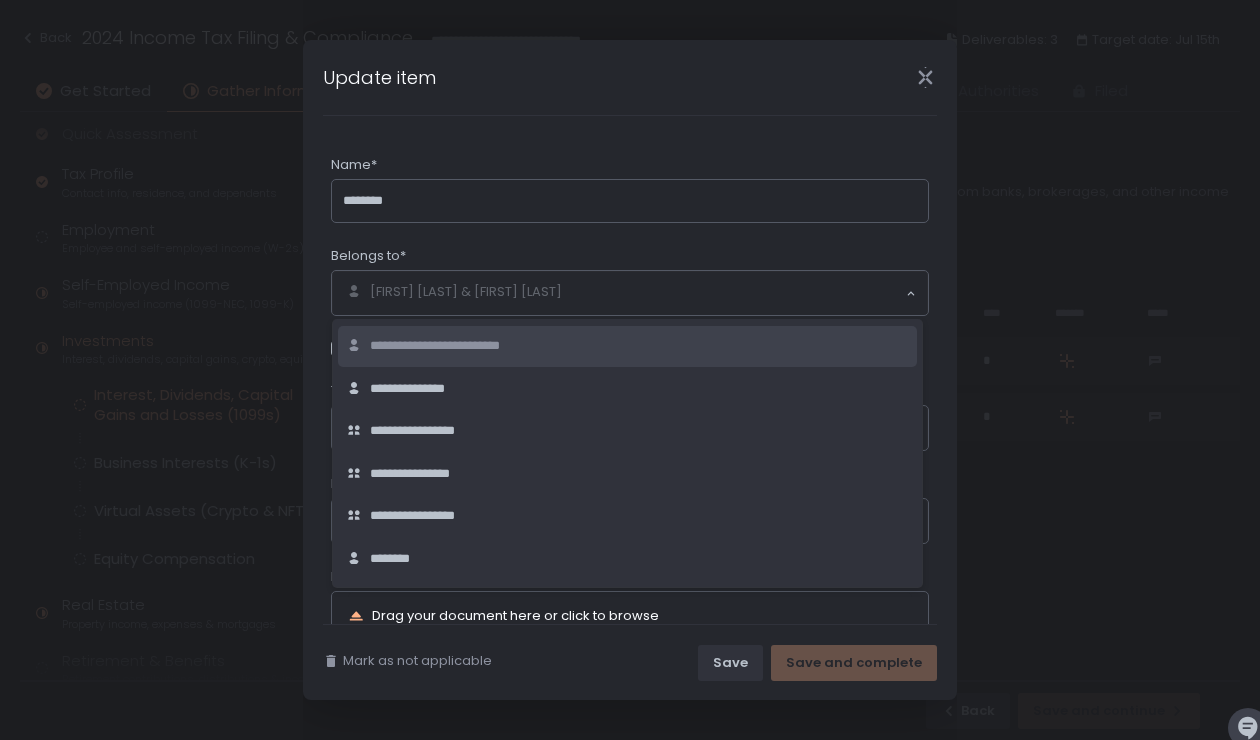 click on "**********" at bounding box center [459, 346] 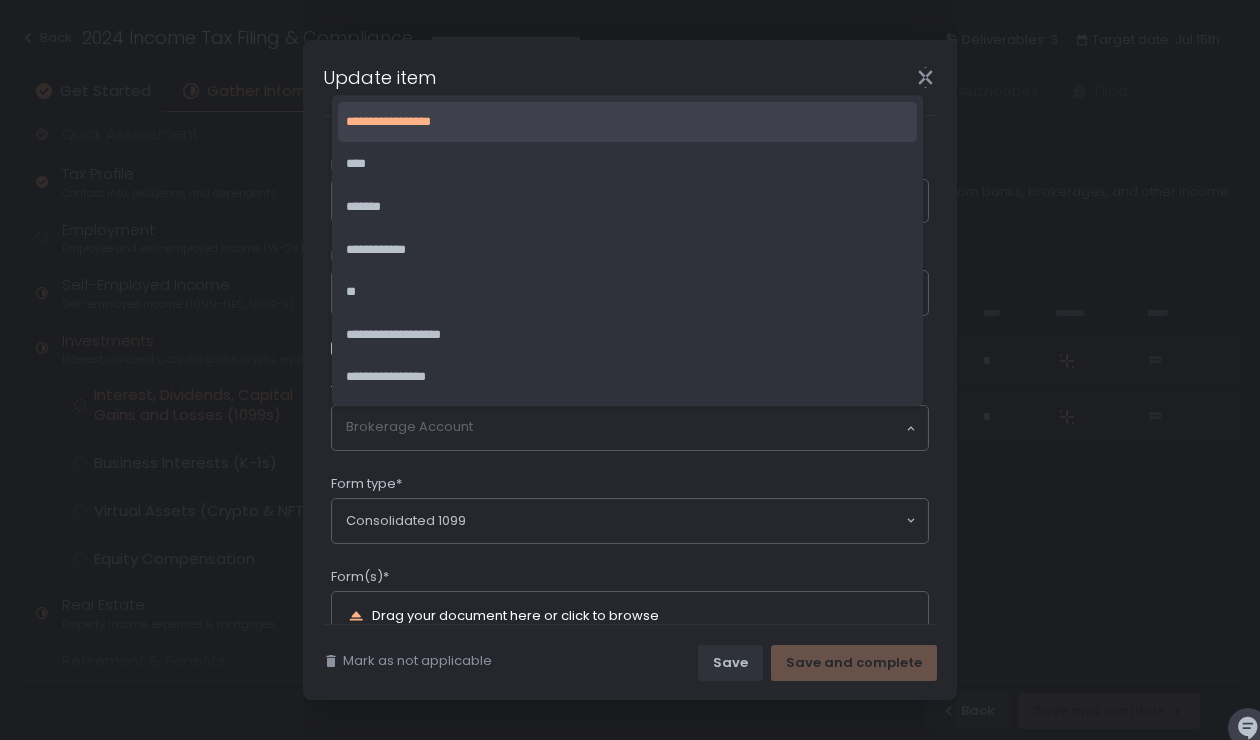 click on "Brokerage Account" at bounding box center (625, 428) 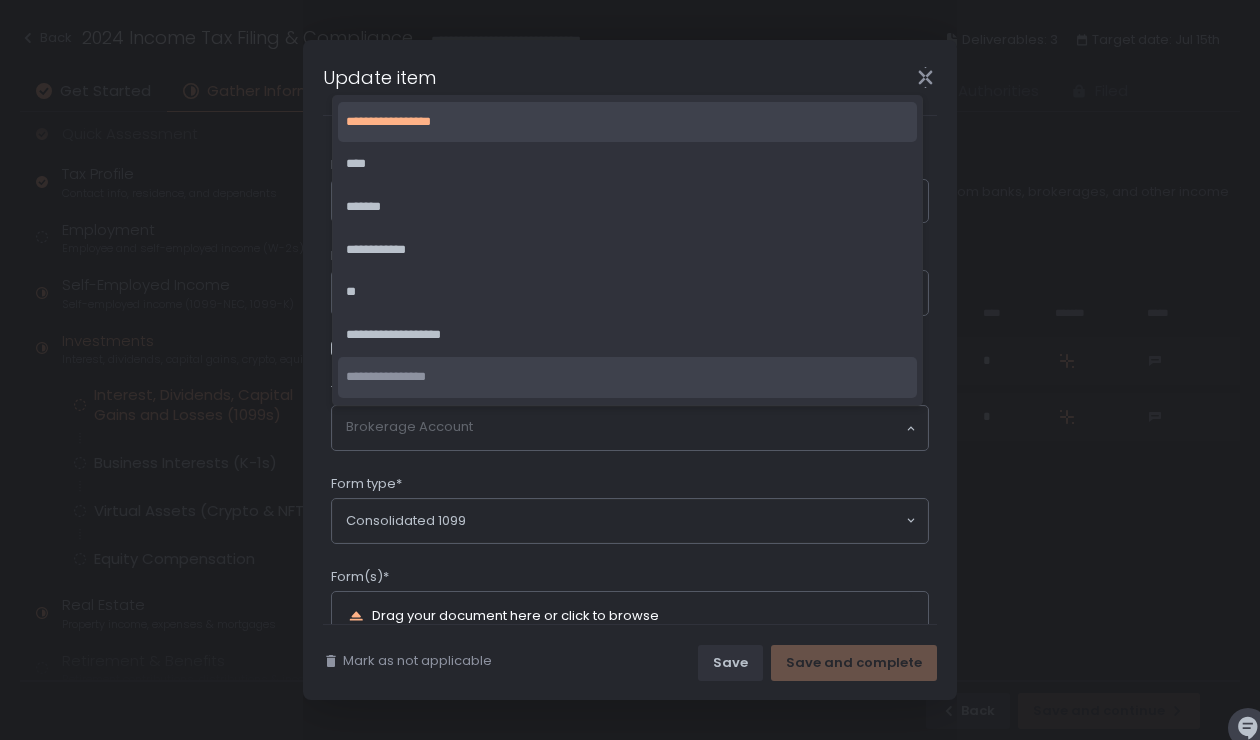 drag, startPoint x: 423, startPoint y: 374, endPoint x: 459, endPoint y: 418, distance: 56.85068 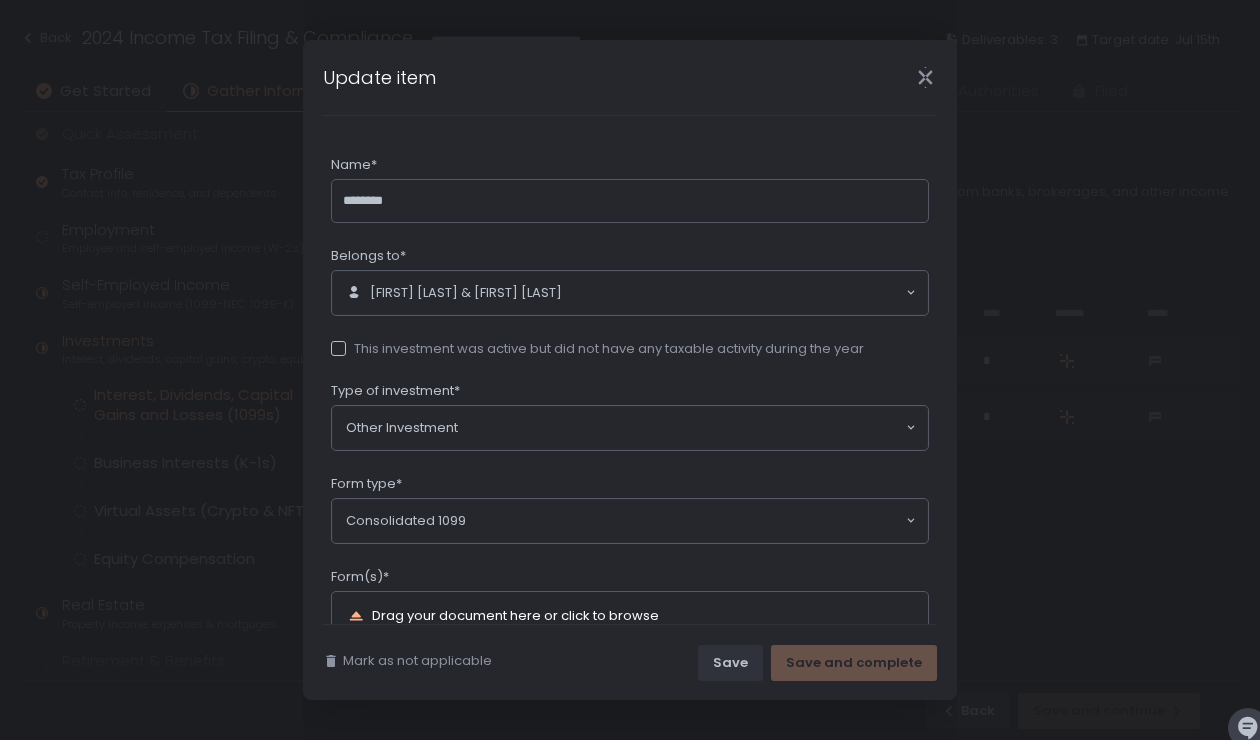 click 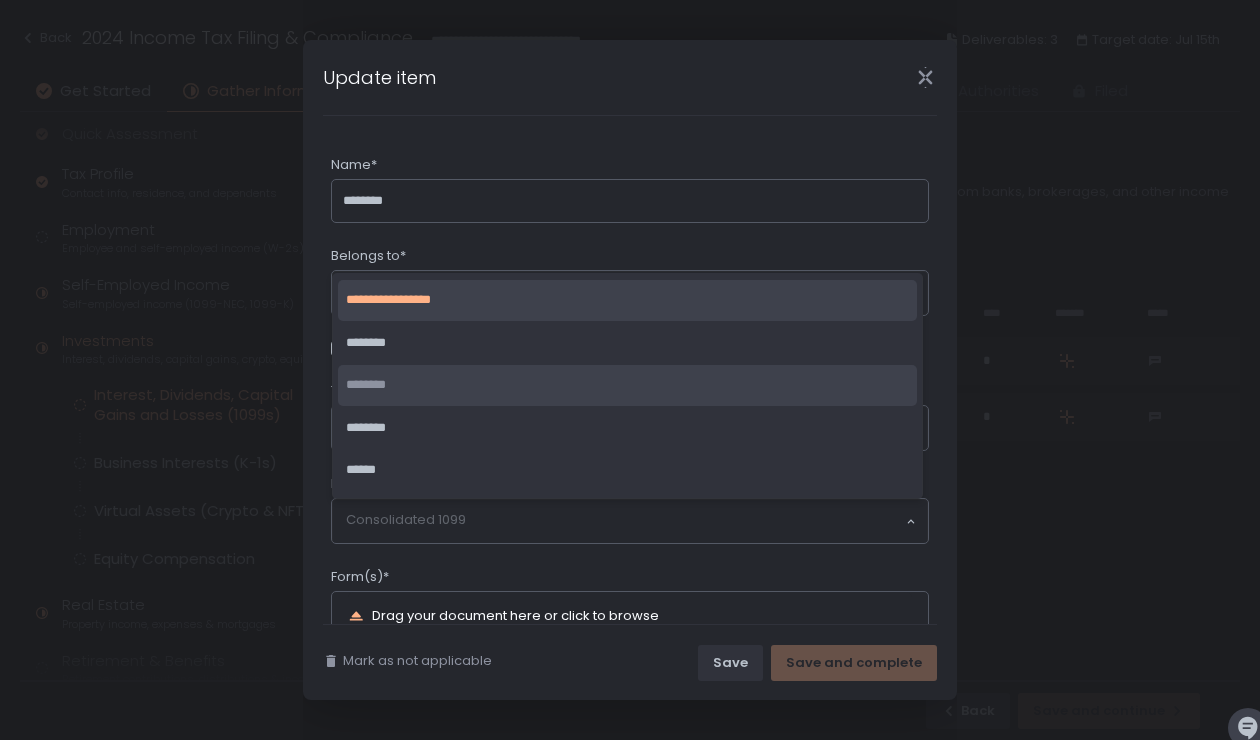 click on "********" 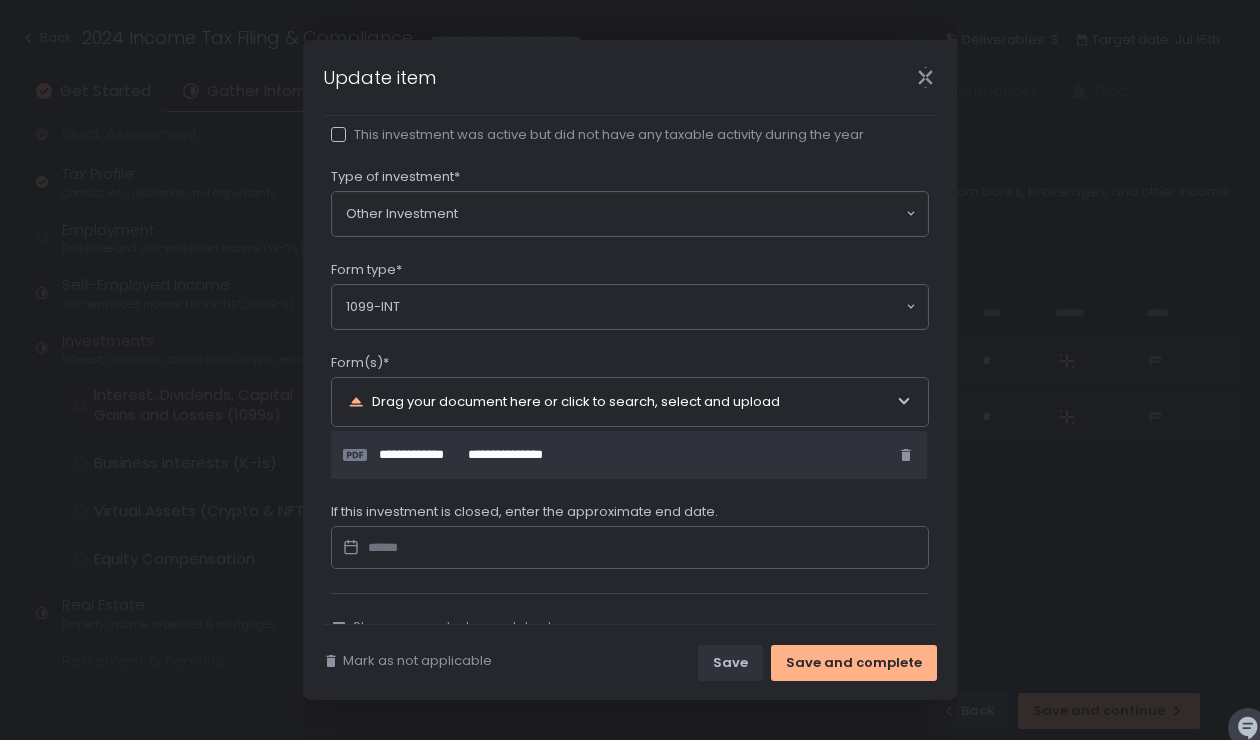 scroll, scrollTop: 266, scrollLeft: 0, axis: vertical 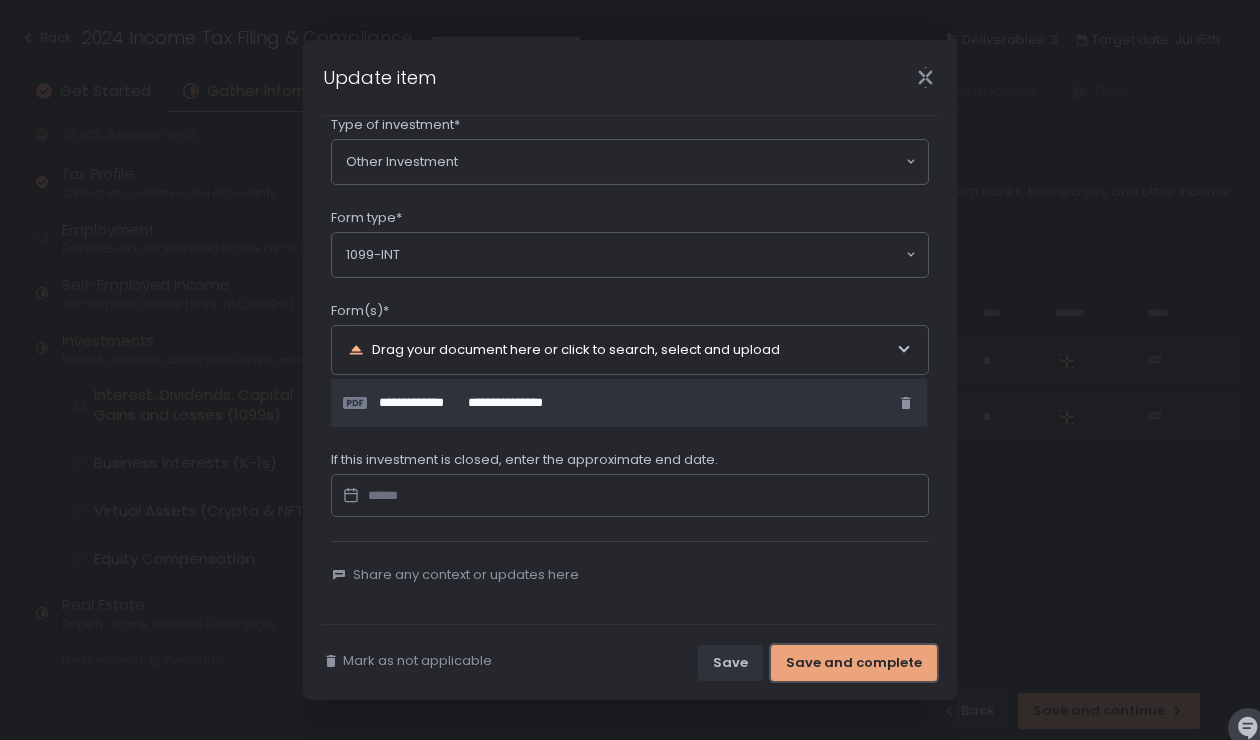 click on "Save and complete" at bounding box center [854, 663] 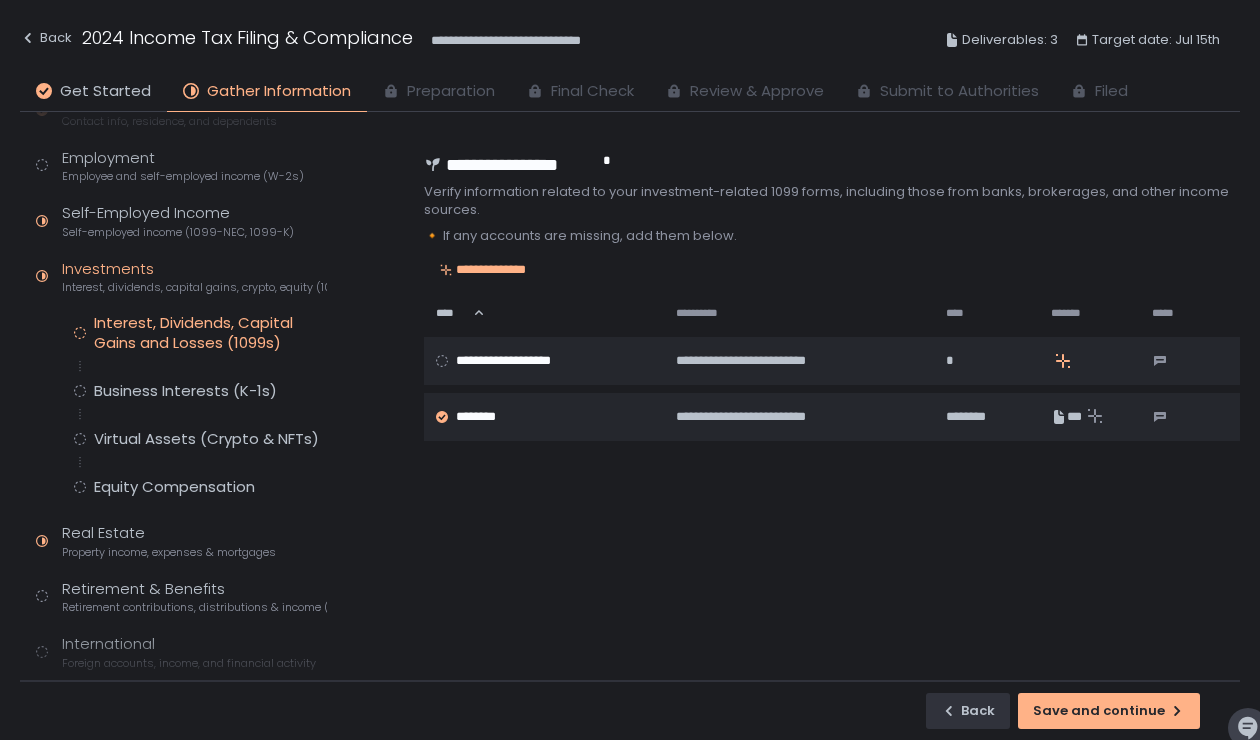 scroll, scrollTop: 103, scrollLeft: 0, axis: vertical 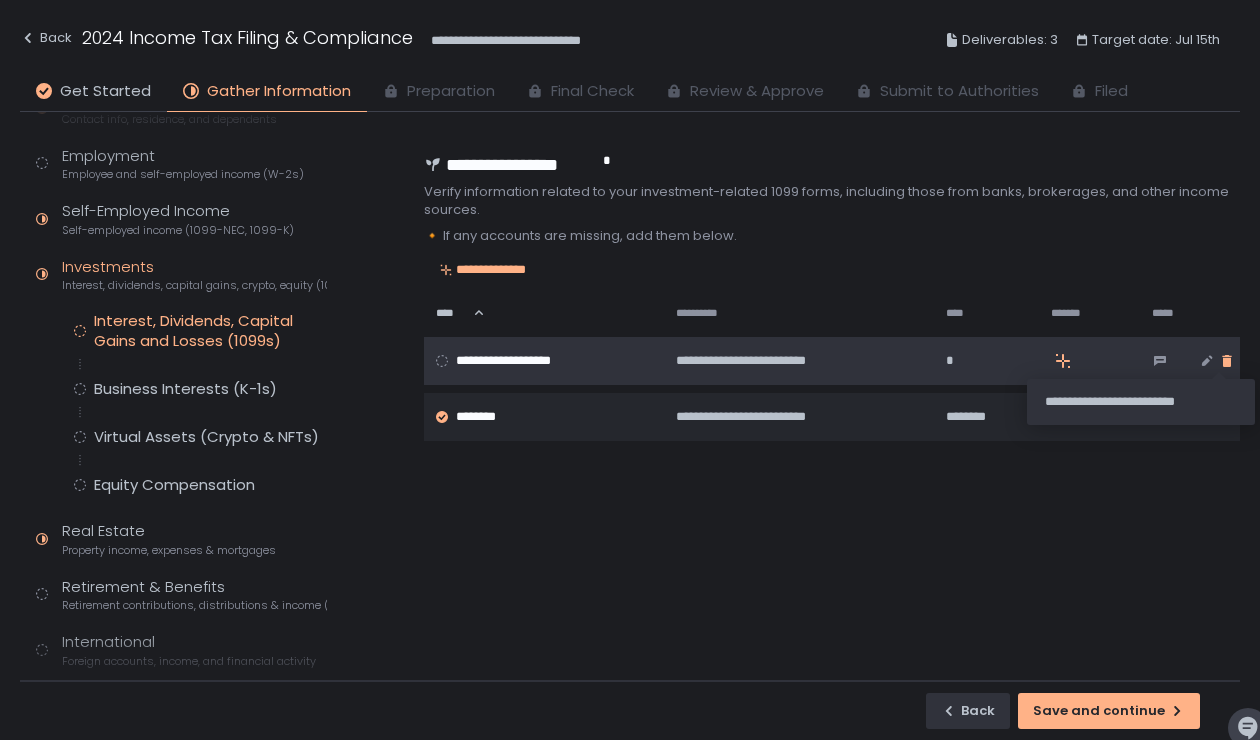 click 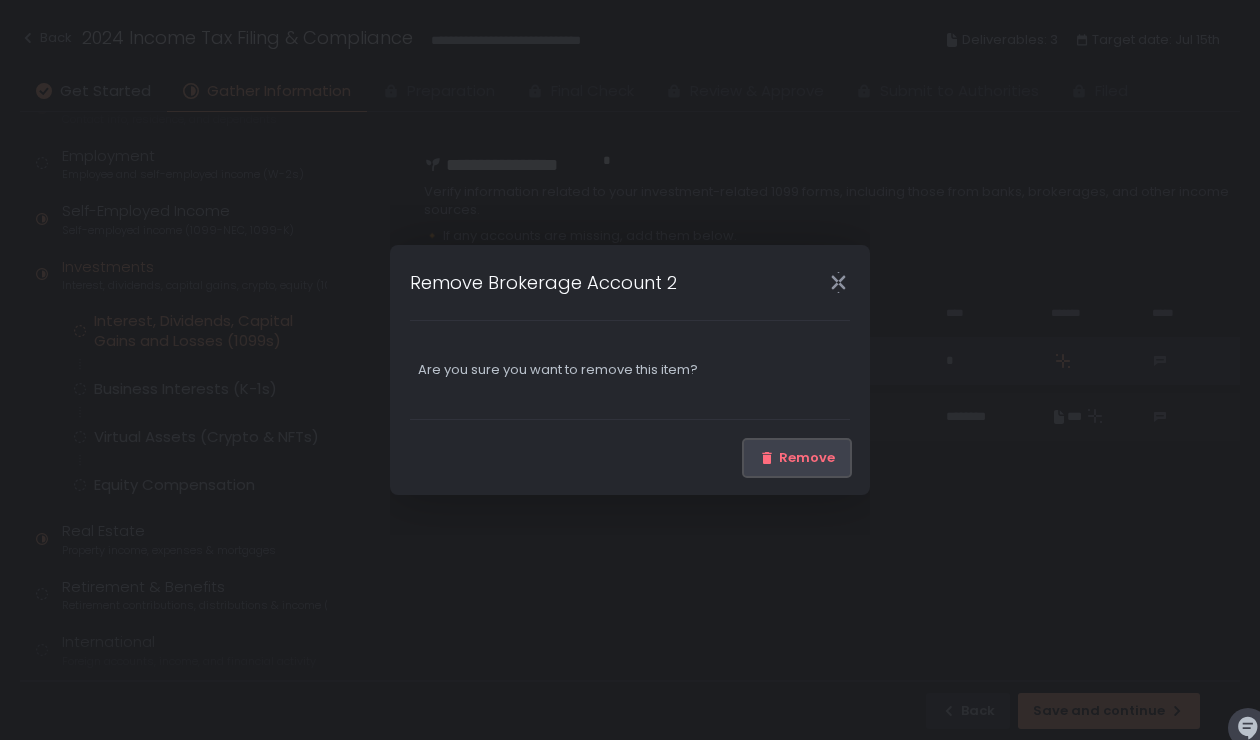 click on "Remove" 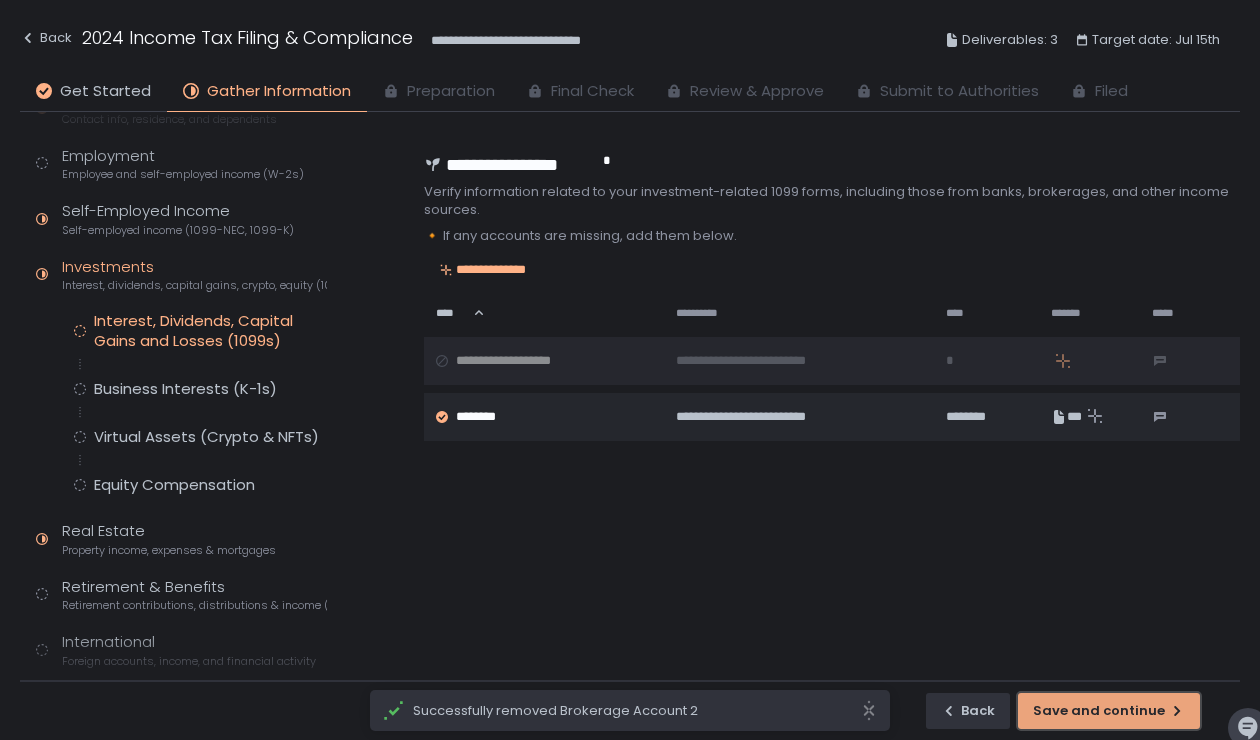 click on "Save and continue" 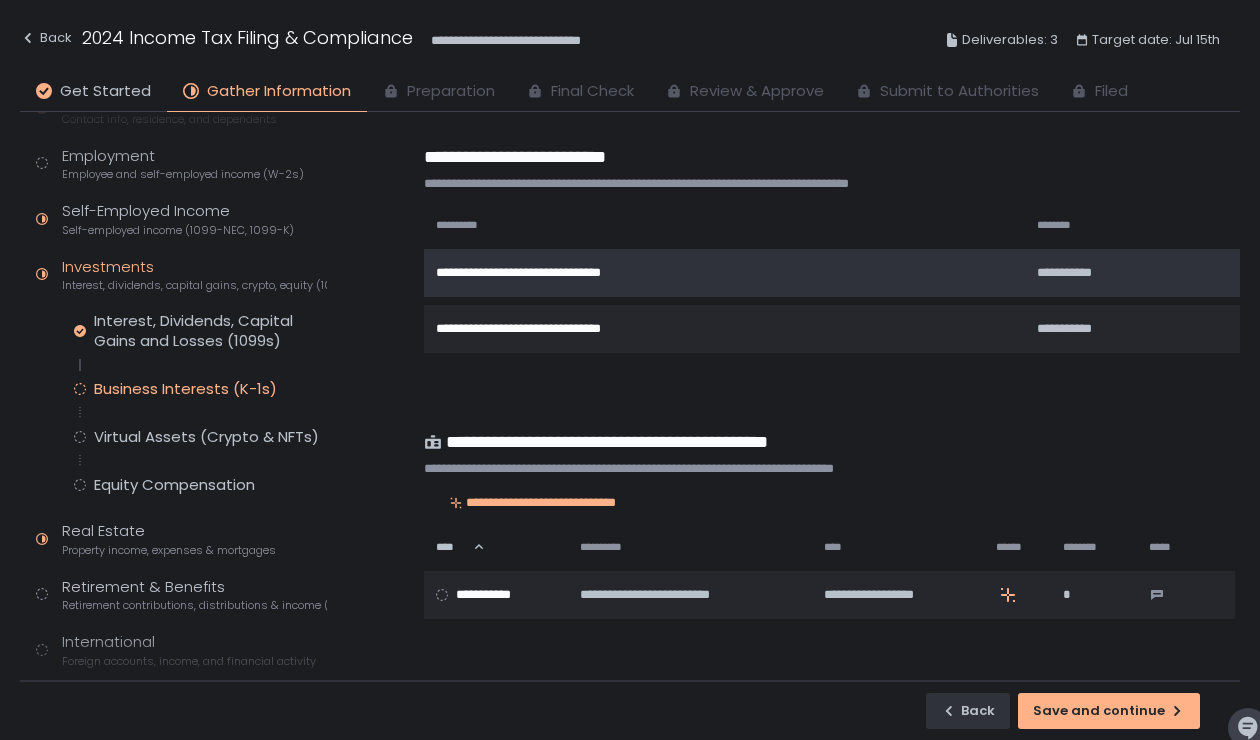 click on "**********" 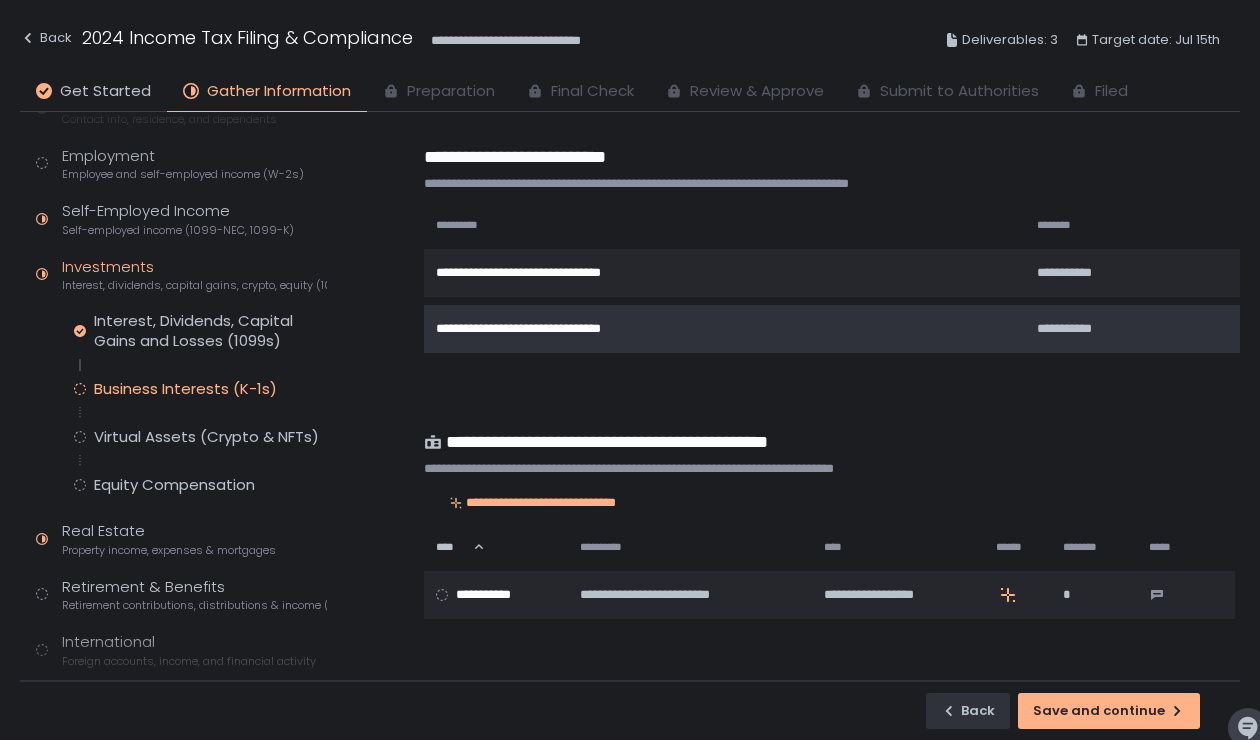 click on "**********" 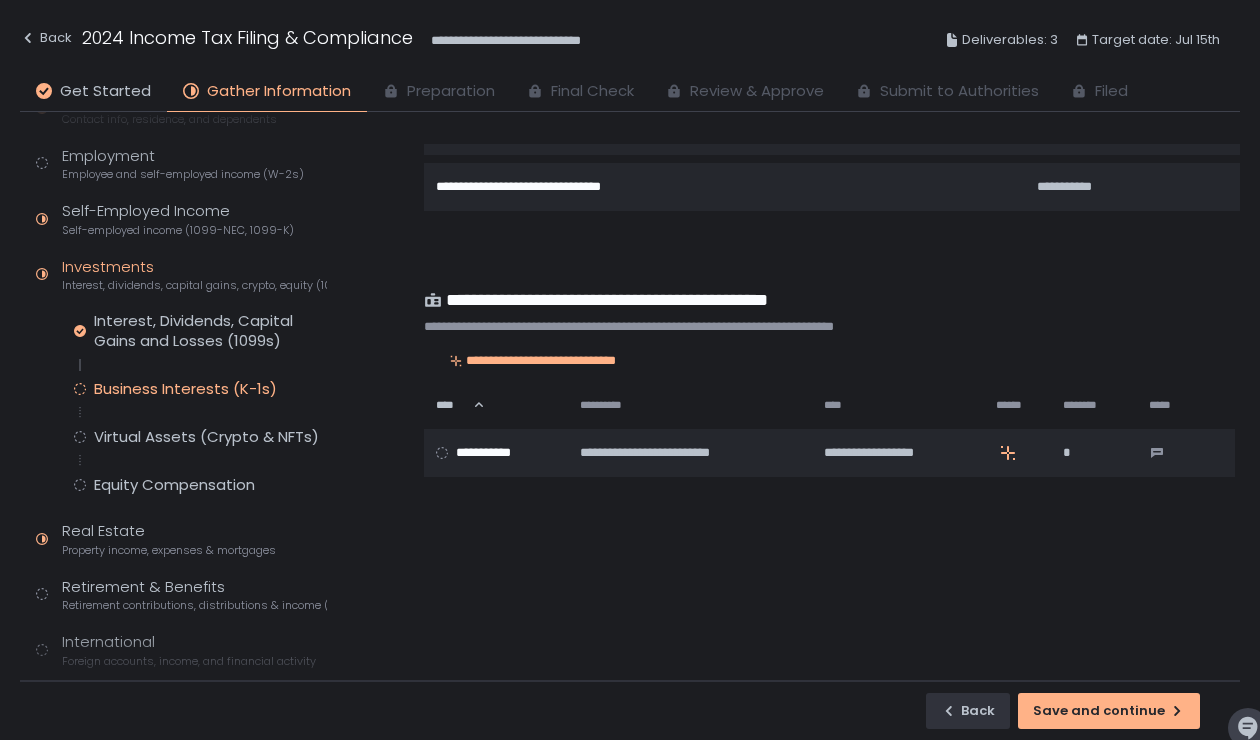 scroll, scrollTop: 145, scrollLeft: 0, axis: vertical 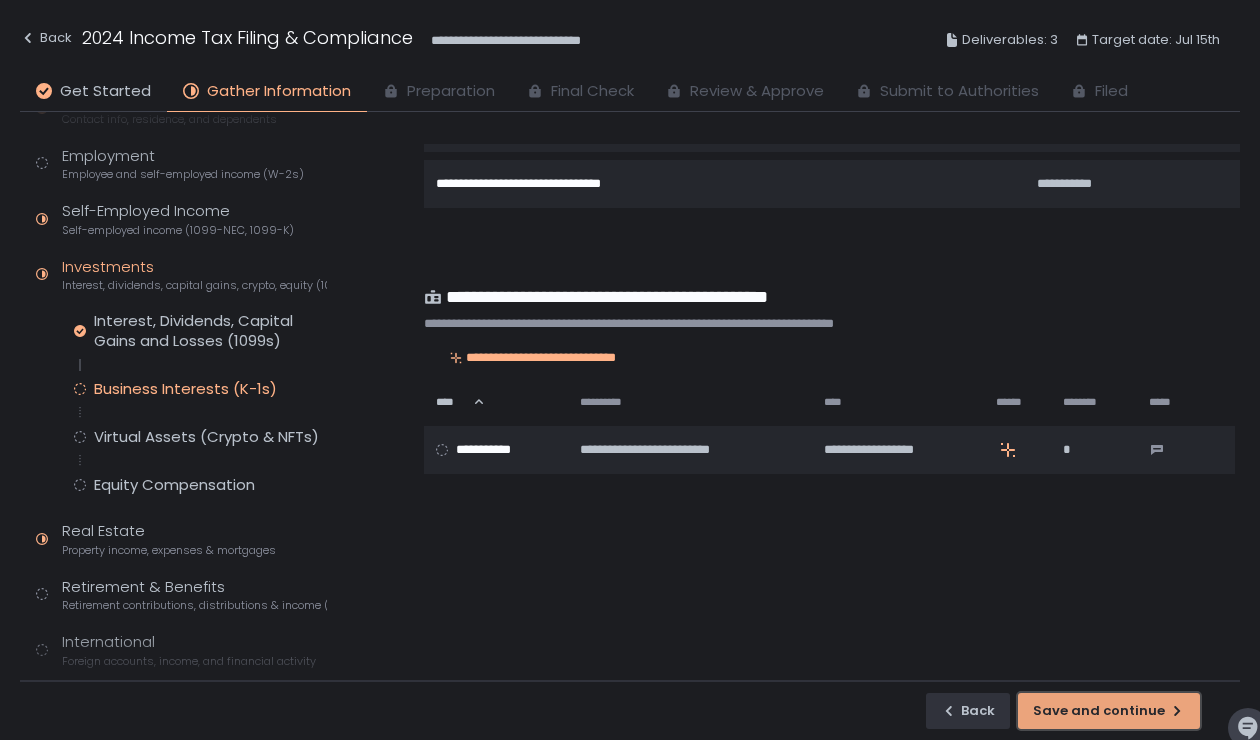 click on "Save and continue" 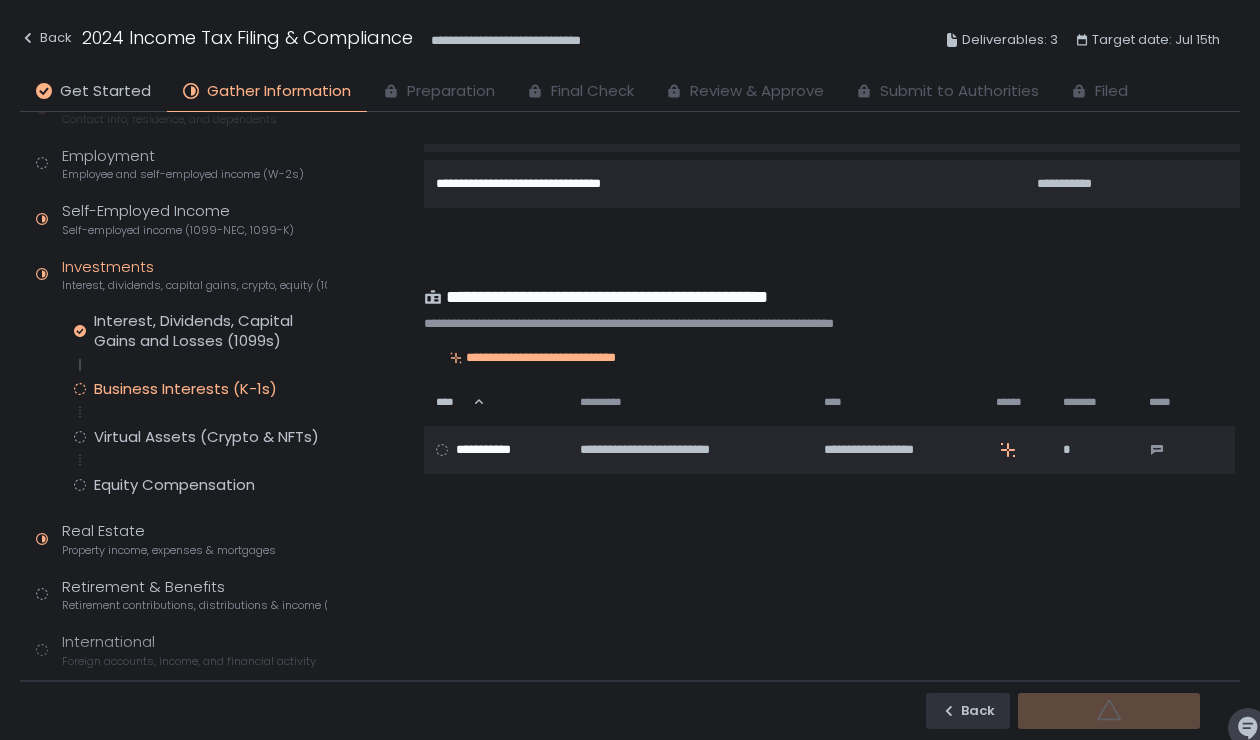scroll, scrollTop: 0, scrollLeft: 0, axis: both 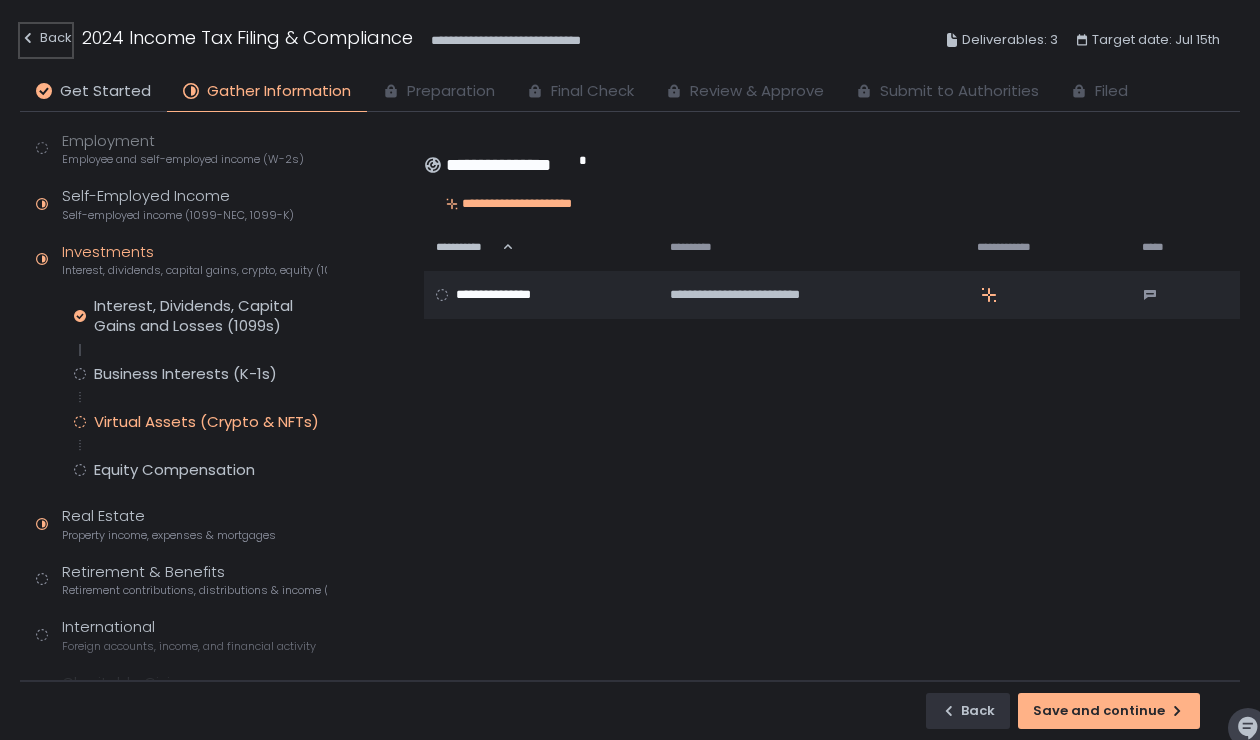 drag, startPoint x: 40, startPoint y: 42, endPoint x: 98, endPoint y: 60, distance: 60.728905 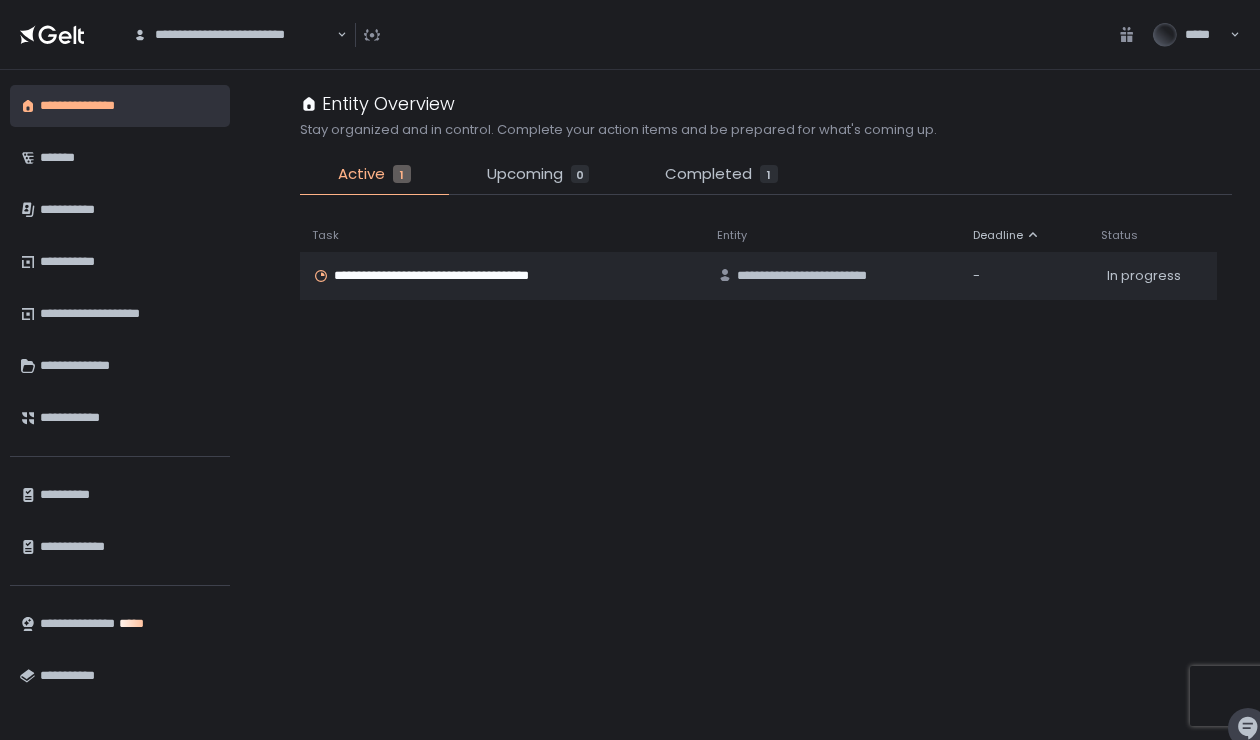 click 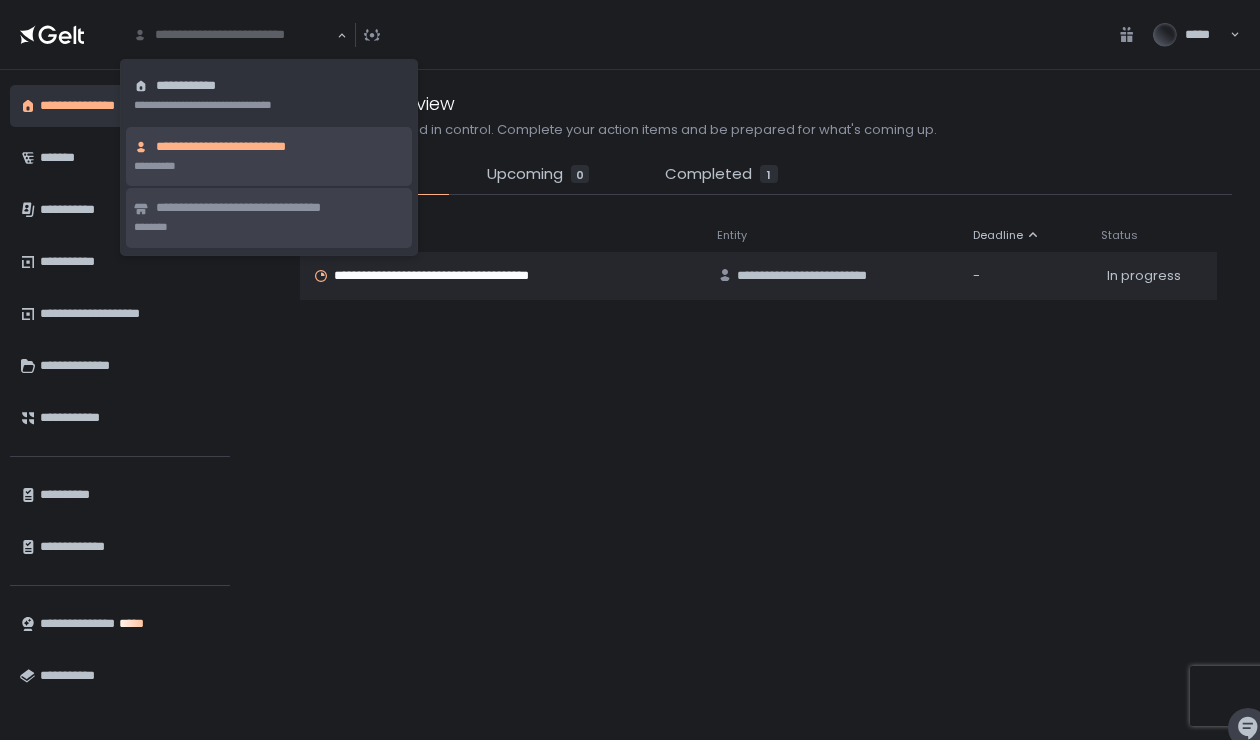 click on "**********" at bounding box center (280, 208) 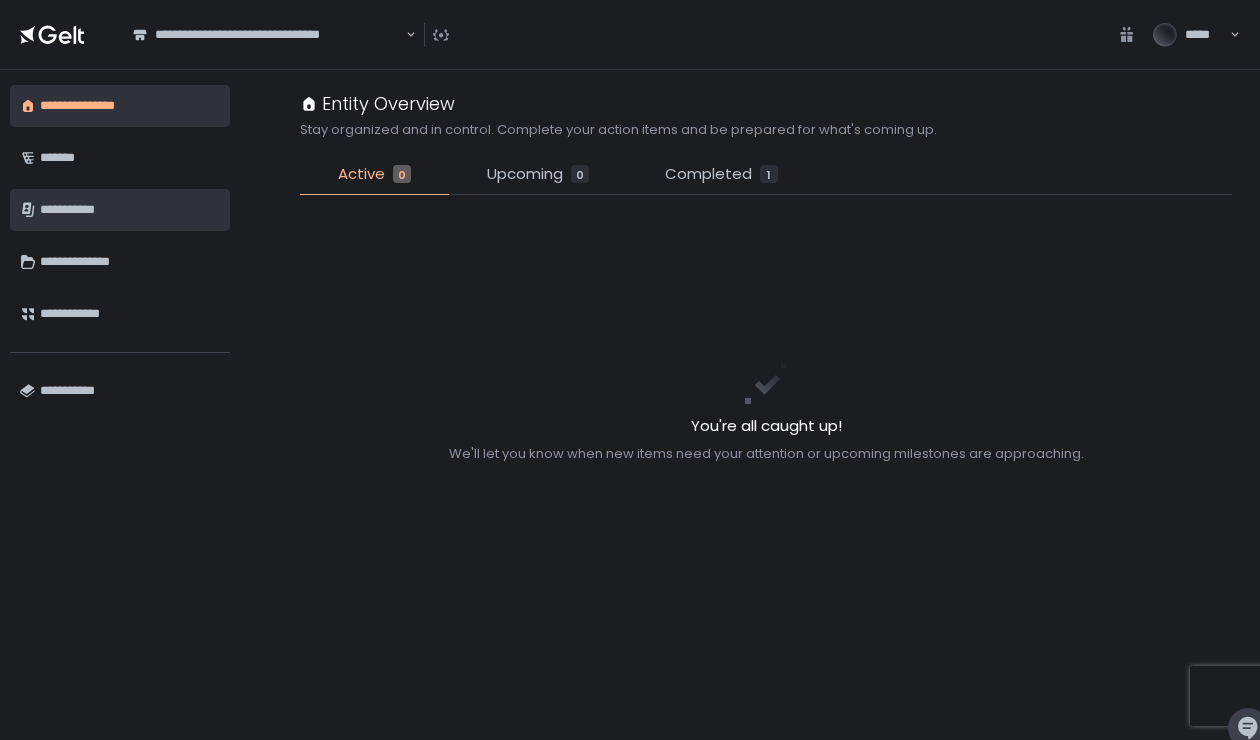 click on "**********" at bounding box center (130, 210) 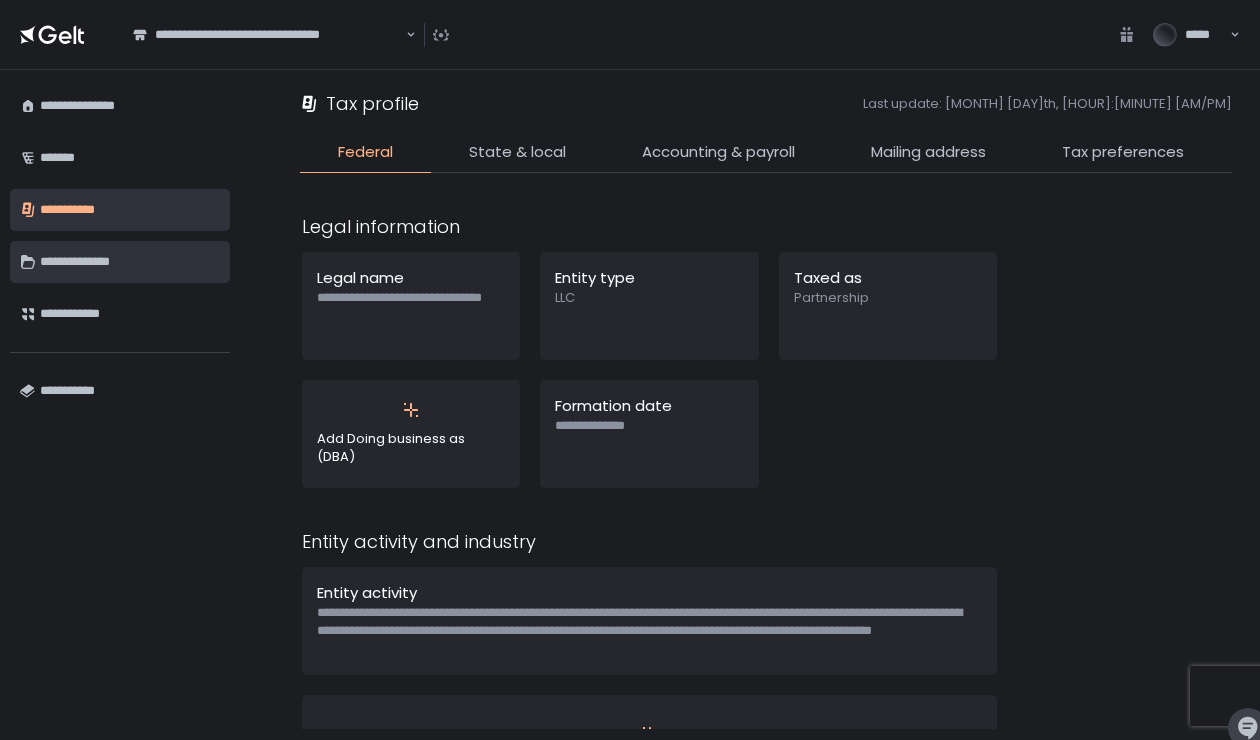click on "**********" at bounding box center (130, 262) 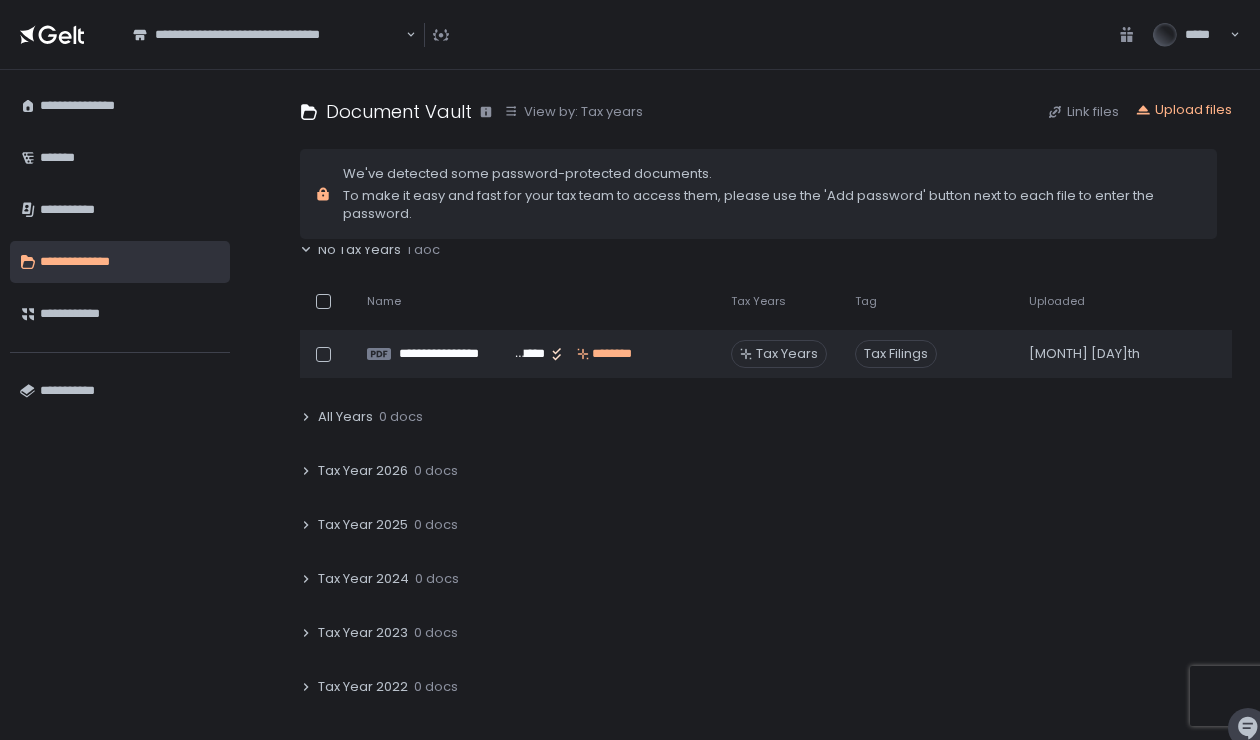 scroll, scrollTop: 0, scrollLeft: 0, axis: both 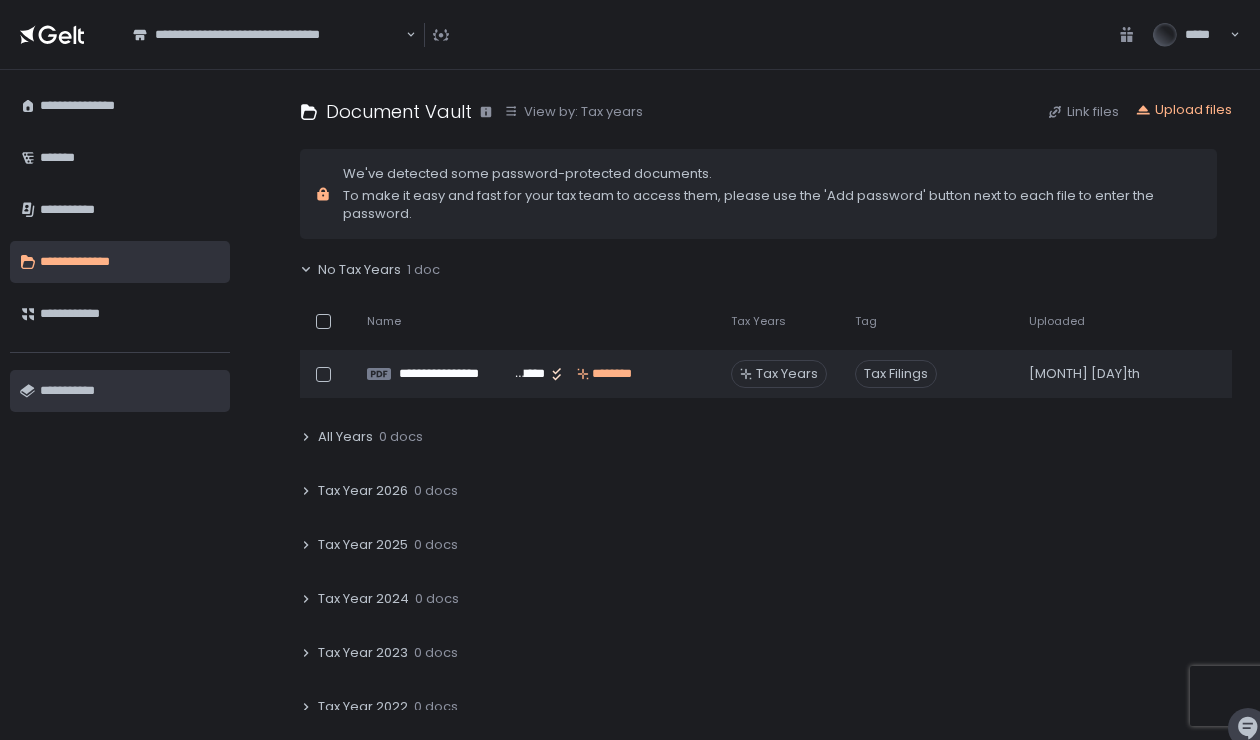 click on "**********" at bounding box center (130, 391) 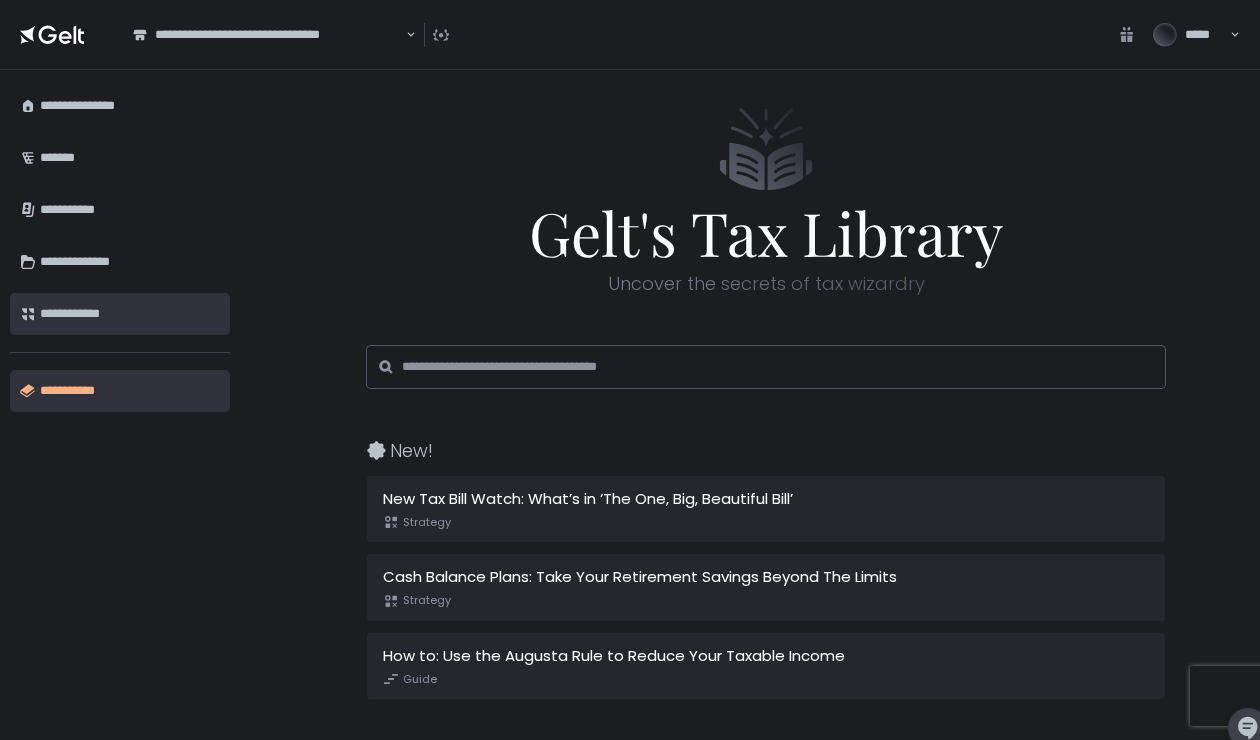 click on "**********" at bounding box center (130, 314) 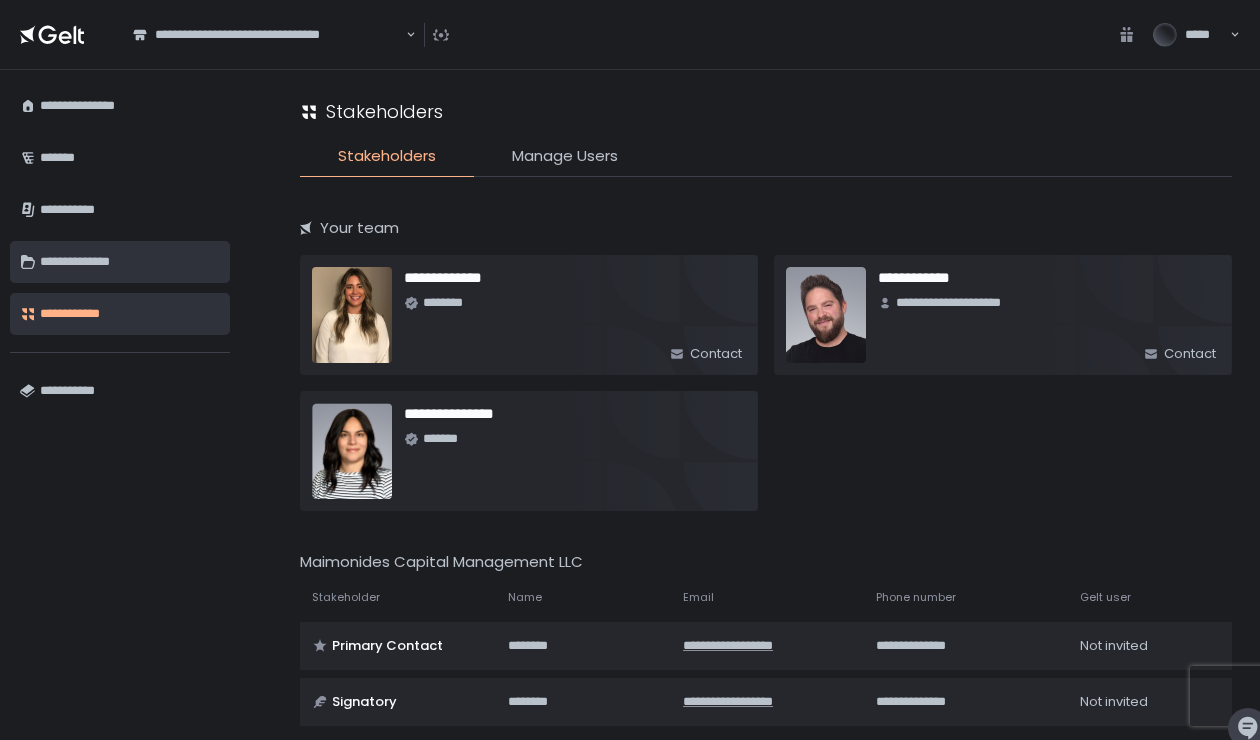 click on "**********" at bounding box center (130, 262) 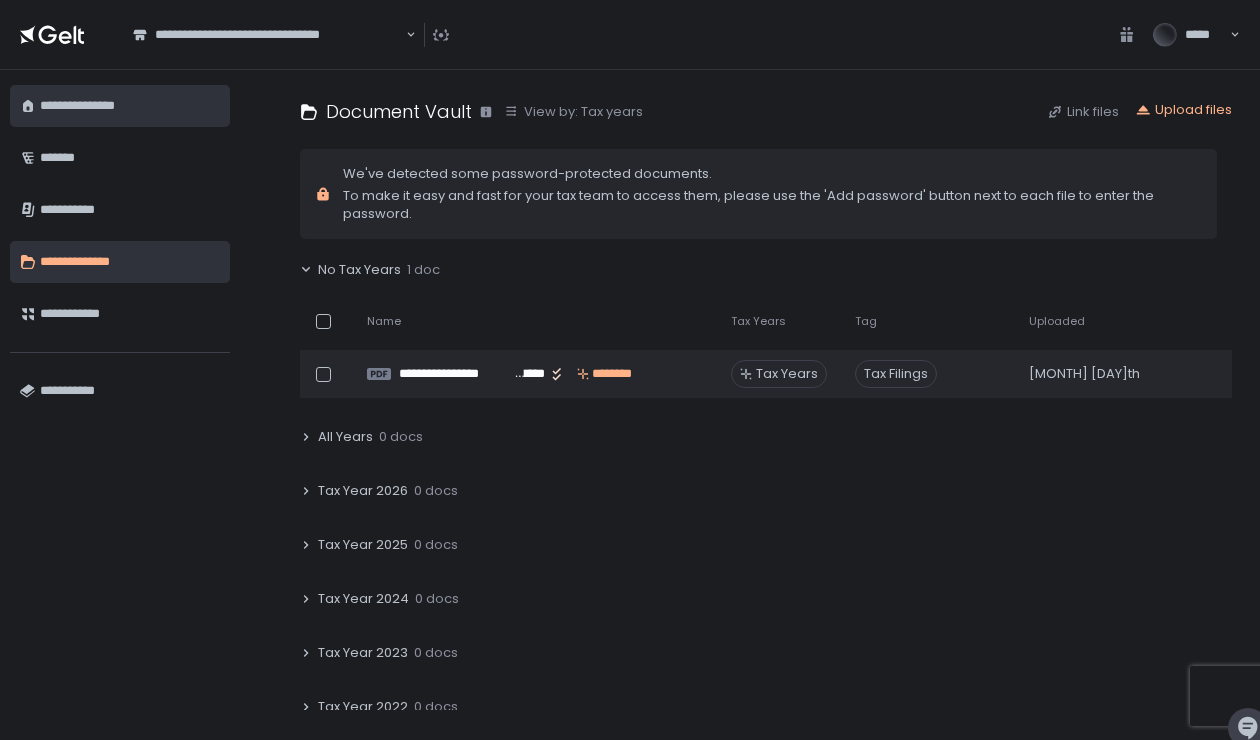 click on "**********" at bounding box center [130, 106] 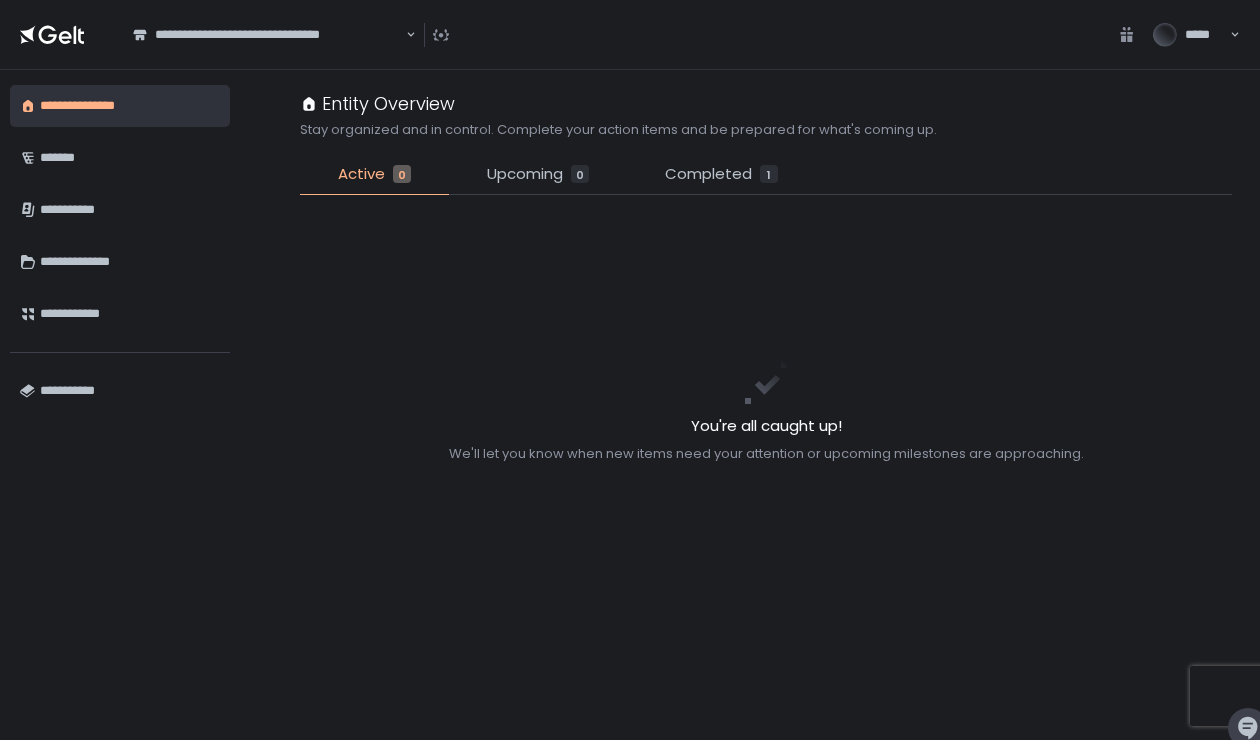 click 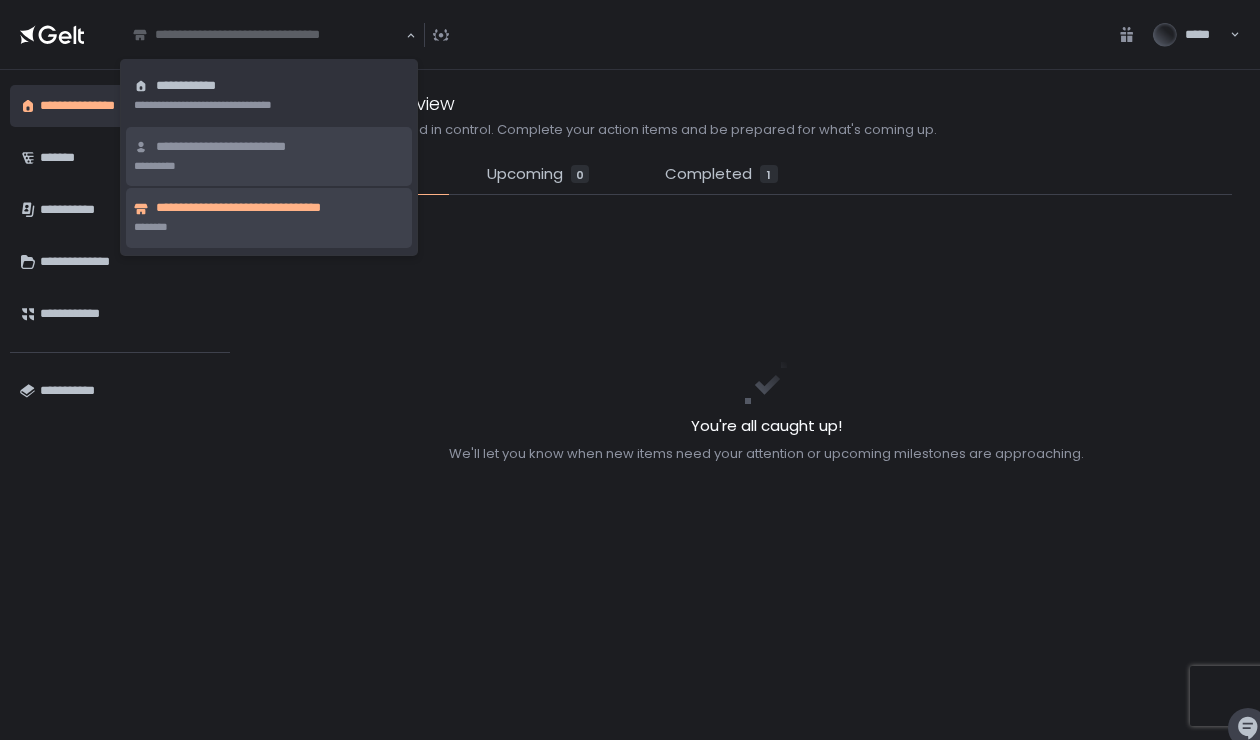 click on "**********" at bounding box center [245, 147] 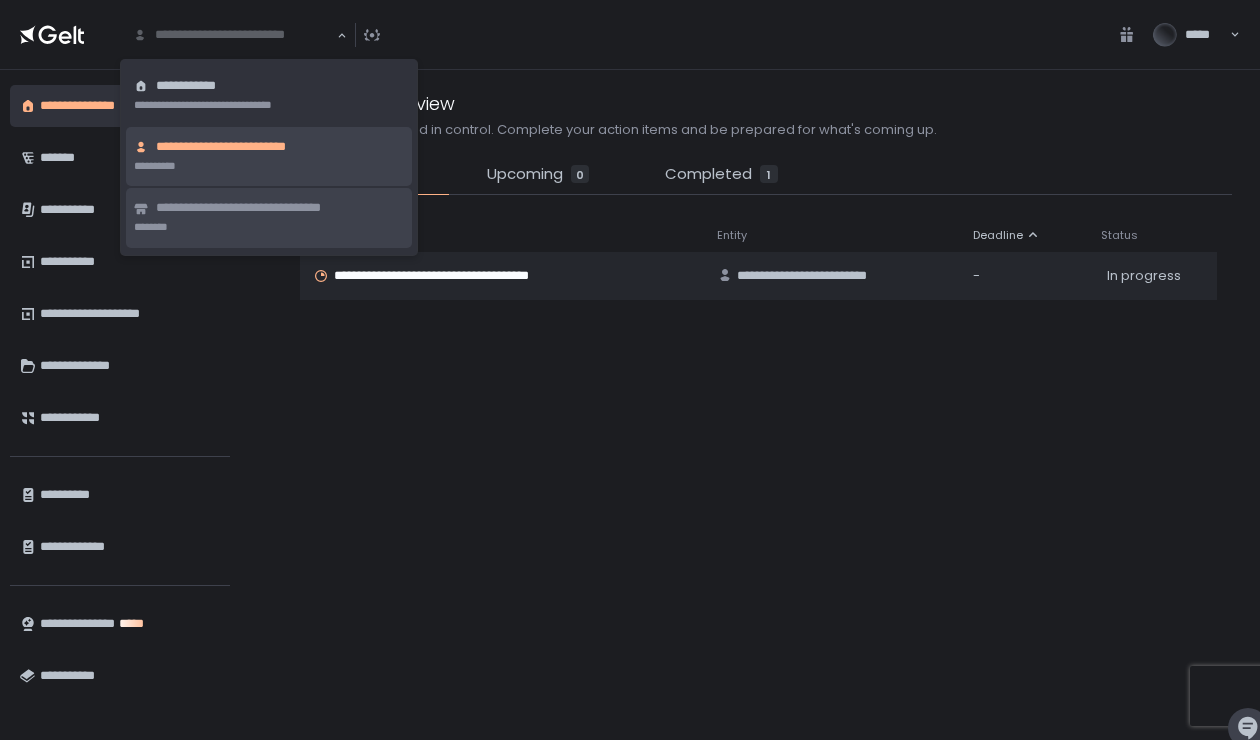 click on "**********" at bounding box center [280, 208] 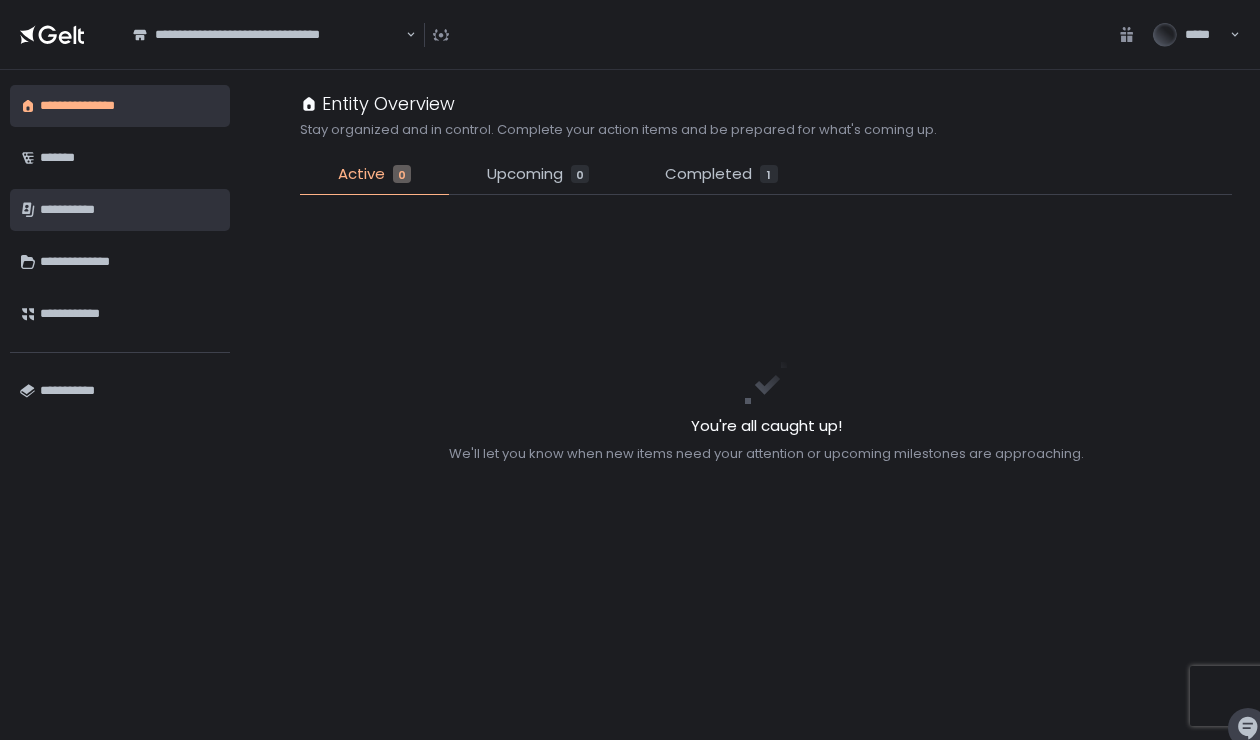 click on "**********" at bounding box center [130, 210] 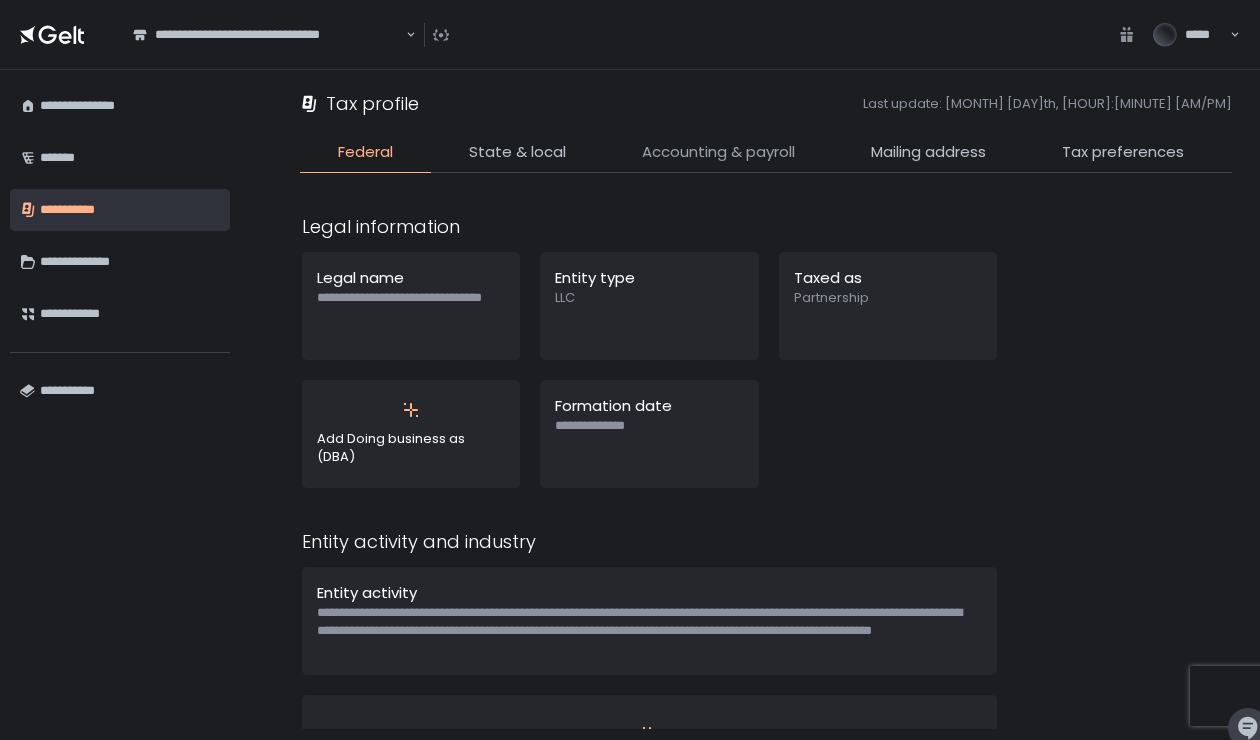 click on "Accounting & payroll" at bounding box center (718, 152) 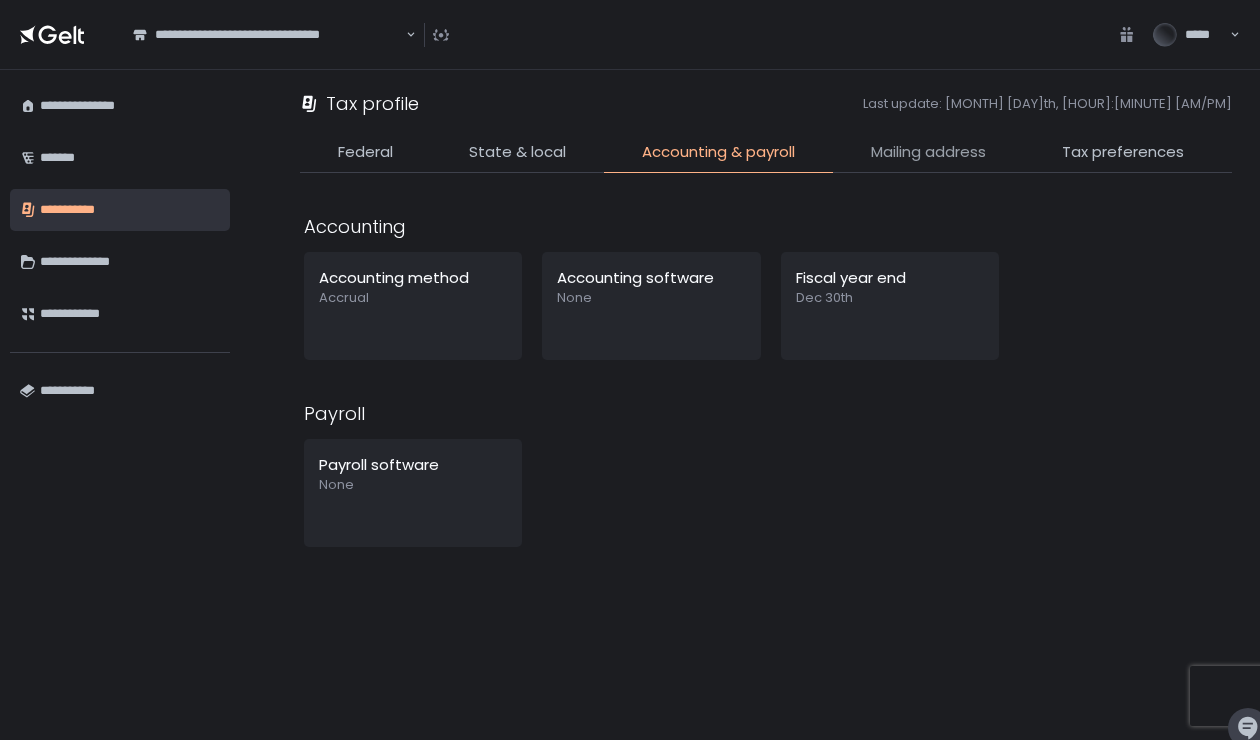 click on "Mailing address" at bounding box center [928, 152] 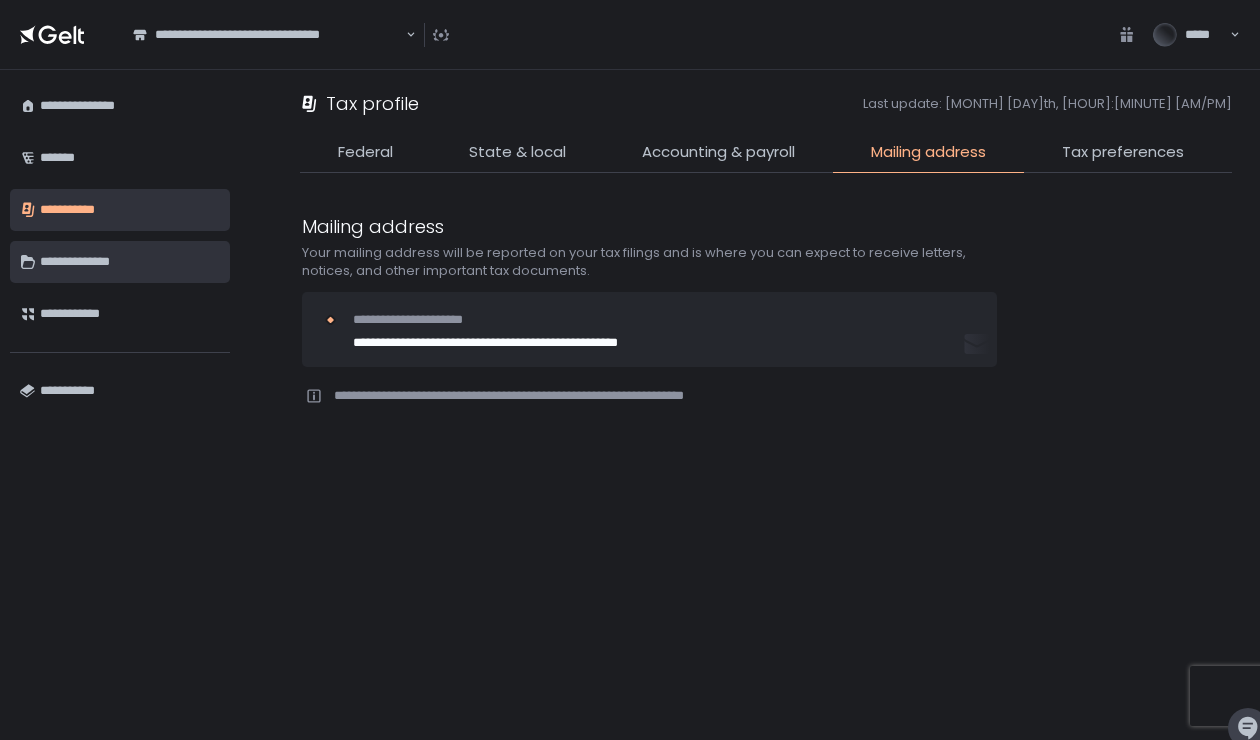 click on "**********" at bounding box center [130, 262] 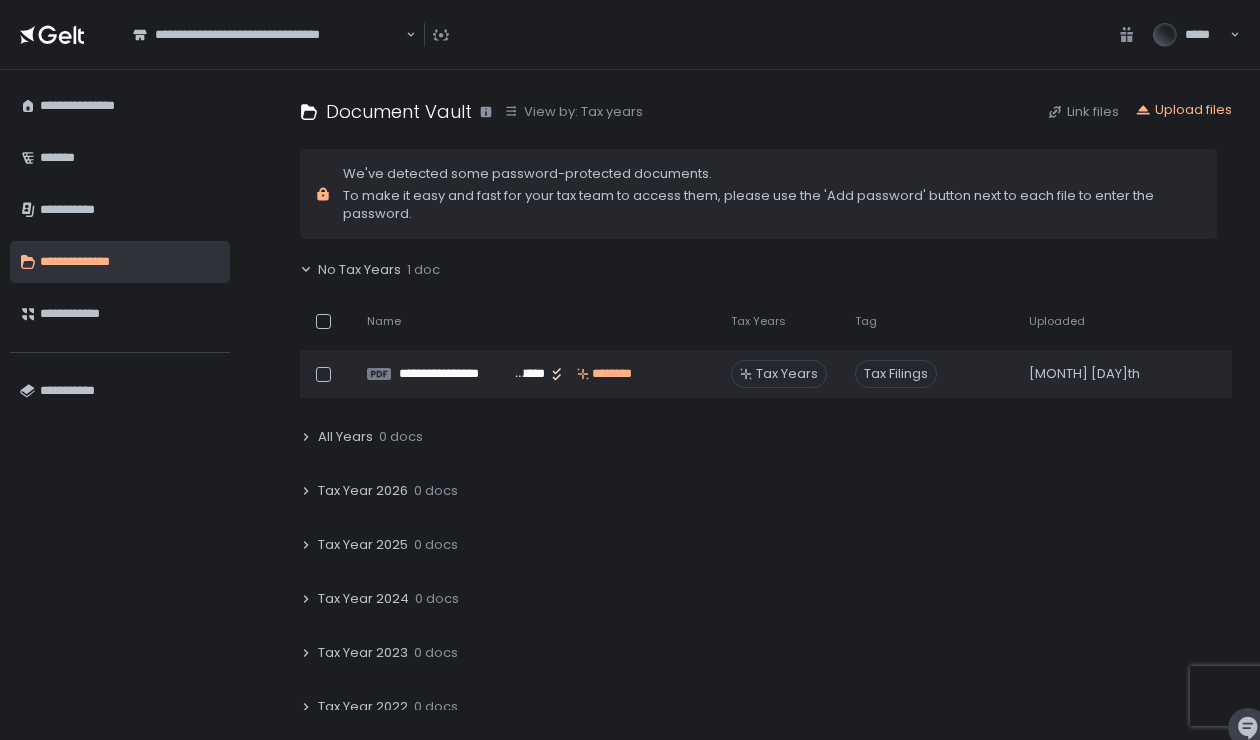 click 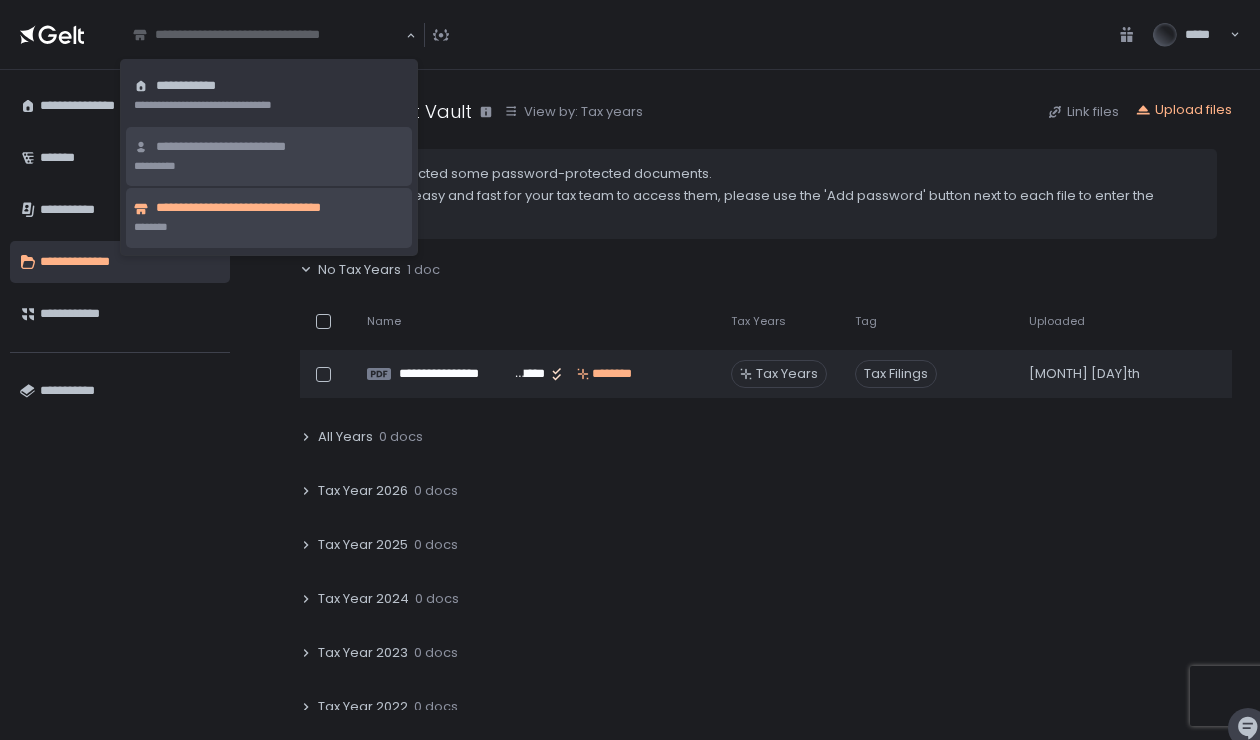 click on "**********" at bounding box center (245, 147) 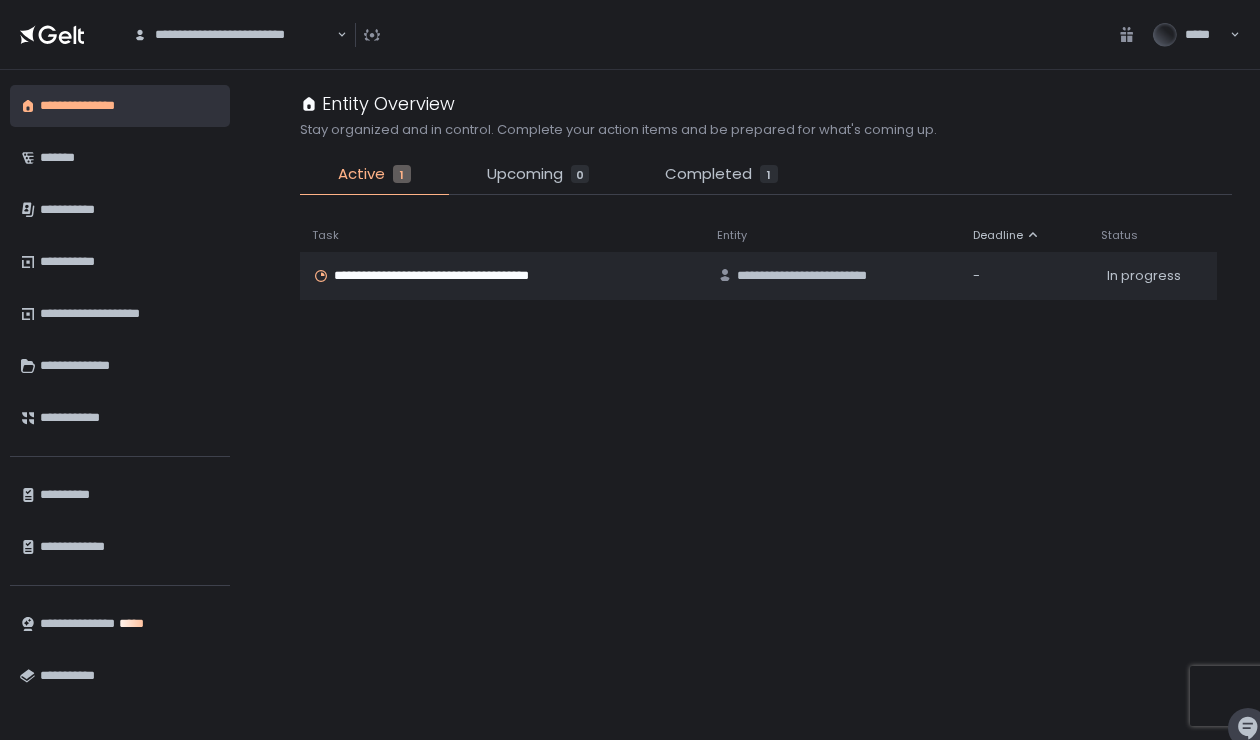 click on "*****" at bounding box center (1184, 35) 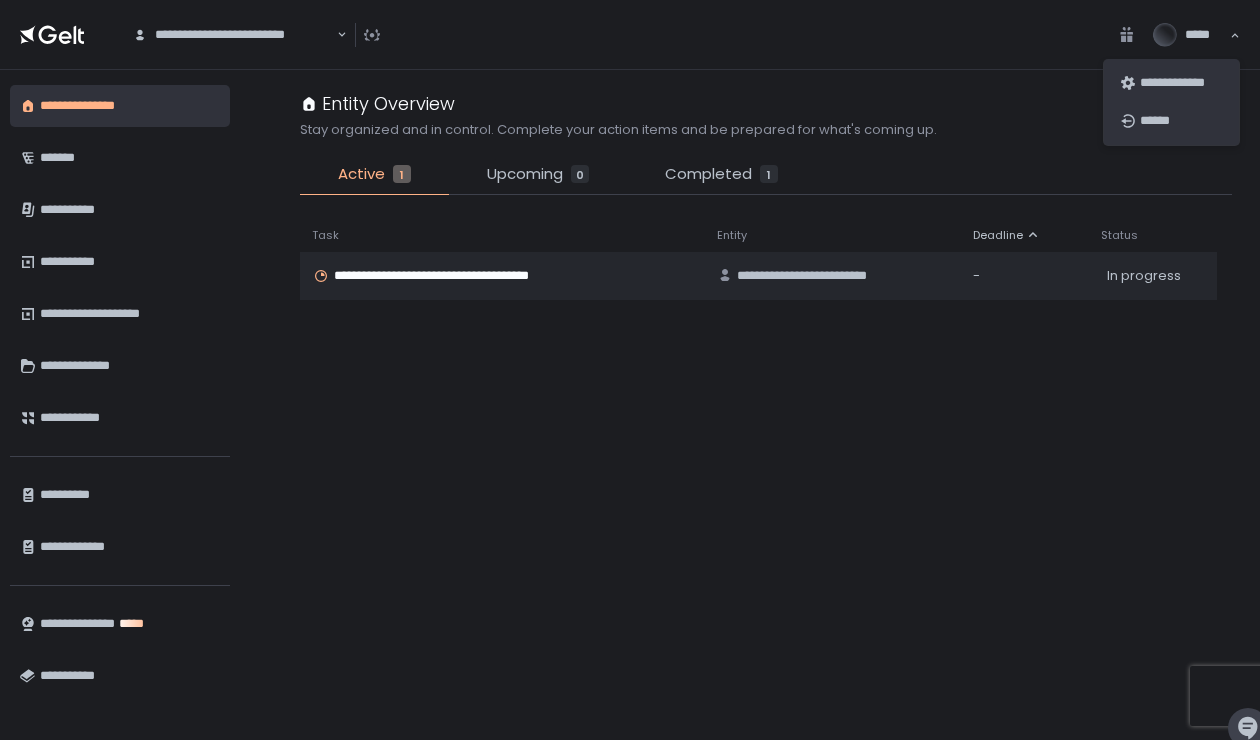 click on "*****" at bounding box center [1204, 35] 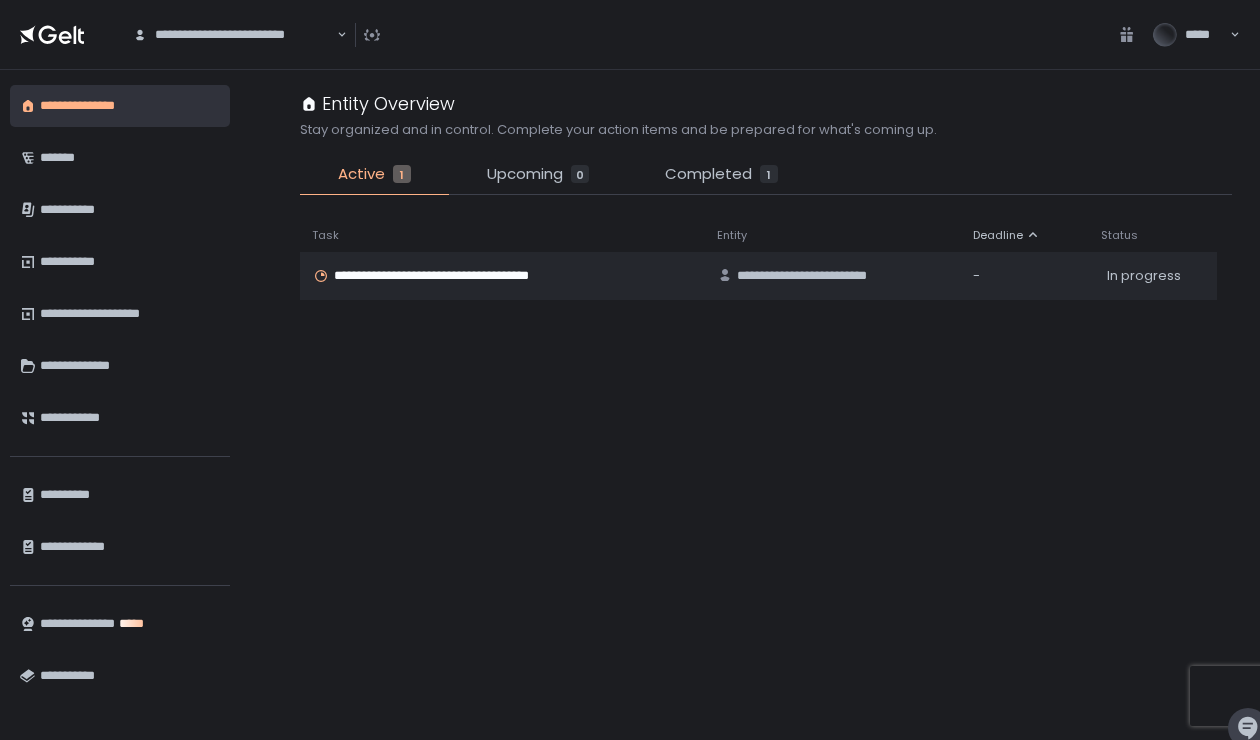 click on "**********" at bounding box center [234, 35] 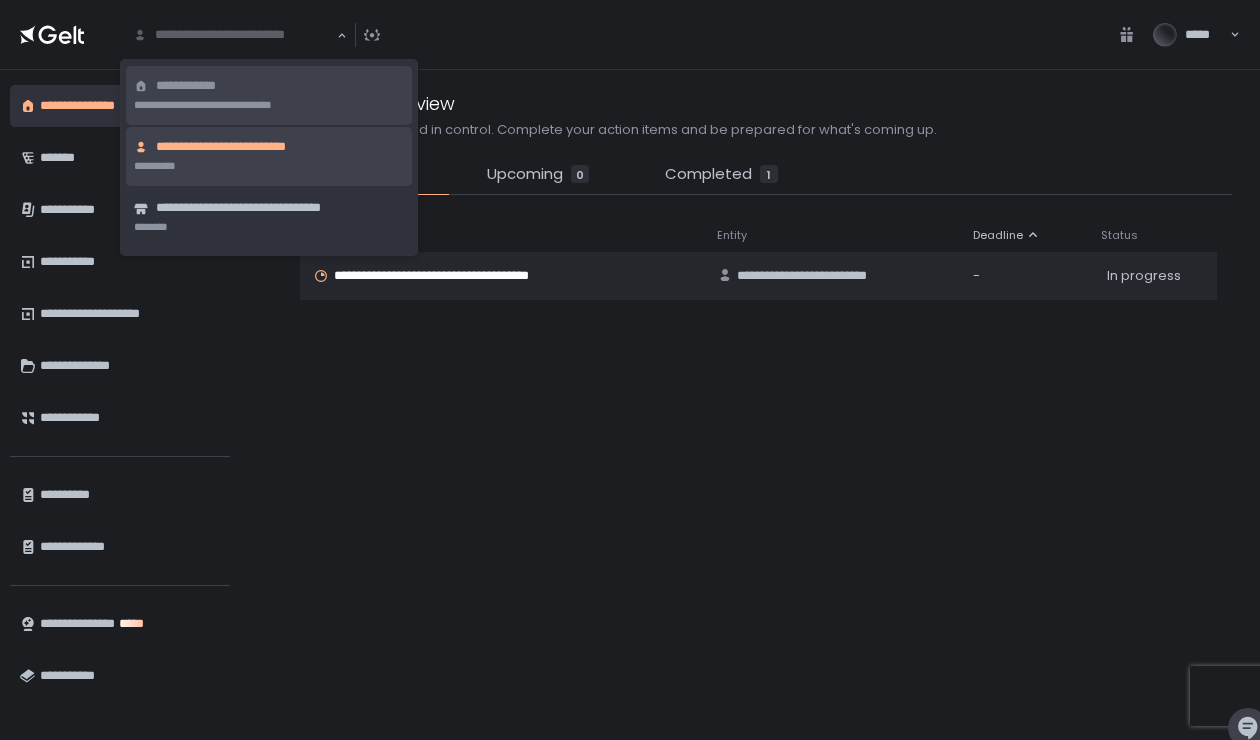 click on "**********" 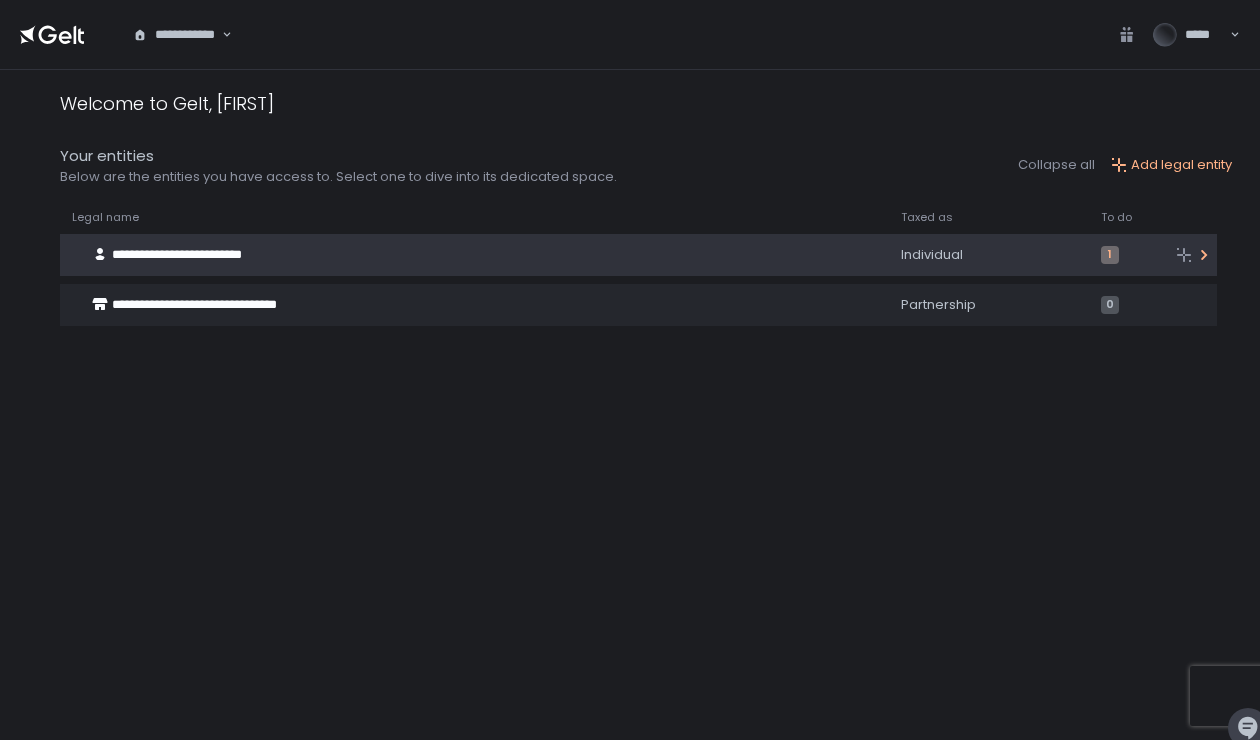 click on "Individual" at bounding box center [989, 255] 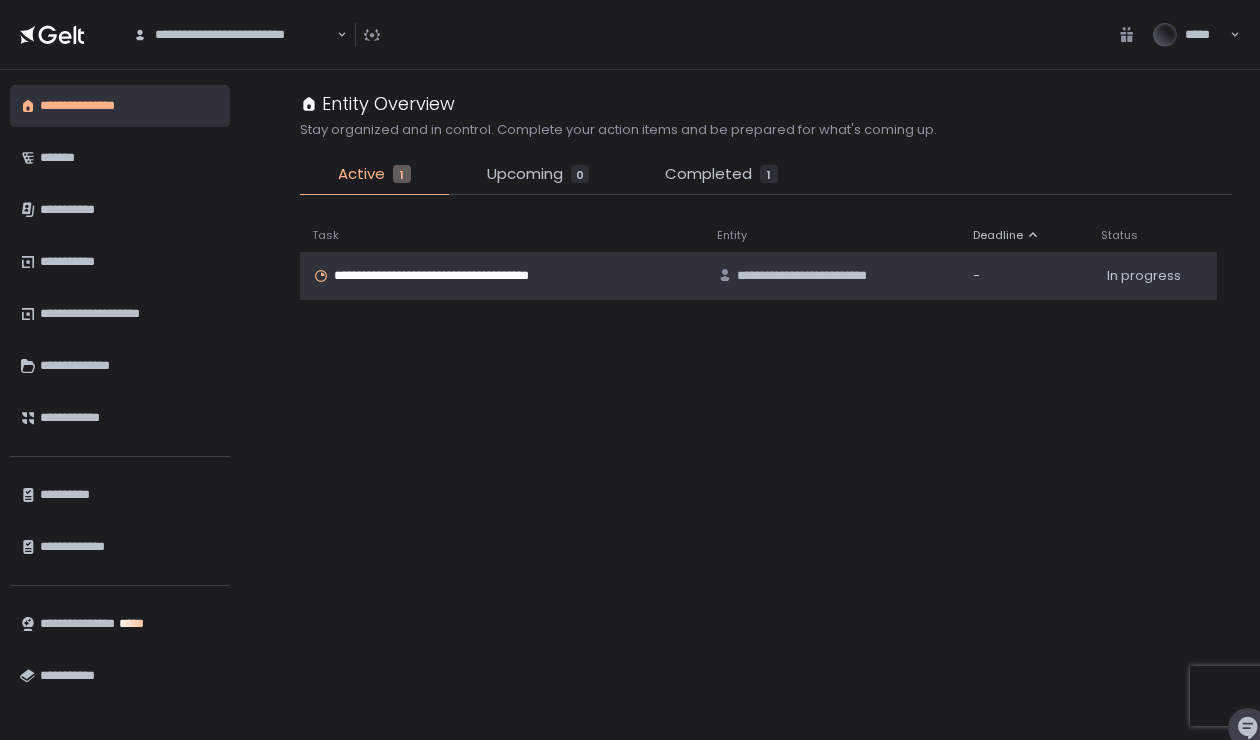 click on "**********" at bounding box center (456, 276) 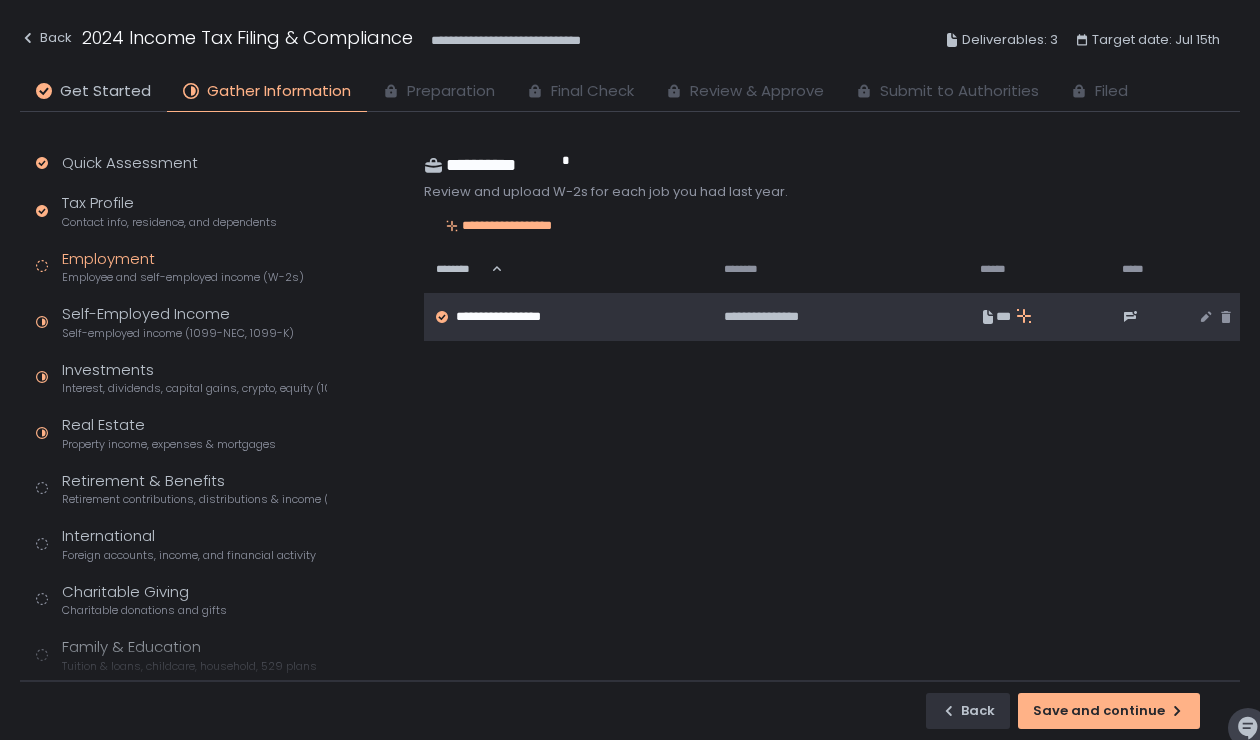 click 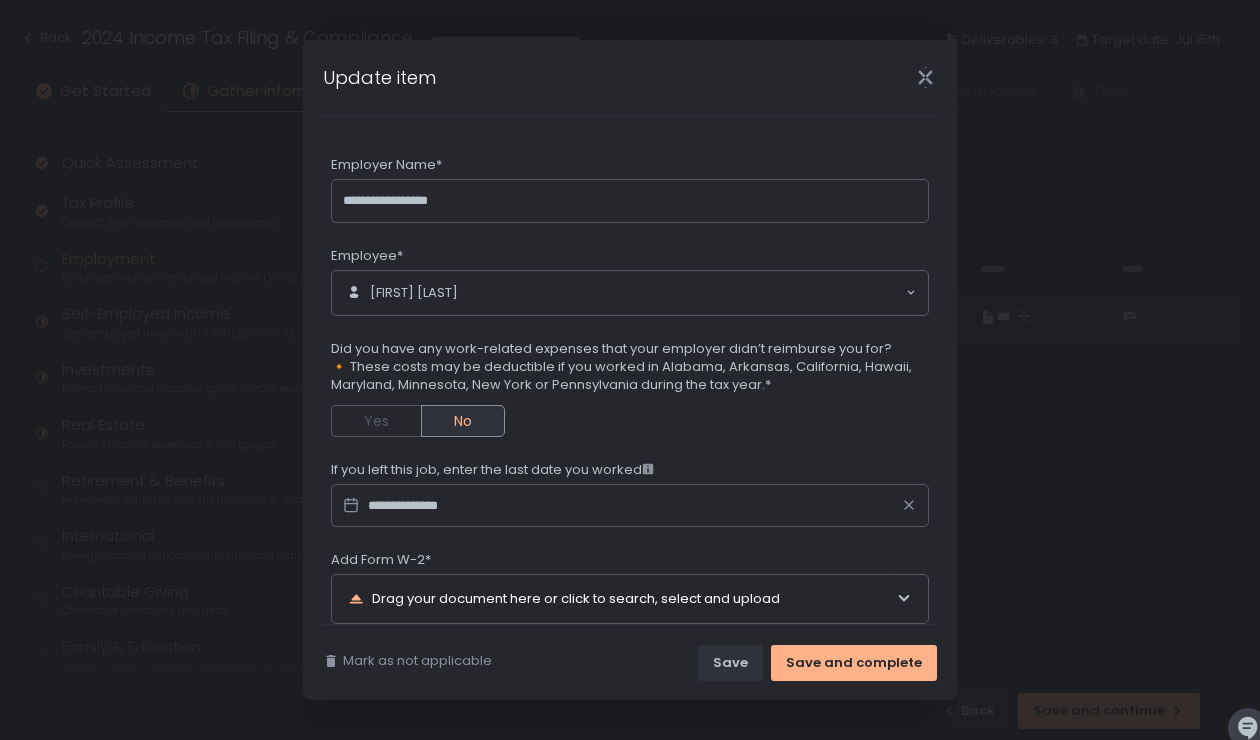 click 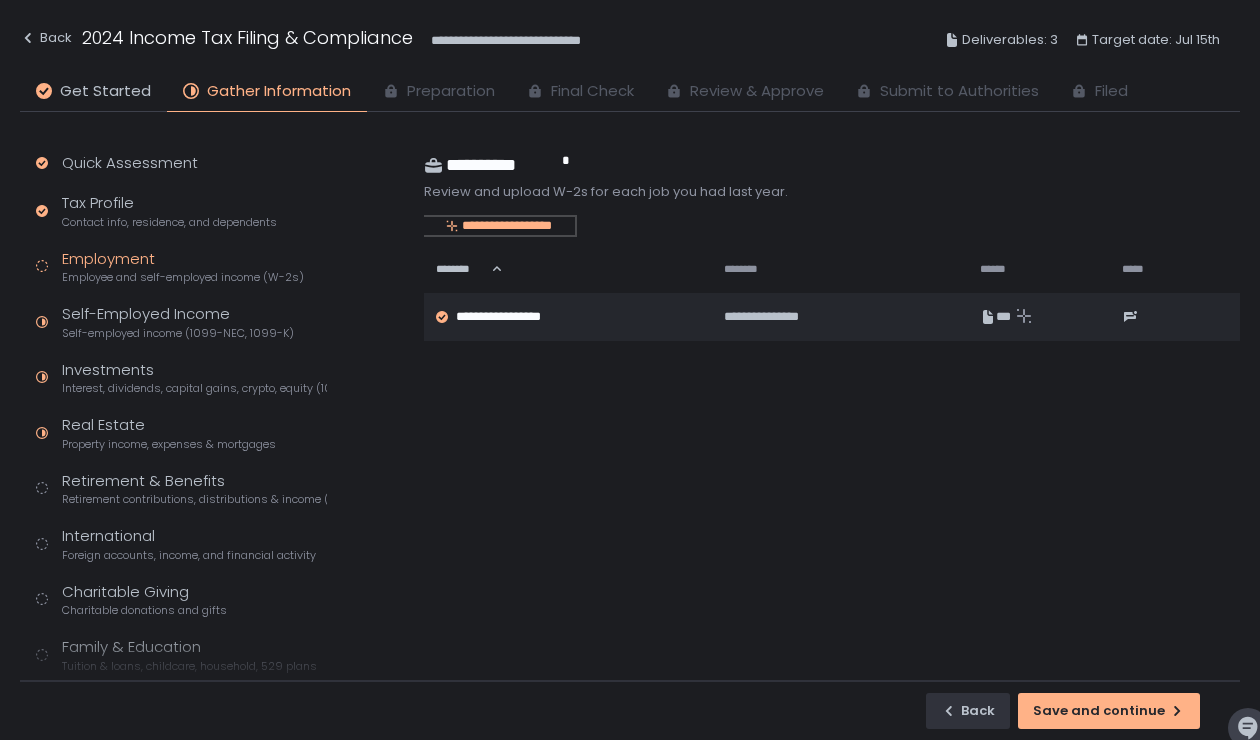 click on "**********" 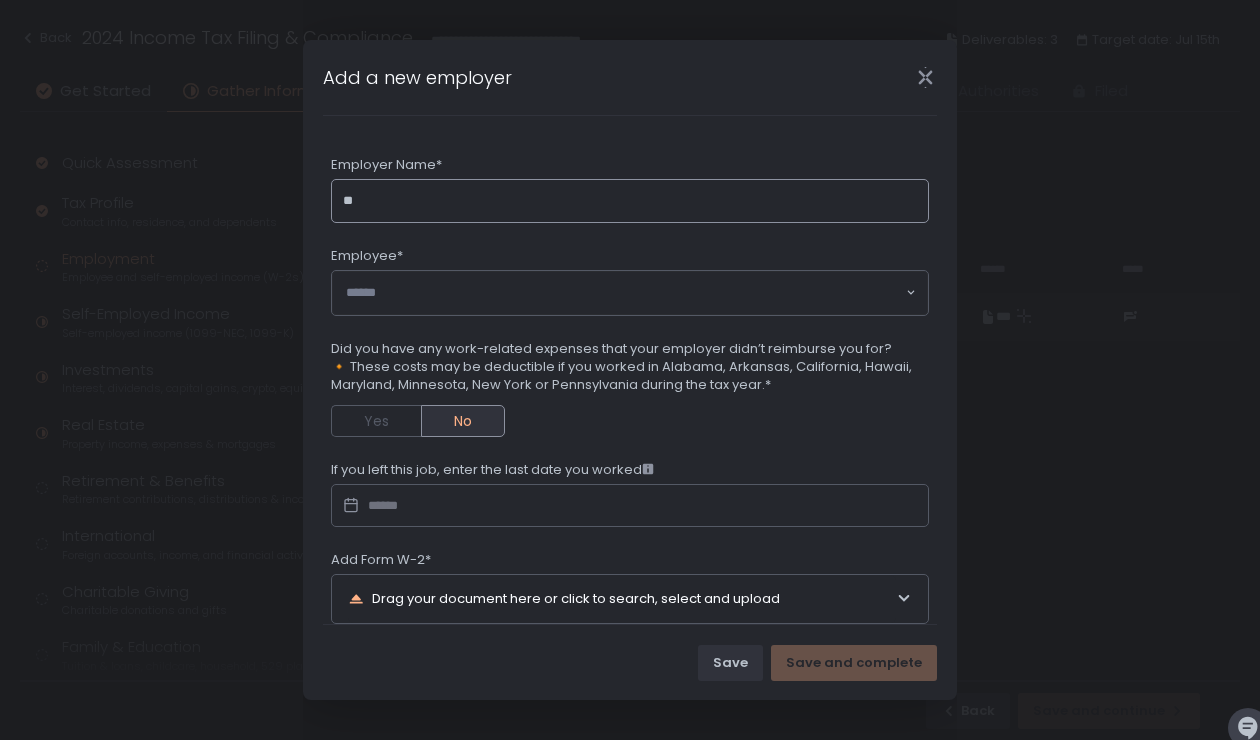 type on "*" 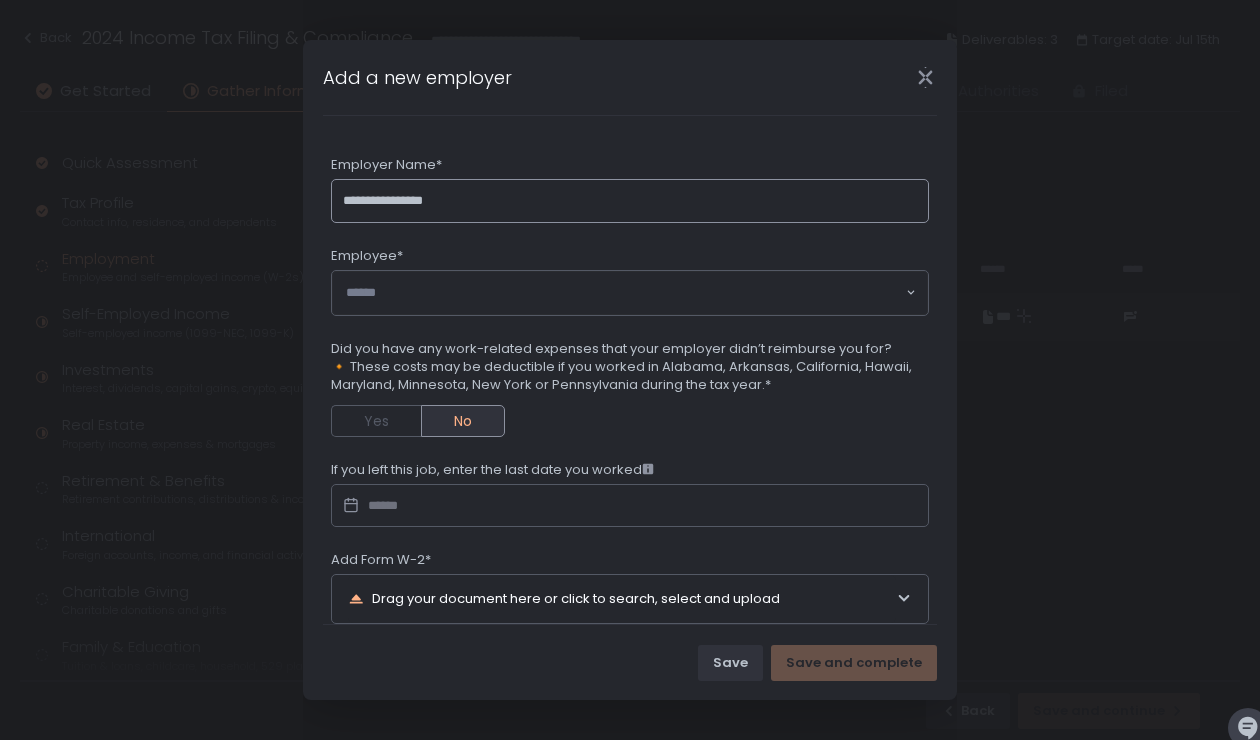 type on "**********" 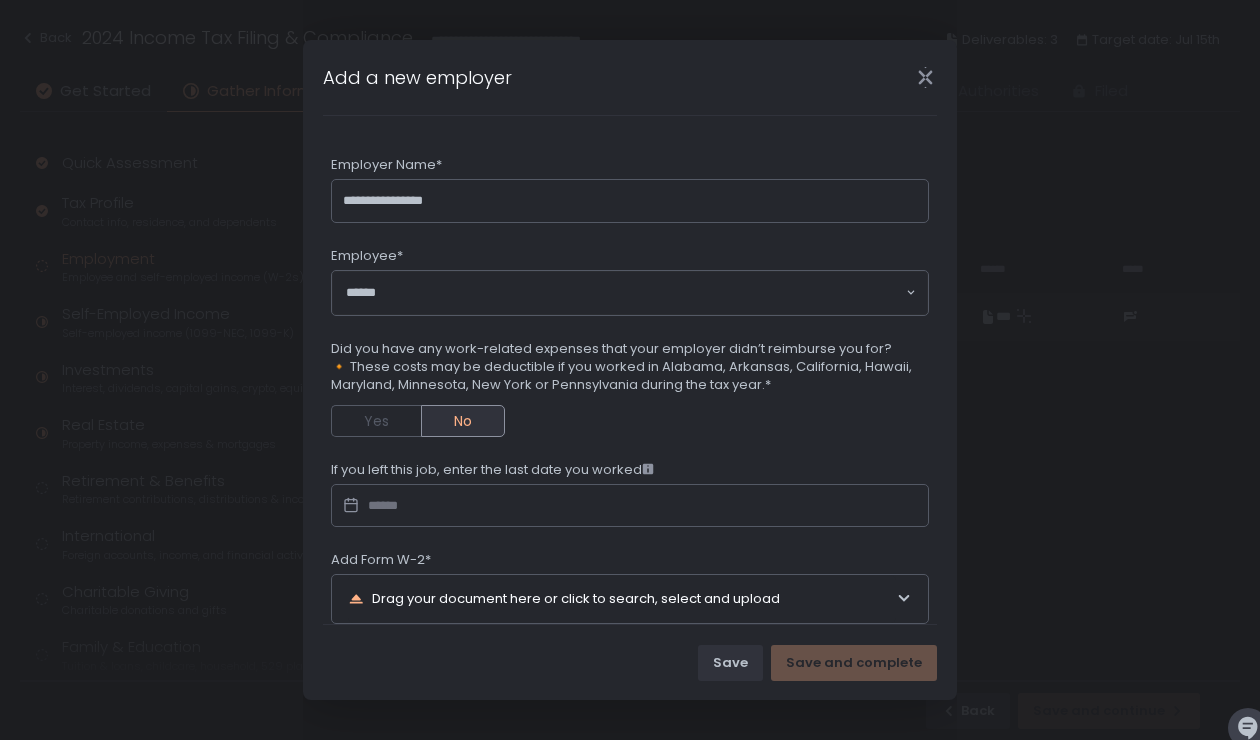 click on "Loading..." 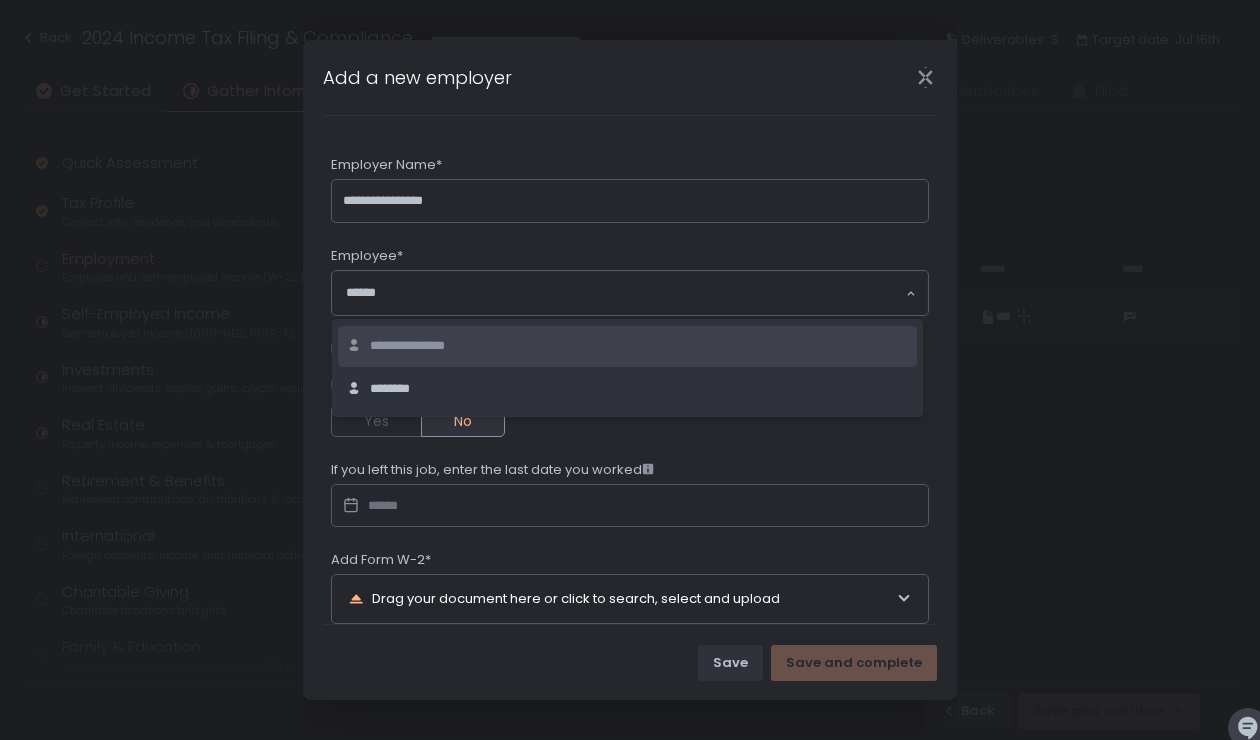 click on "**********" at bounding box center [426, 346] 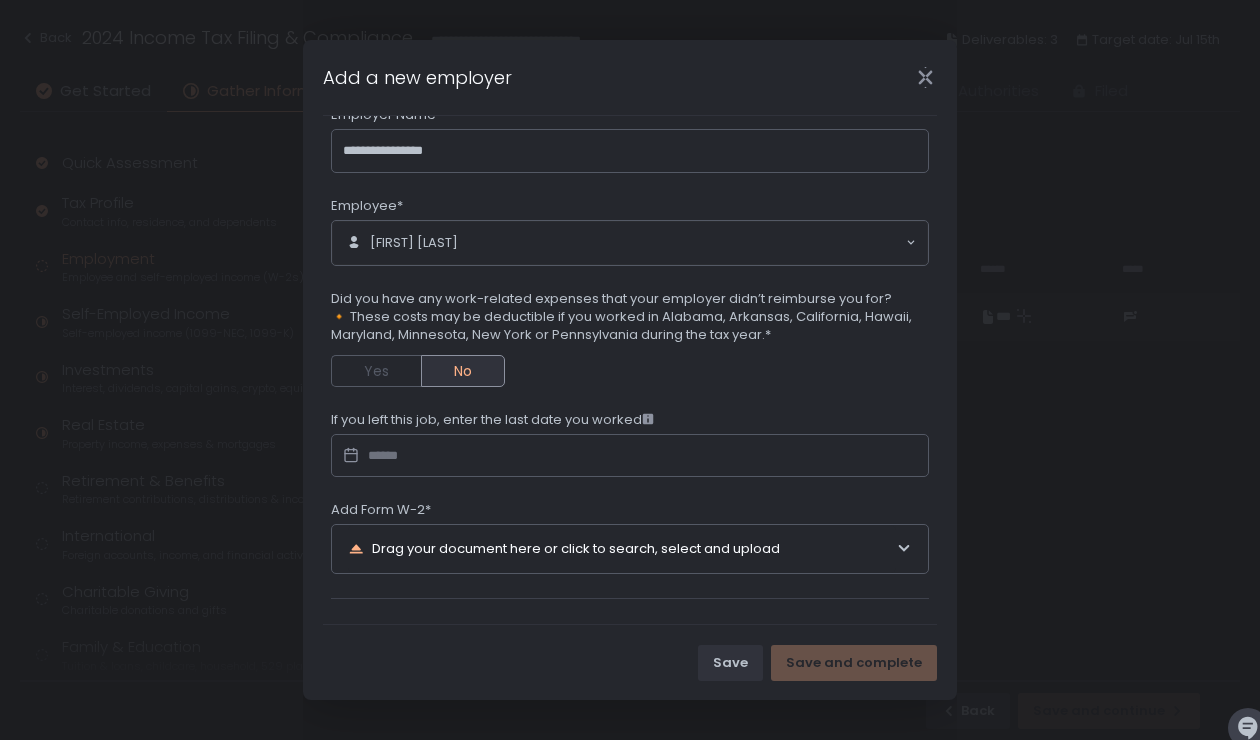scroll, scrollTop: 51, scrollLeft: 0, axis: vertical 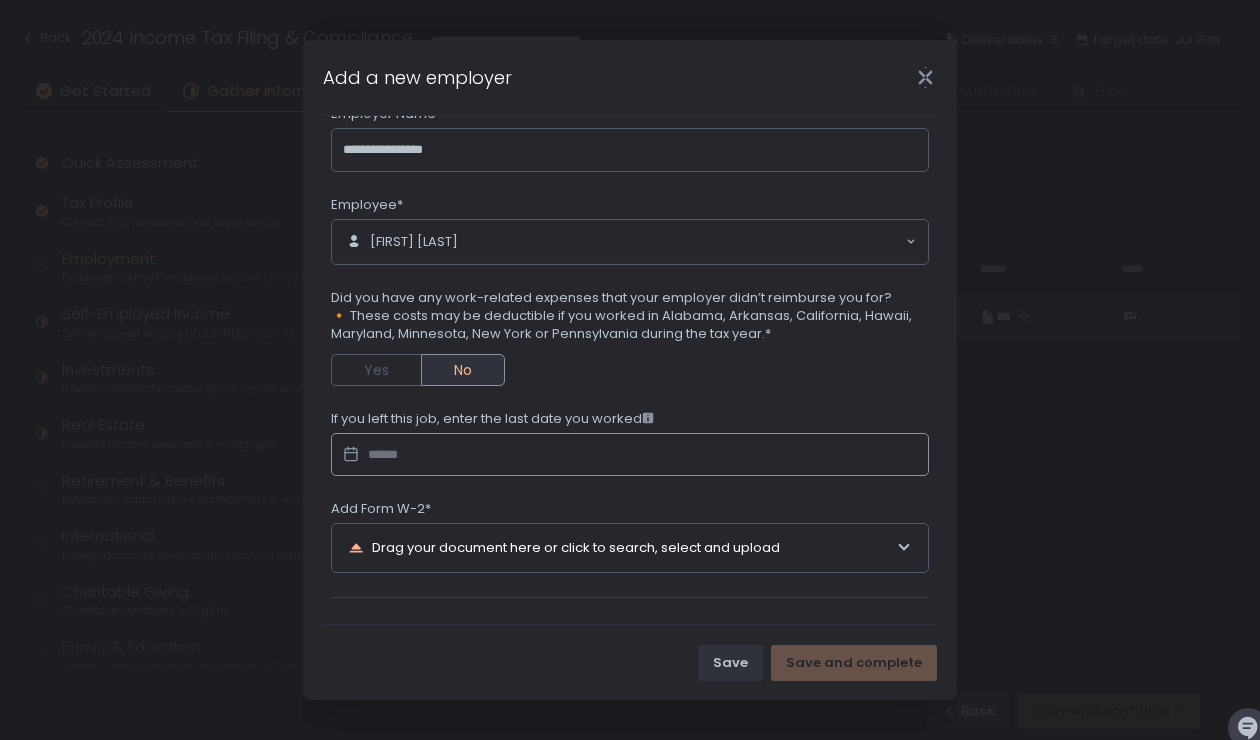 click at bounding box center (630, 455) 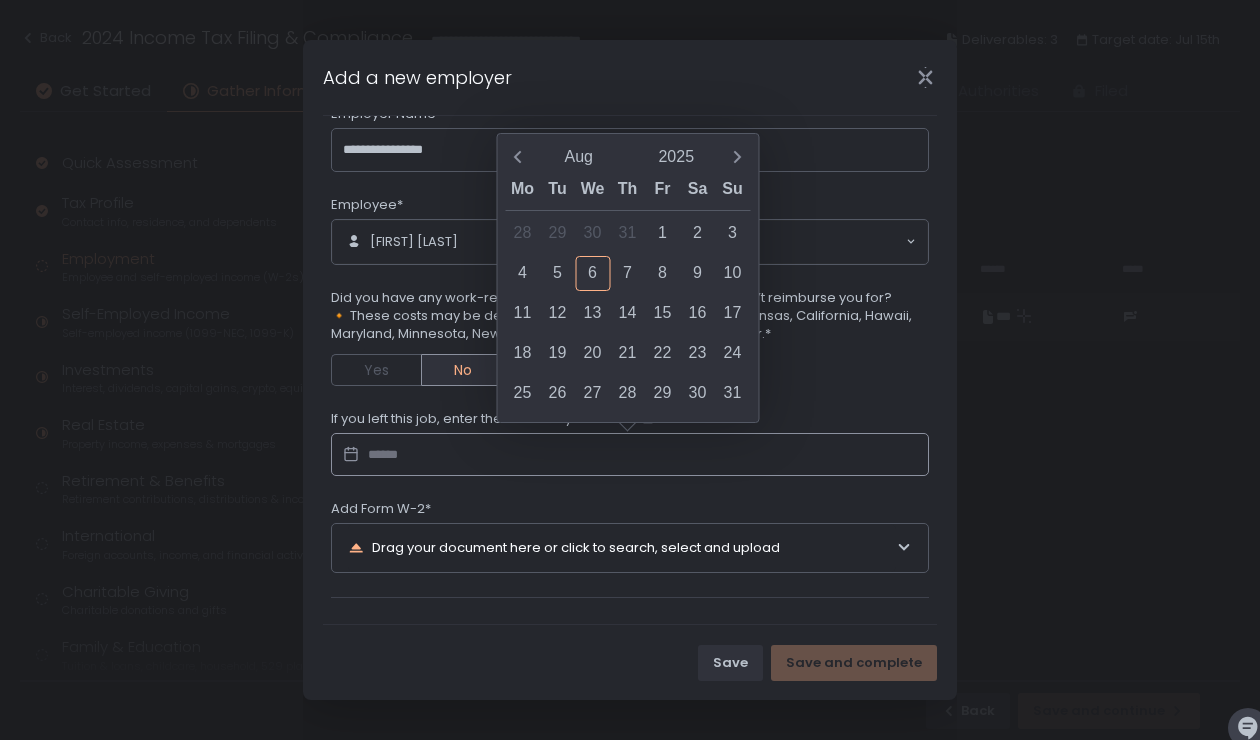 click on "**********" at bounding box center [630, 339] 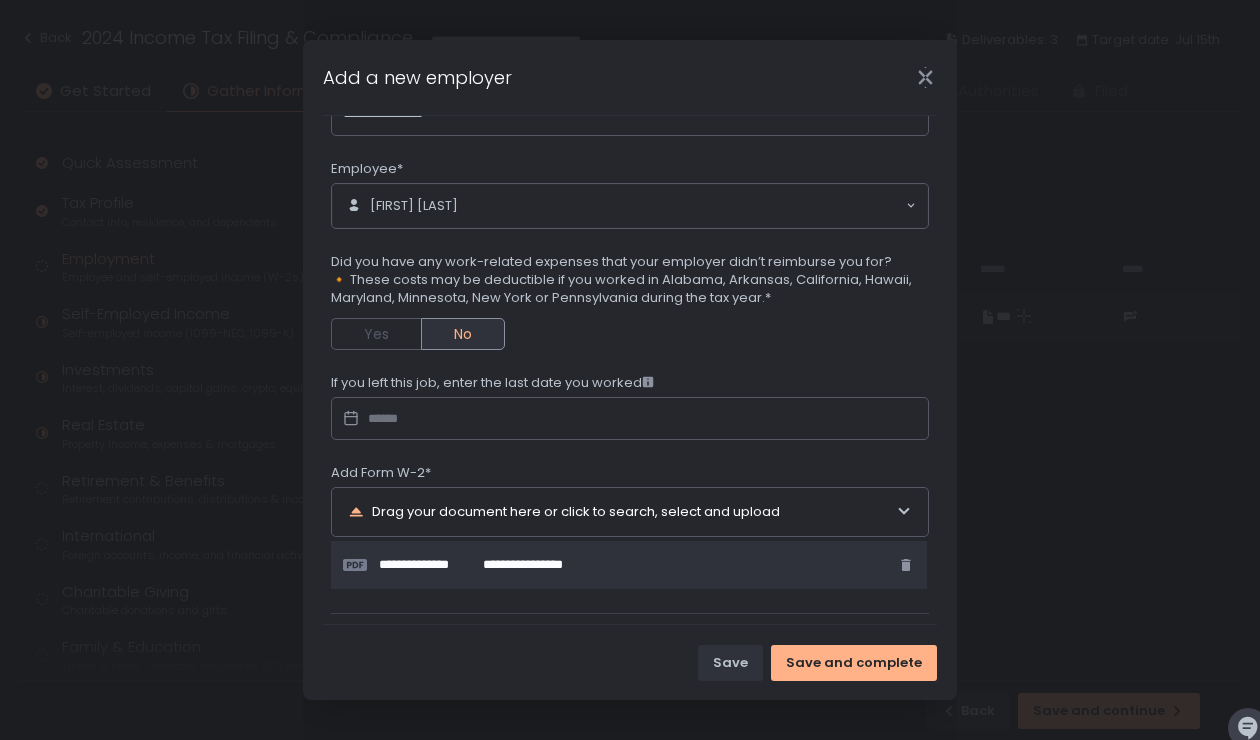 scroll, scrollTop: 107, scrollLeft: 0, axis: vertical 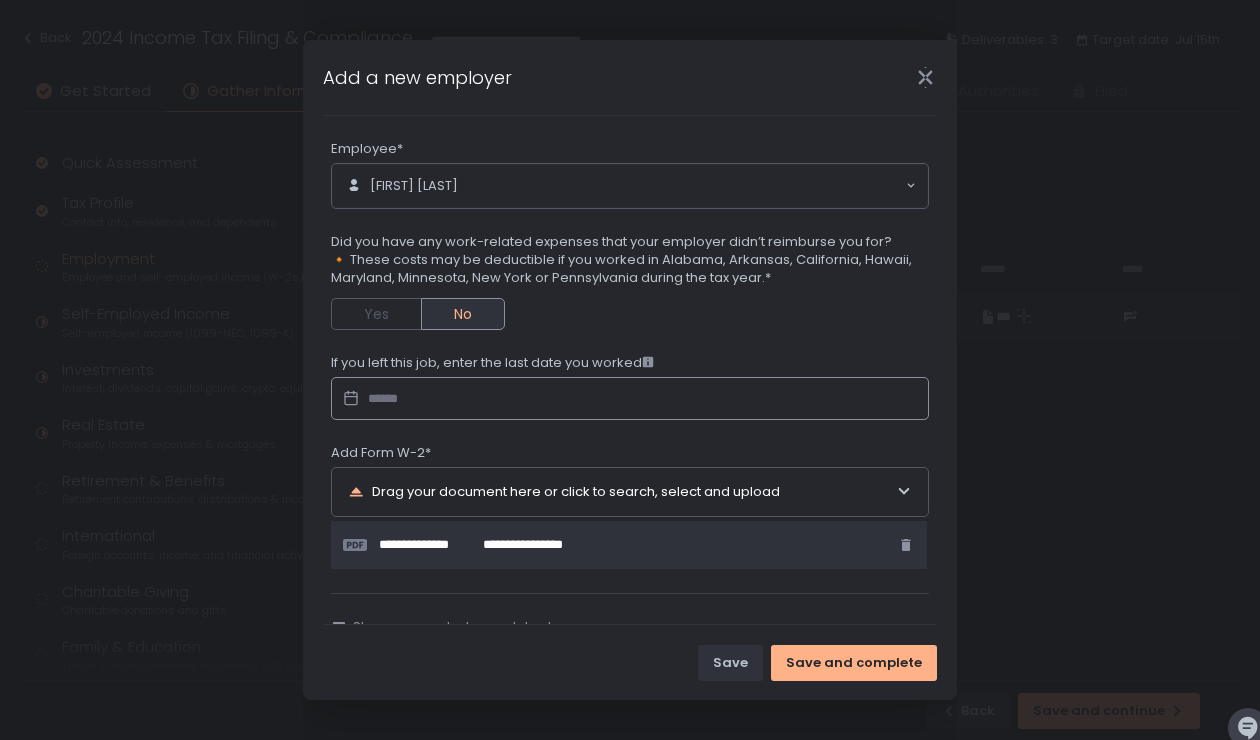 click at bounding box center [630, 399] 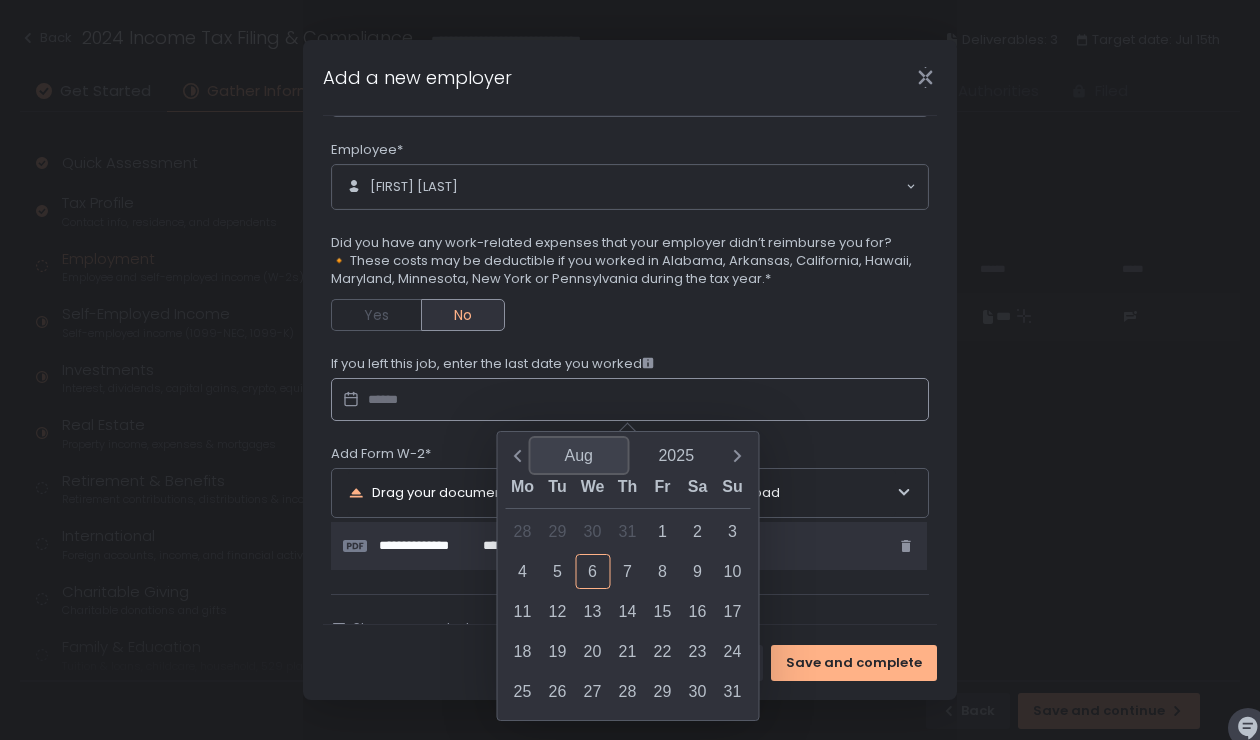 click on "Aug" 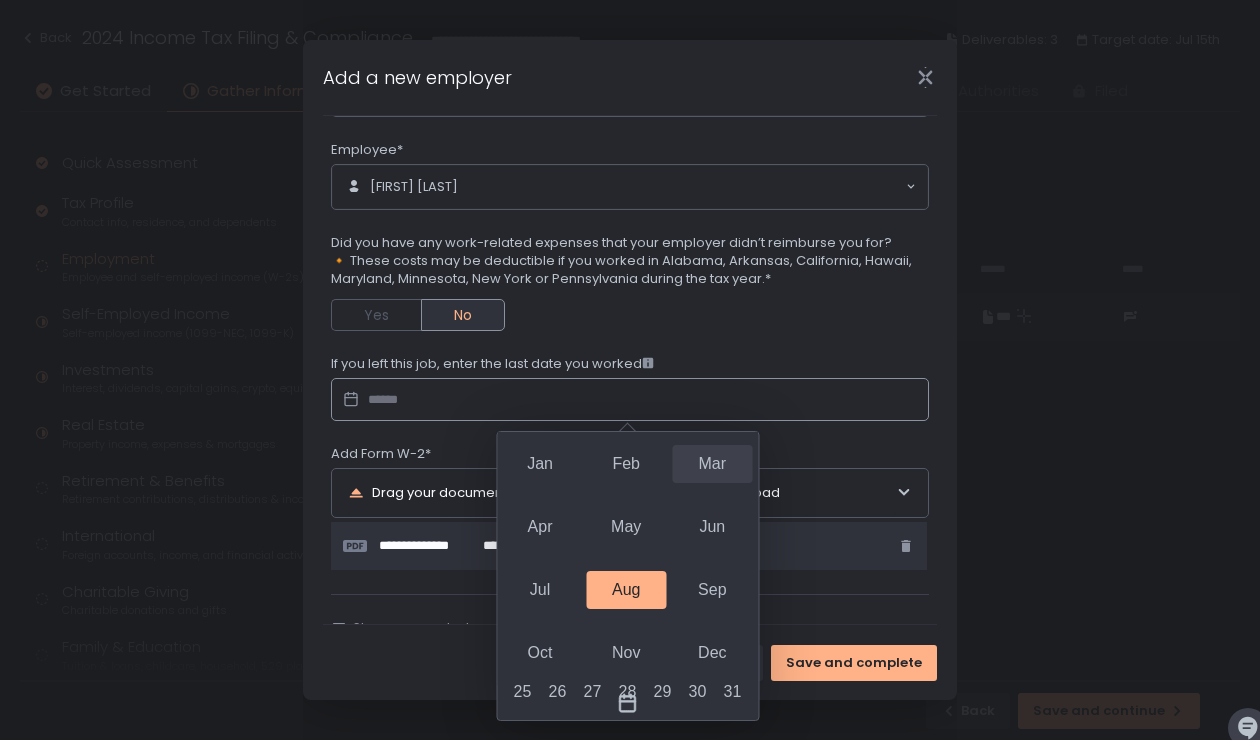 click on "Mar" at bounding box center [712, 464] 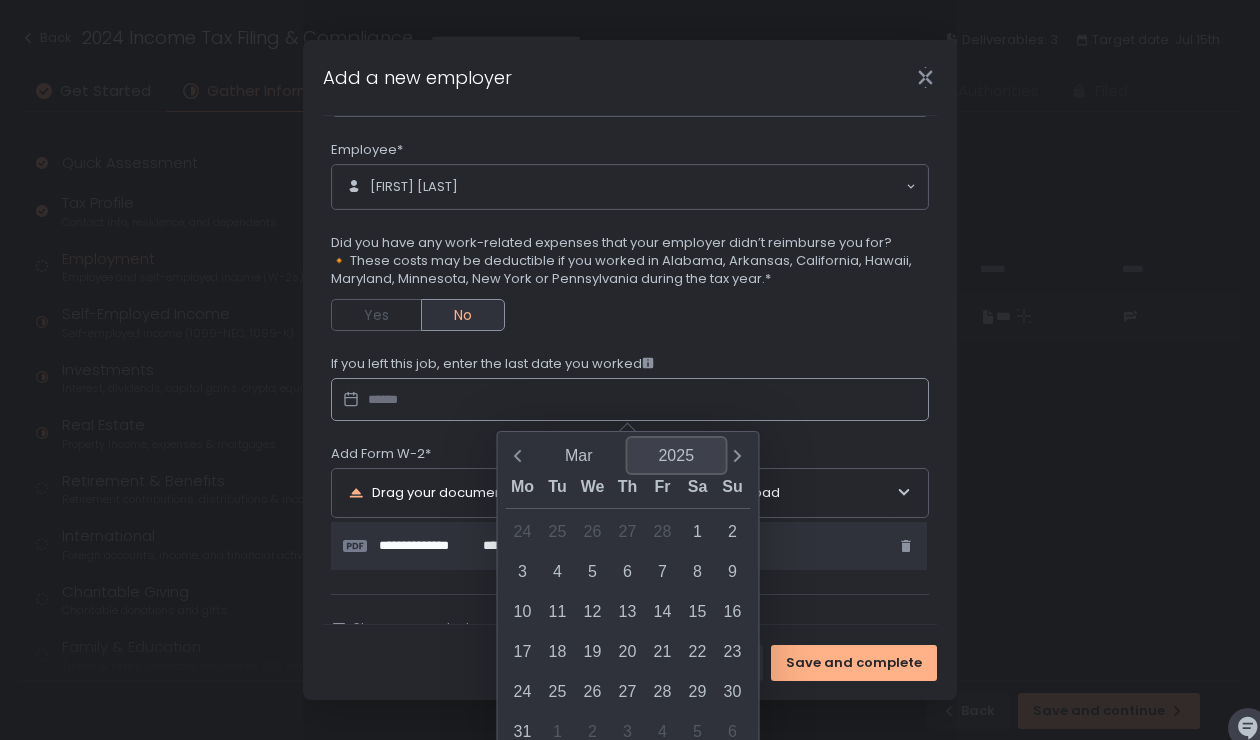 click on "2025" 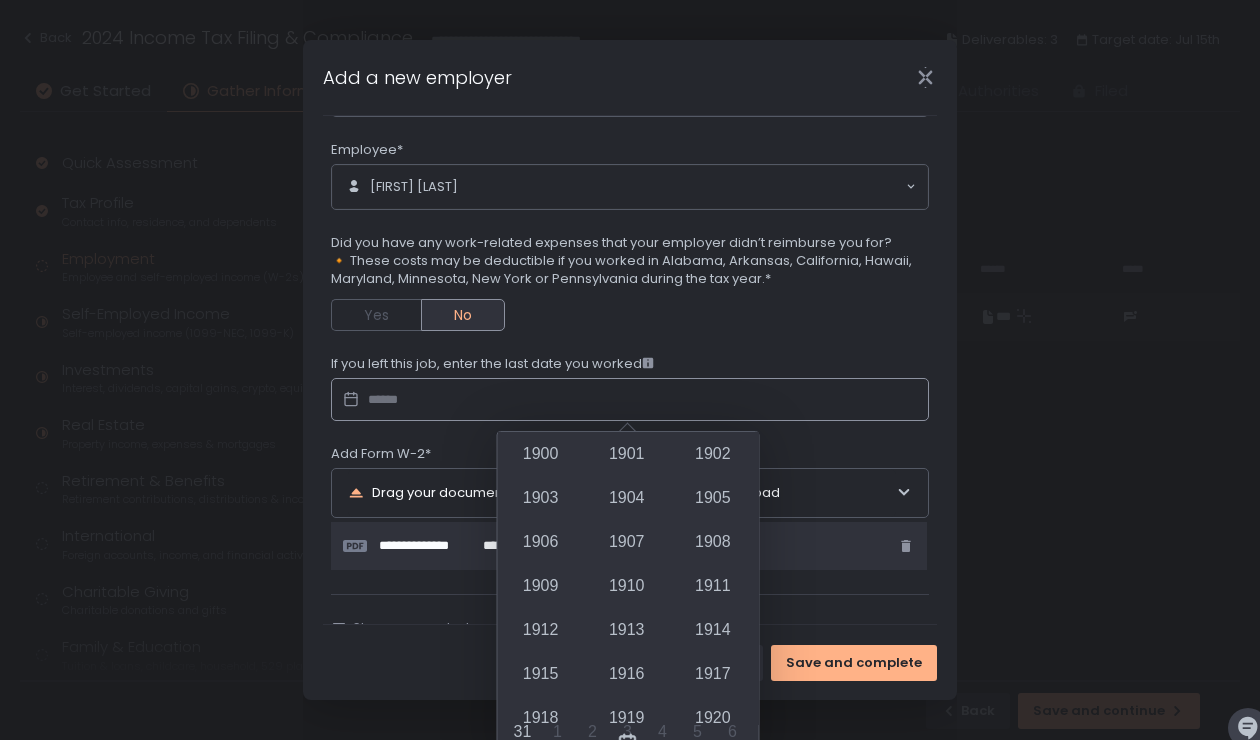 scroll, scrollTop: 1667, scrollLeft: 0, axis: vertical 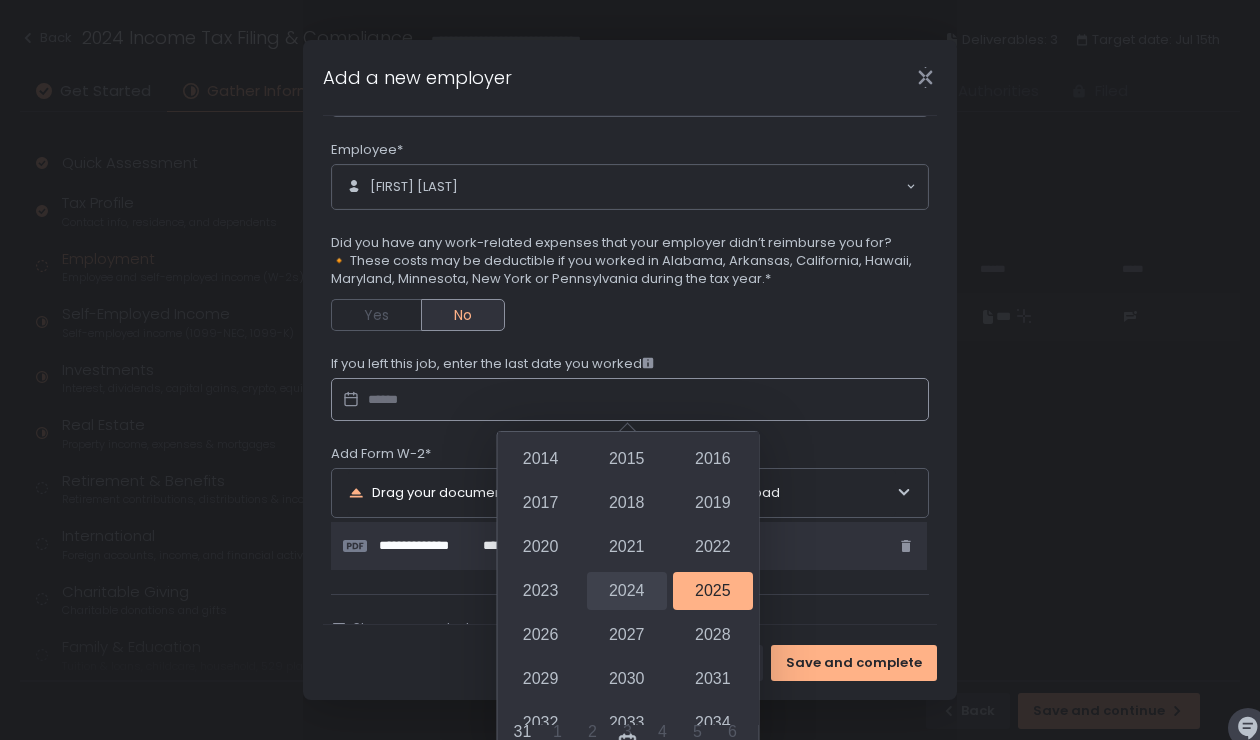 click on "2024" at bounding box center [626, 591] 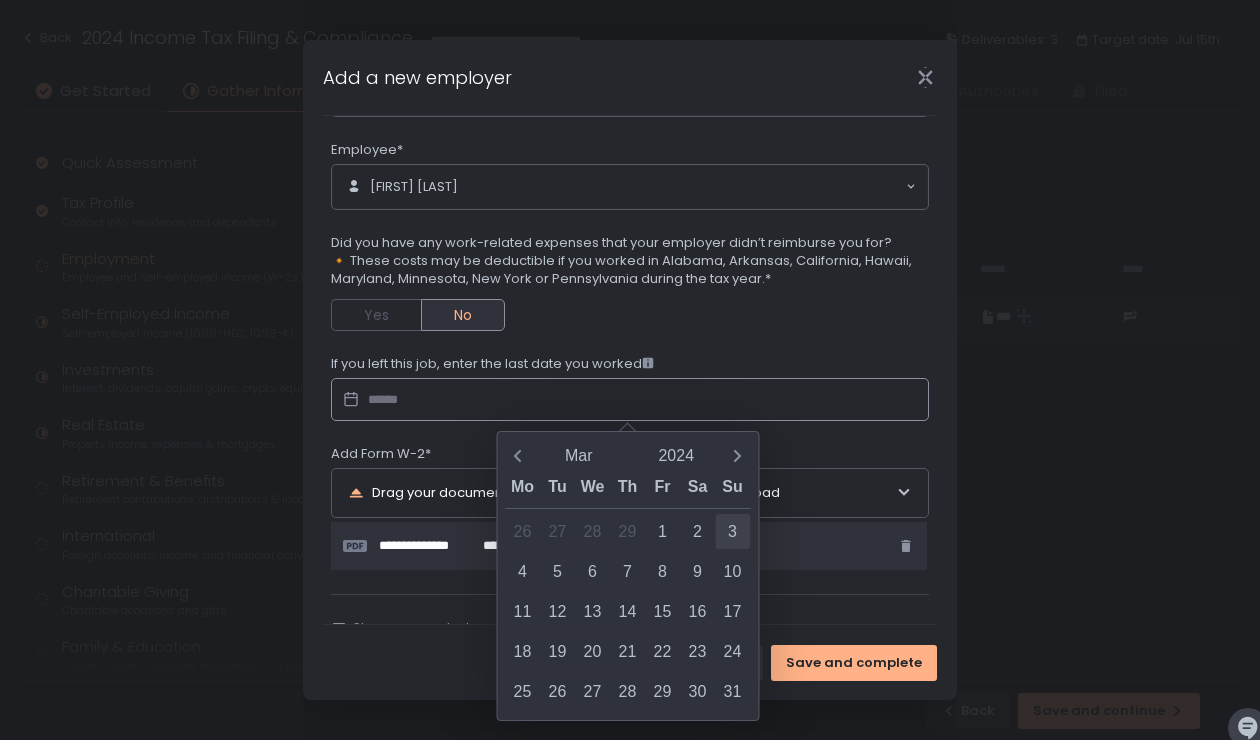 click on "3" at bounding box center [732, 531] 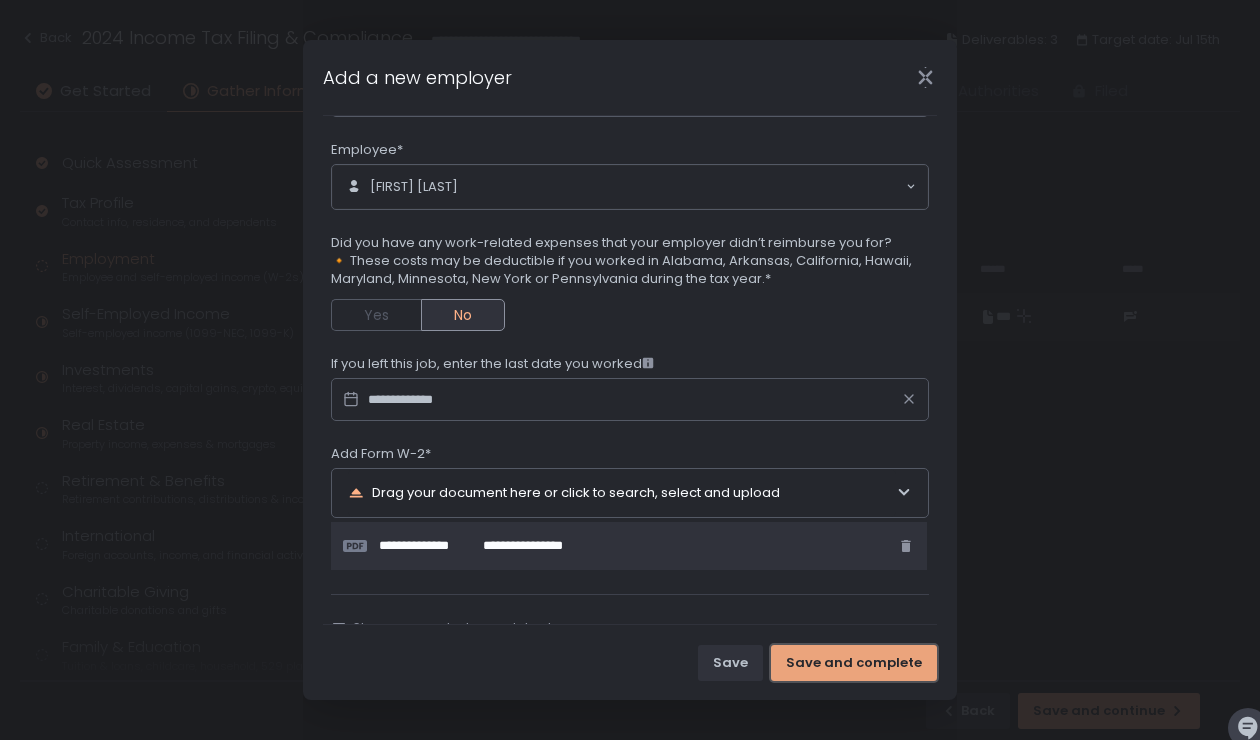 click on "Save and complete" at bounding box center [854, 663] 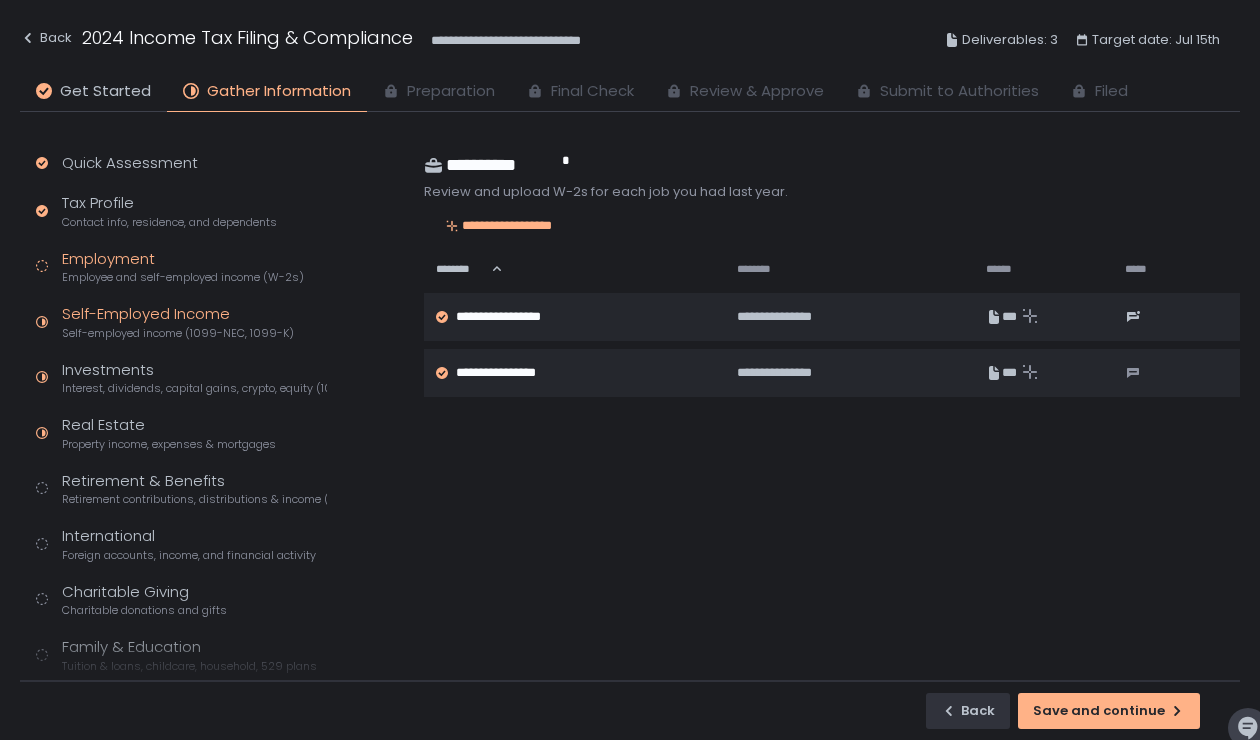 click on "Self-Employed Income Self-employed income (1099-NEC, 1099-K)" 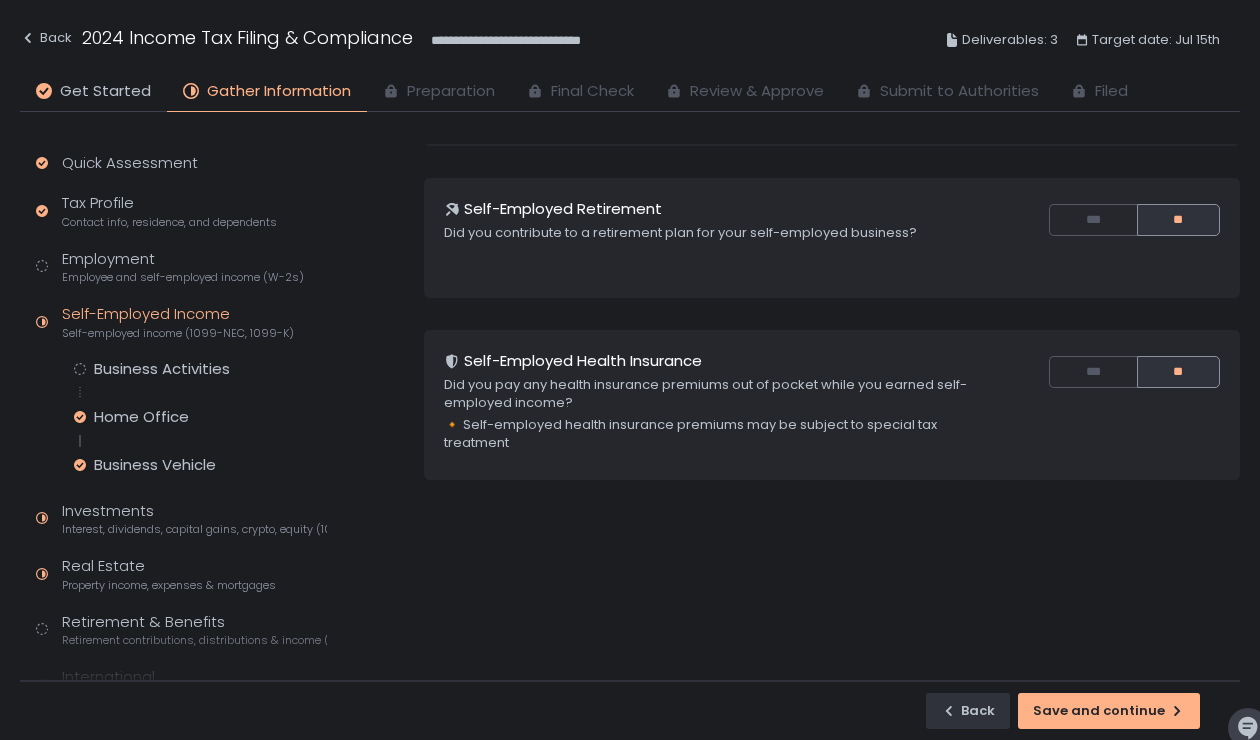 scroll, scrollTop: 0, scrollLeft: 0, axis: both 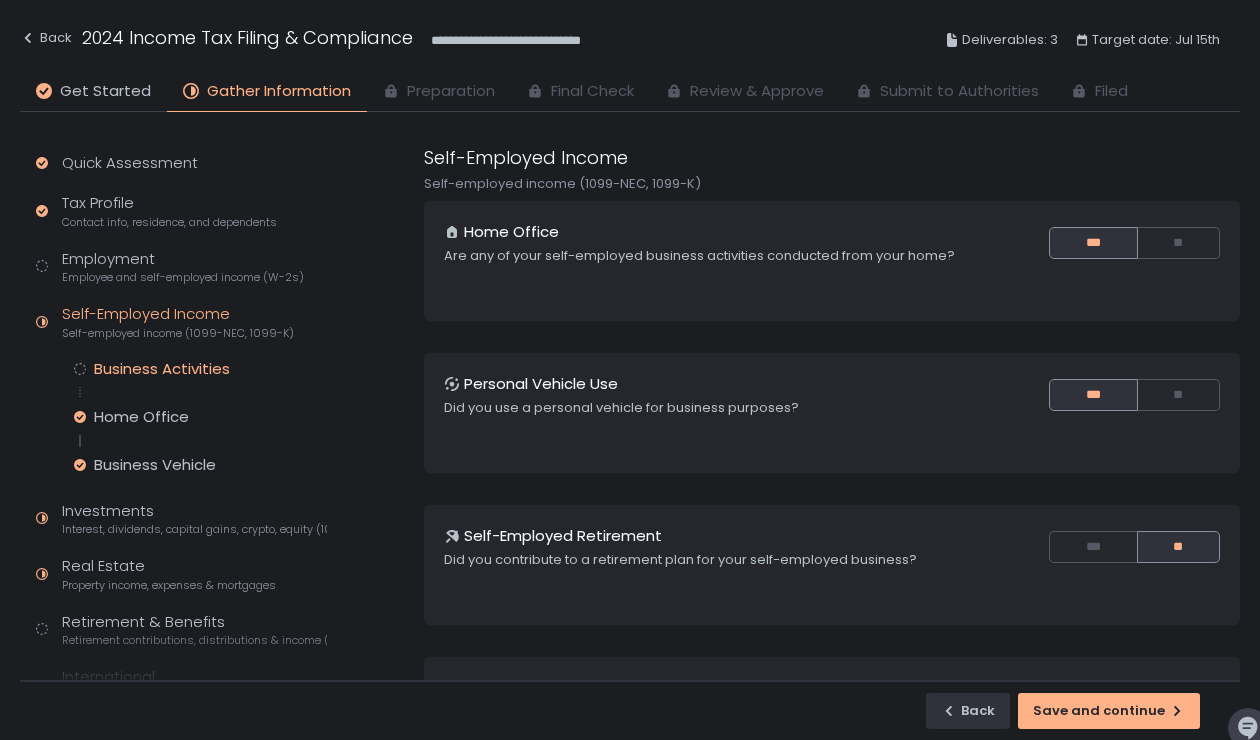 click on "Business Activities" 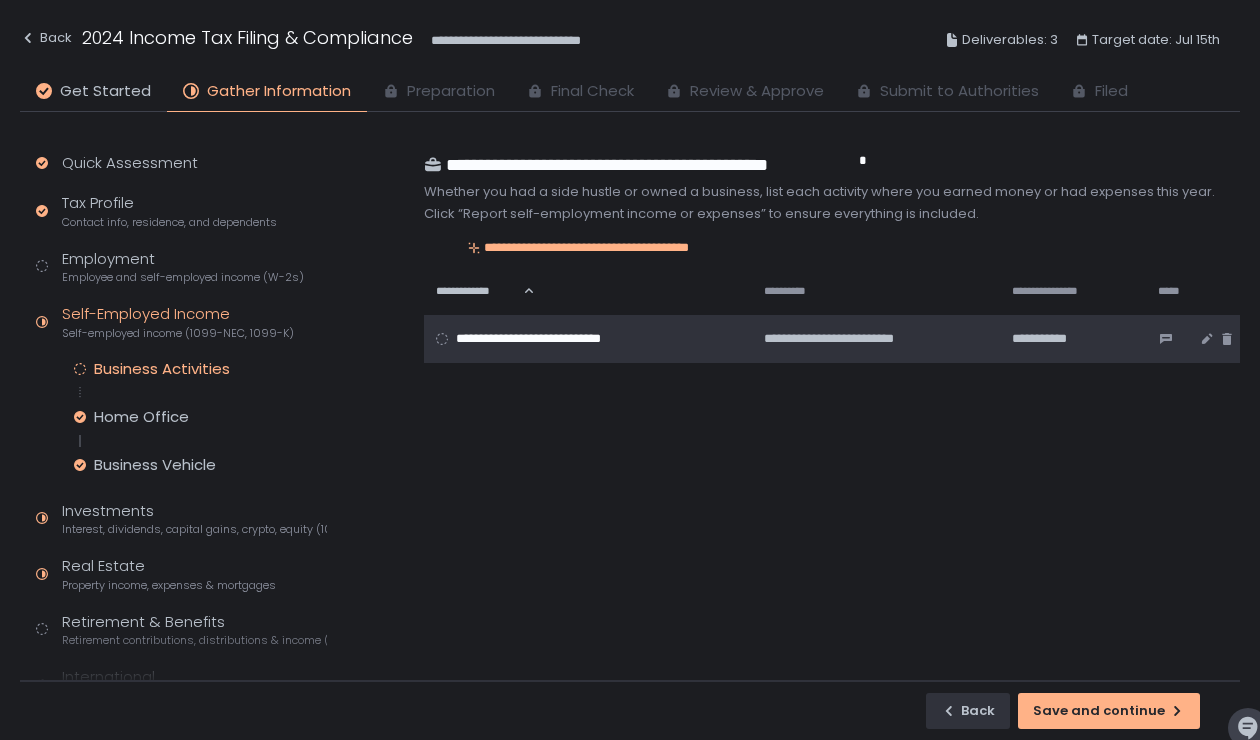 click on "**********" at bounding box center [853, 339] 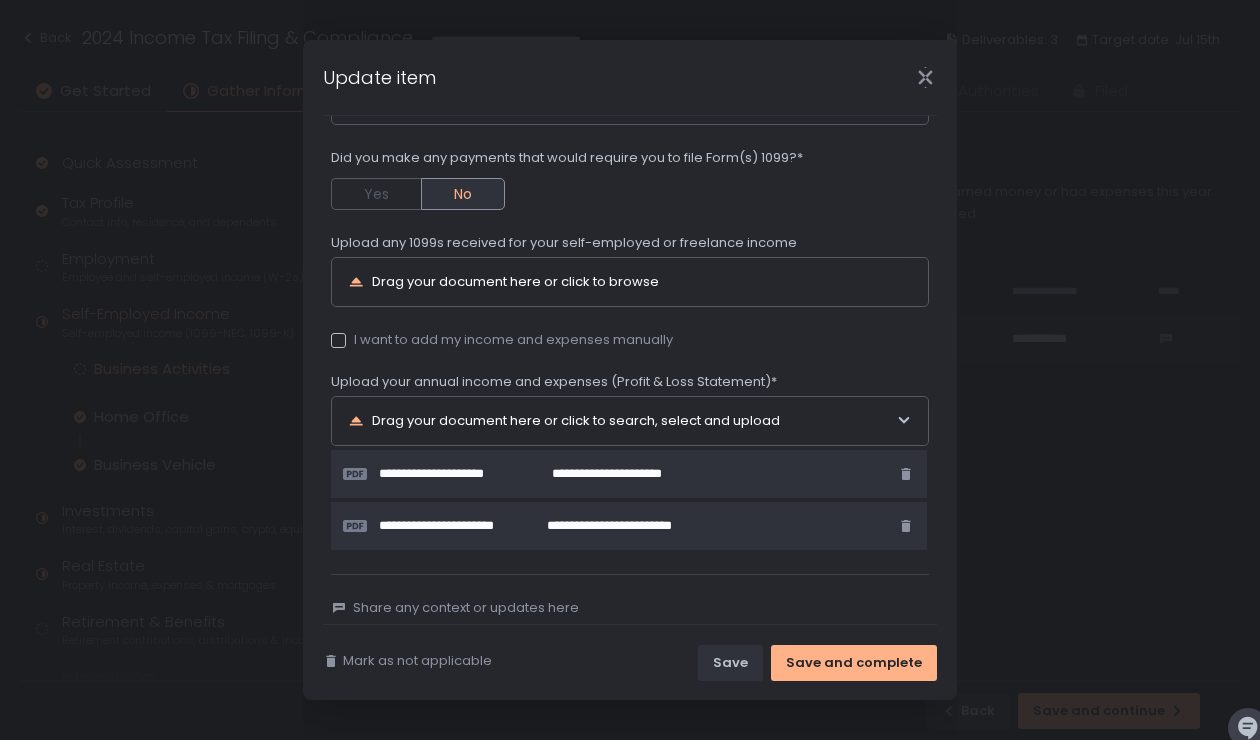 scroll, scrollTop: 374, scrollLeft: 0, axis: vertical 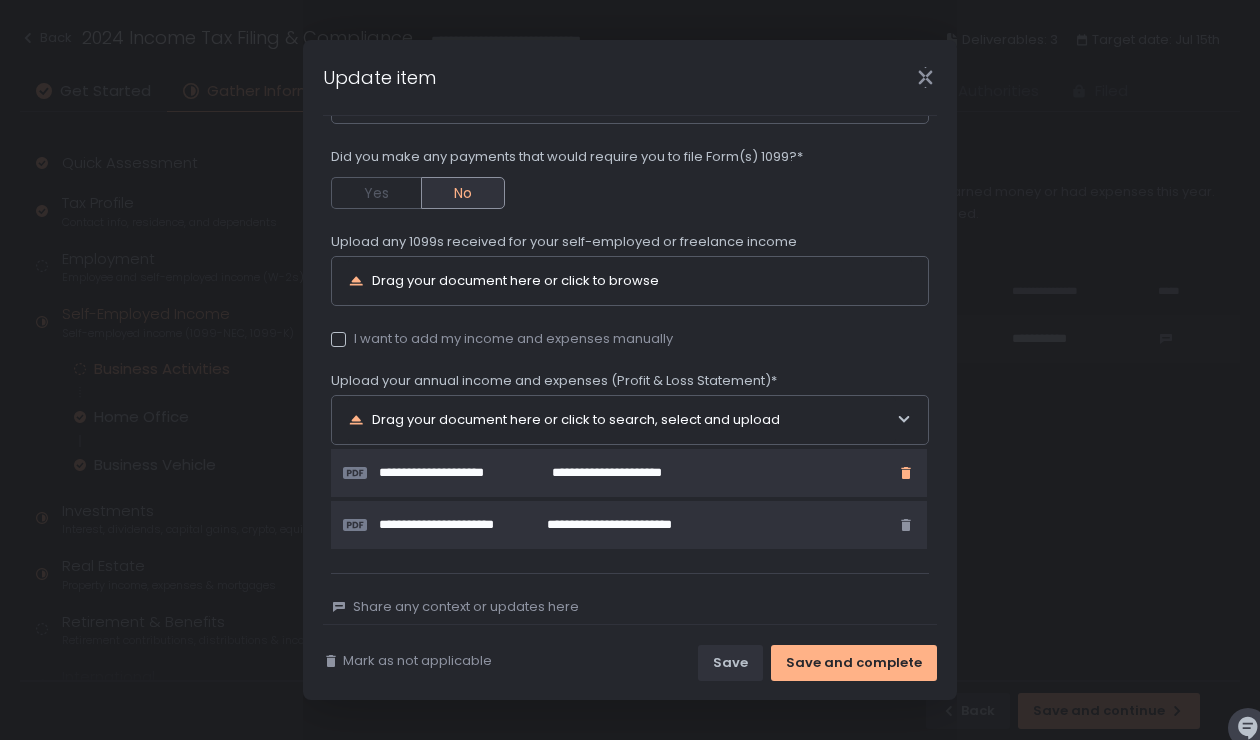 click 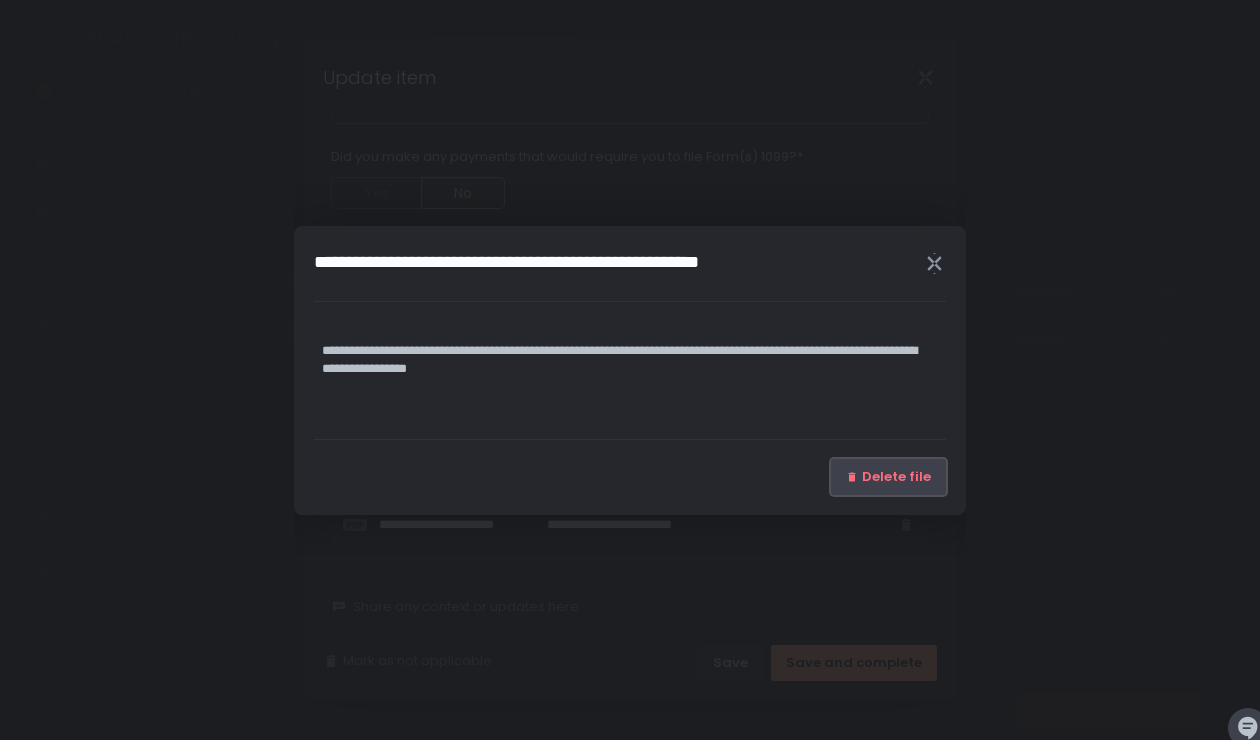 click on "Delete file" at bounding box center (896, 477) 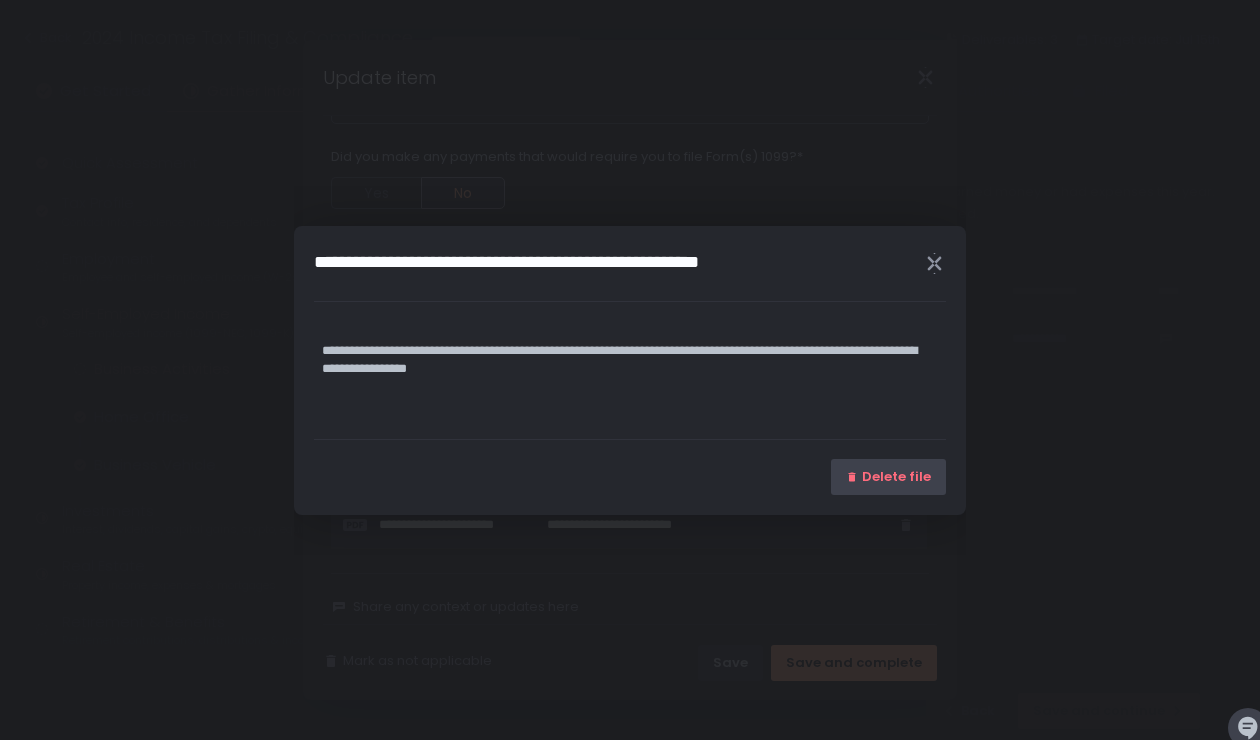 scroll, scrollTop: 354, scrollLeft: 0, axis: vertical 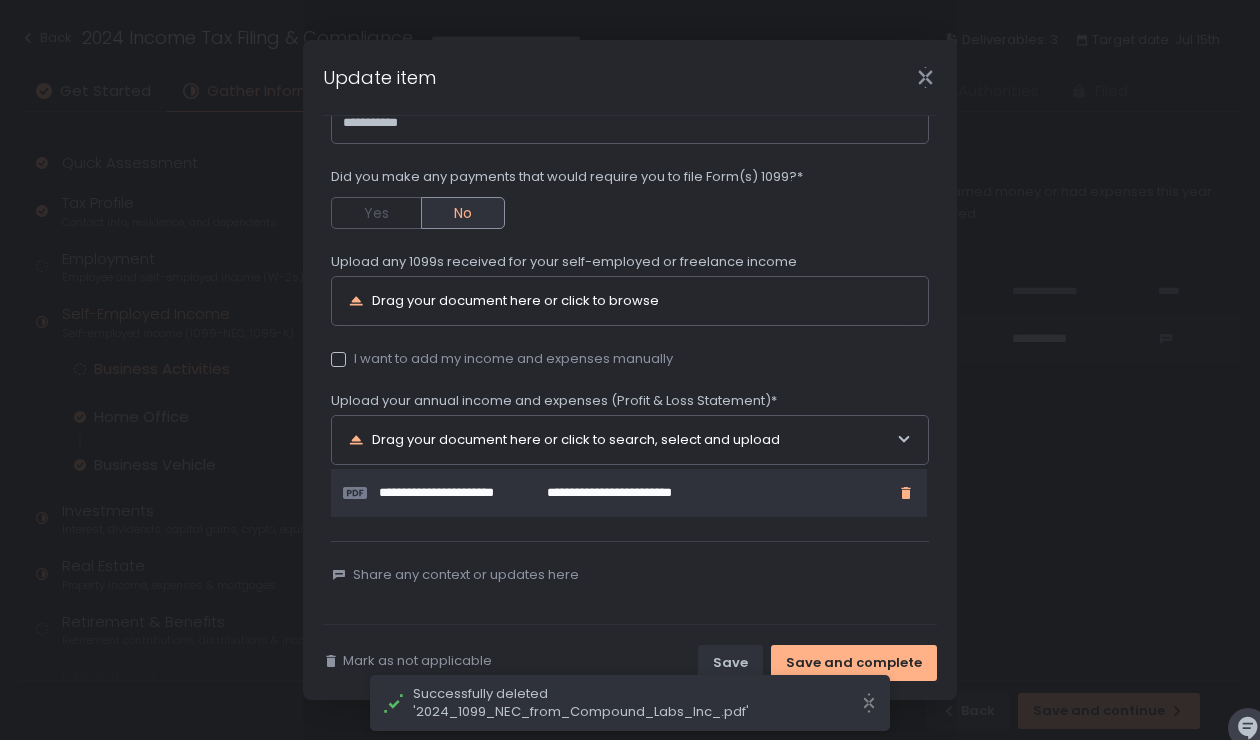 click 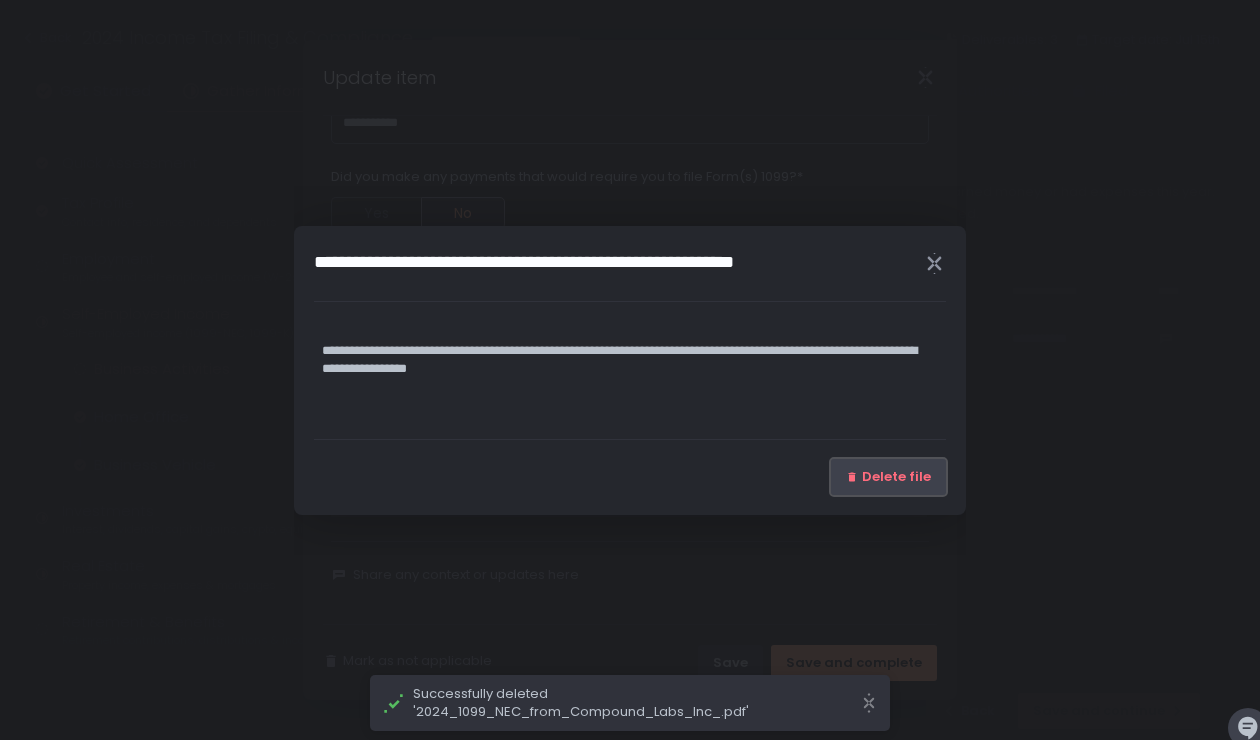 click on "Delete file" at bounding box center [896, 477] 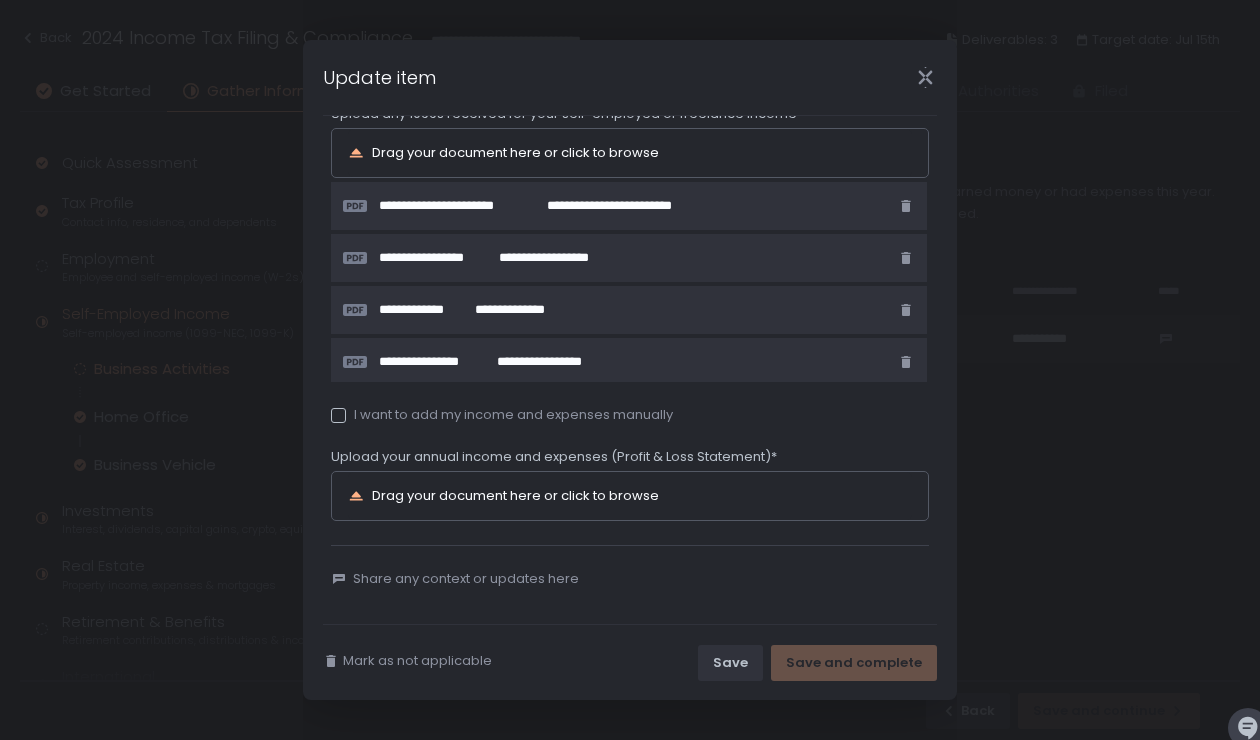 scroll, scrollTop: 506, scrollLeft: 0, axis: vertical 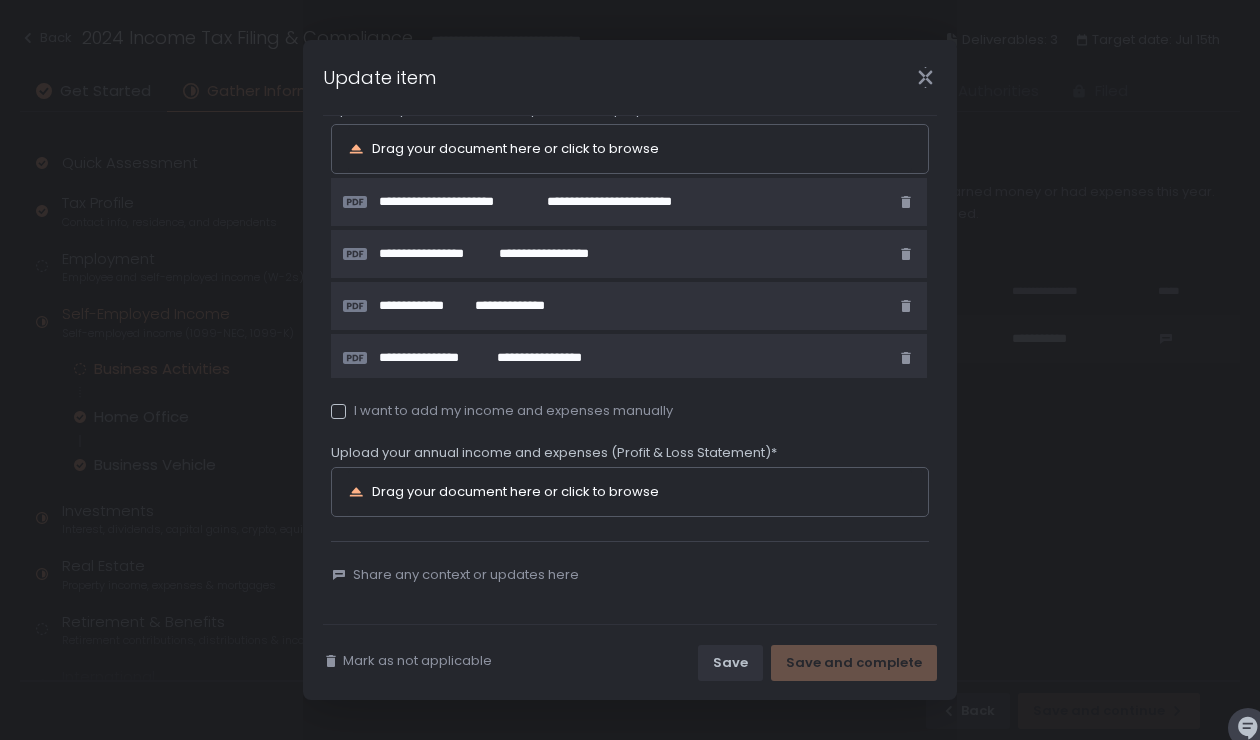click at bounding box center [338, 411] 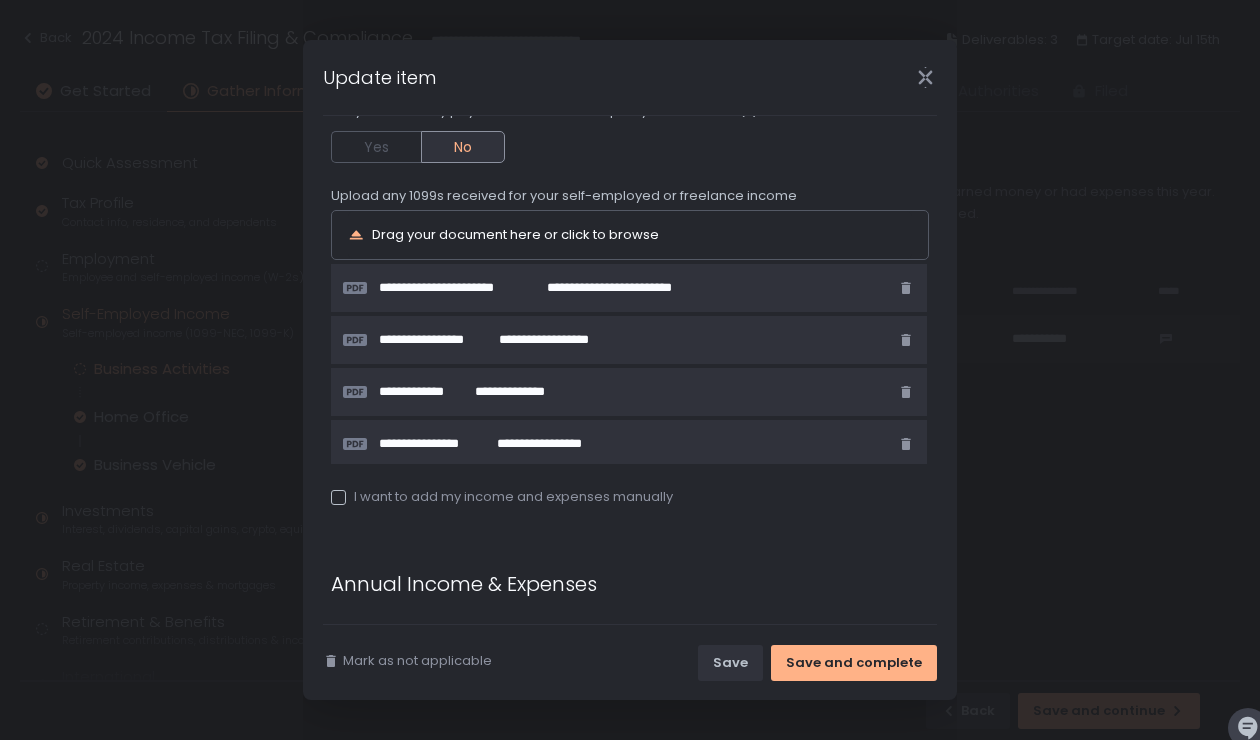 scroll, scrollTop: 0, scrollLeft: 0, axis: both 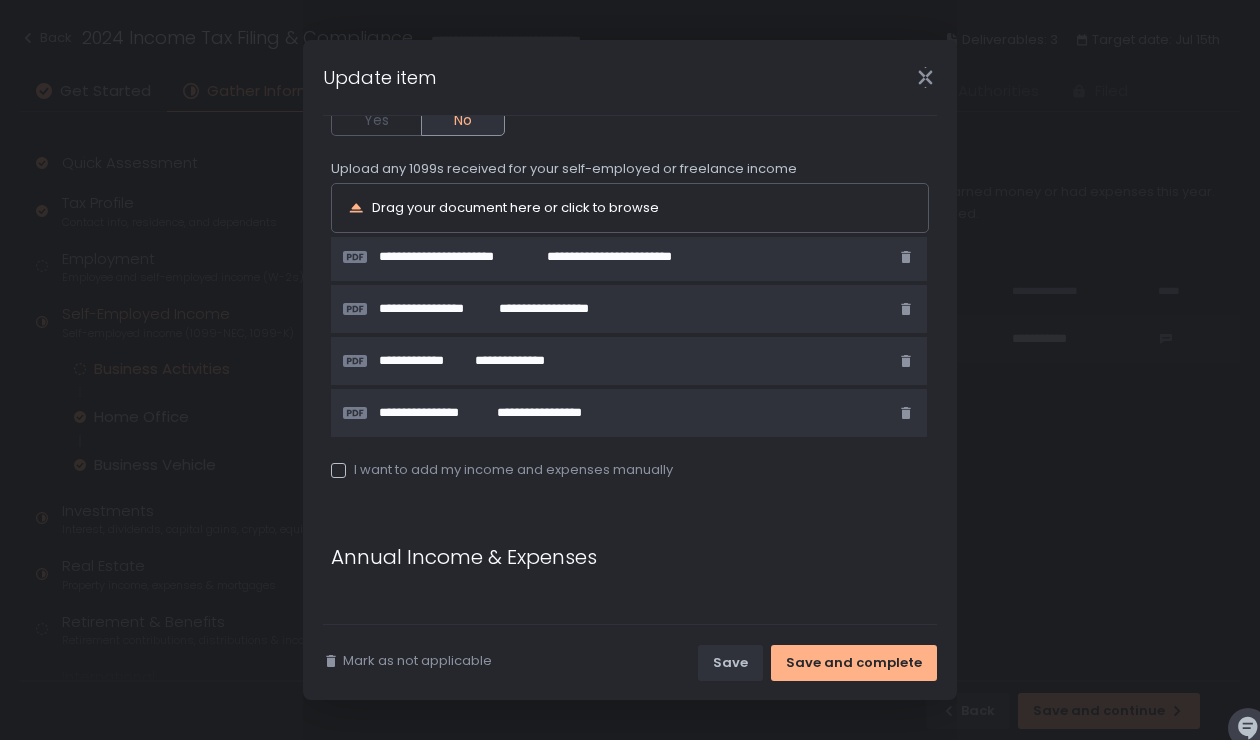 click on "I want to add my income and expenses manually" at bounding box center (502, 470) 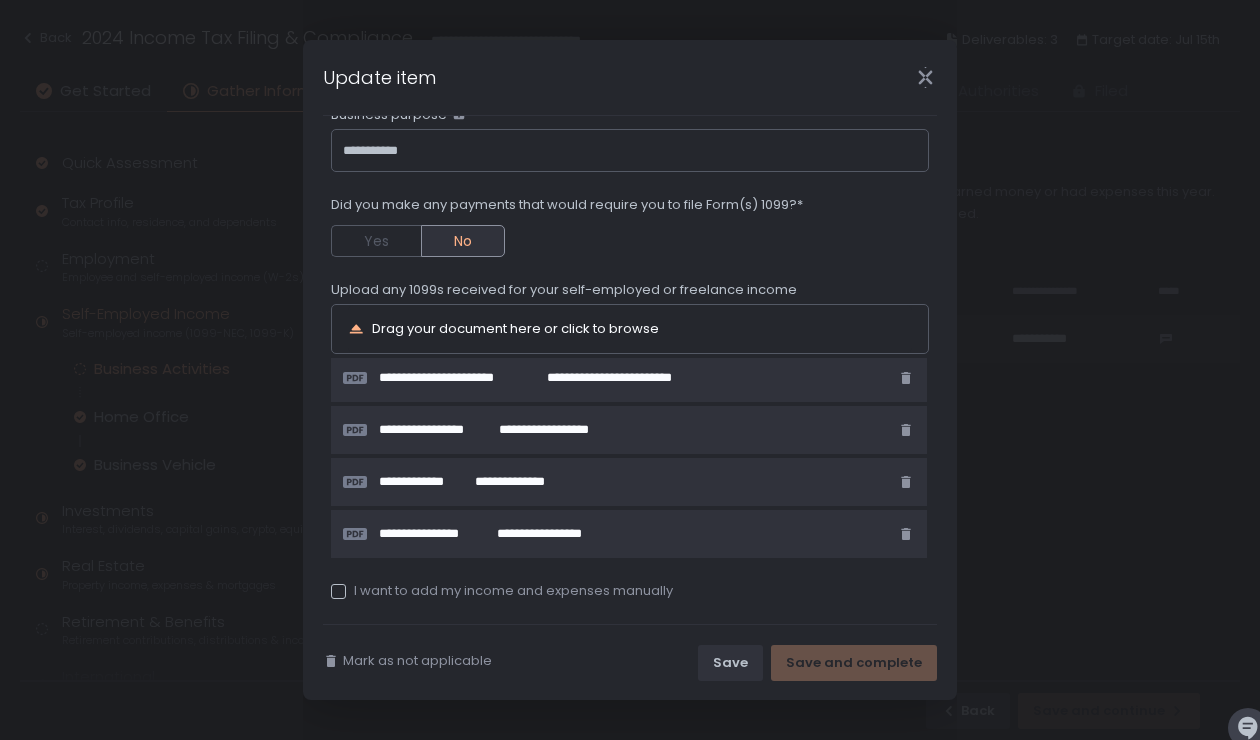 scroll, scrollTop: 323, scrollLeft: 0, axis: vertical 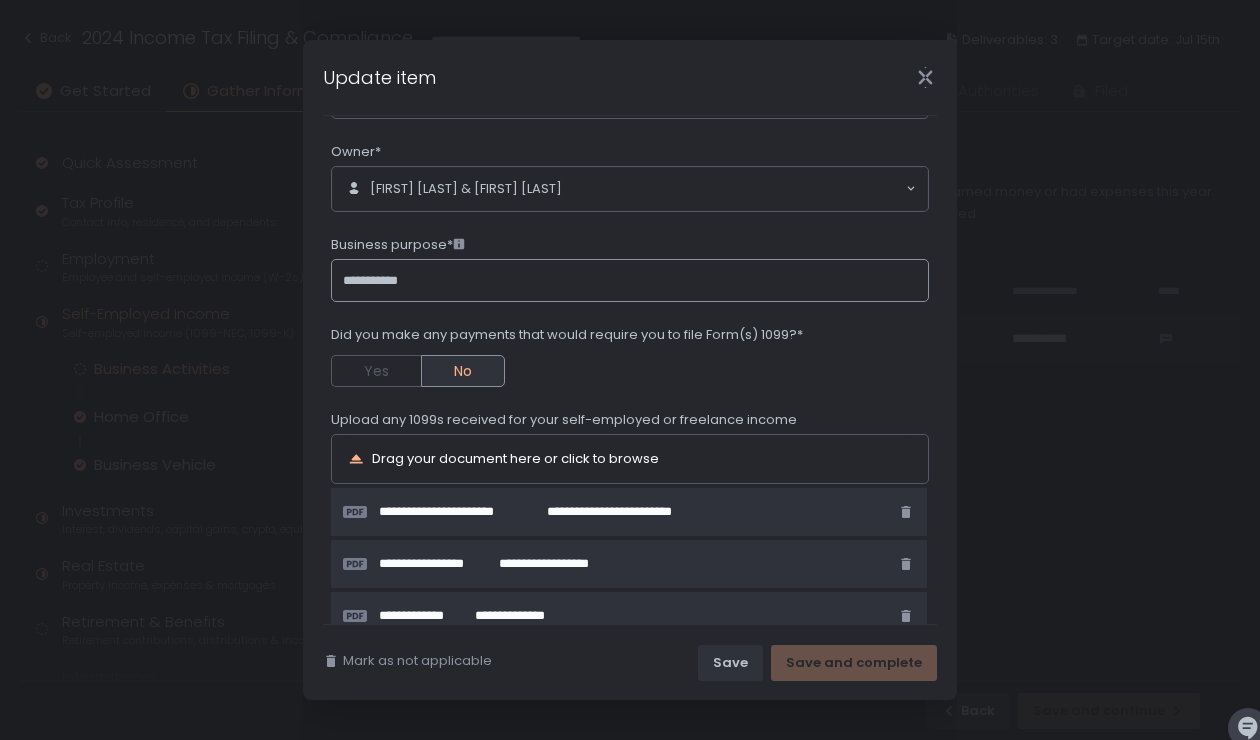 click on "**********" 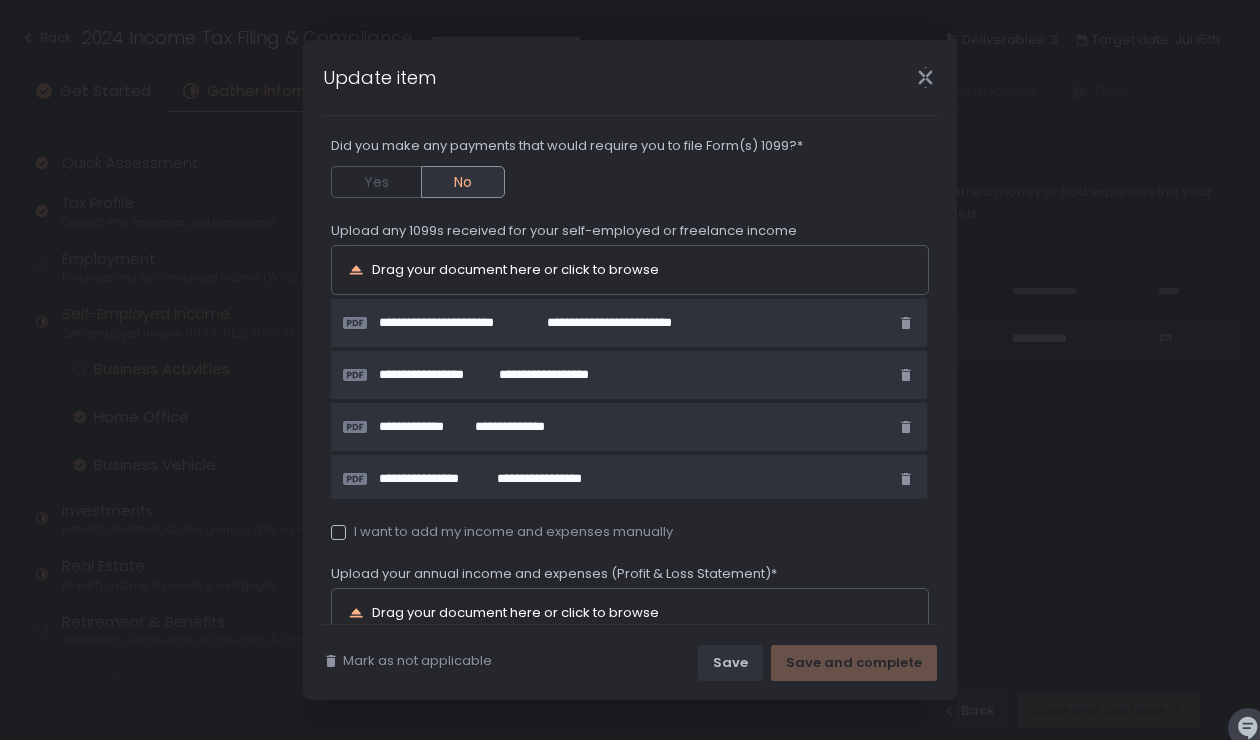 scroll, scrollTop: 388, scrollLeft: 0, axis: vertical 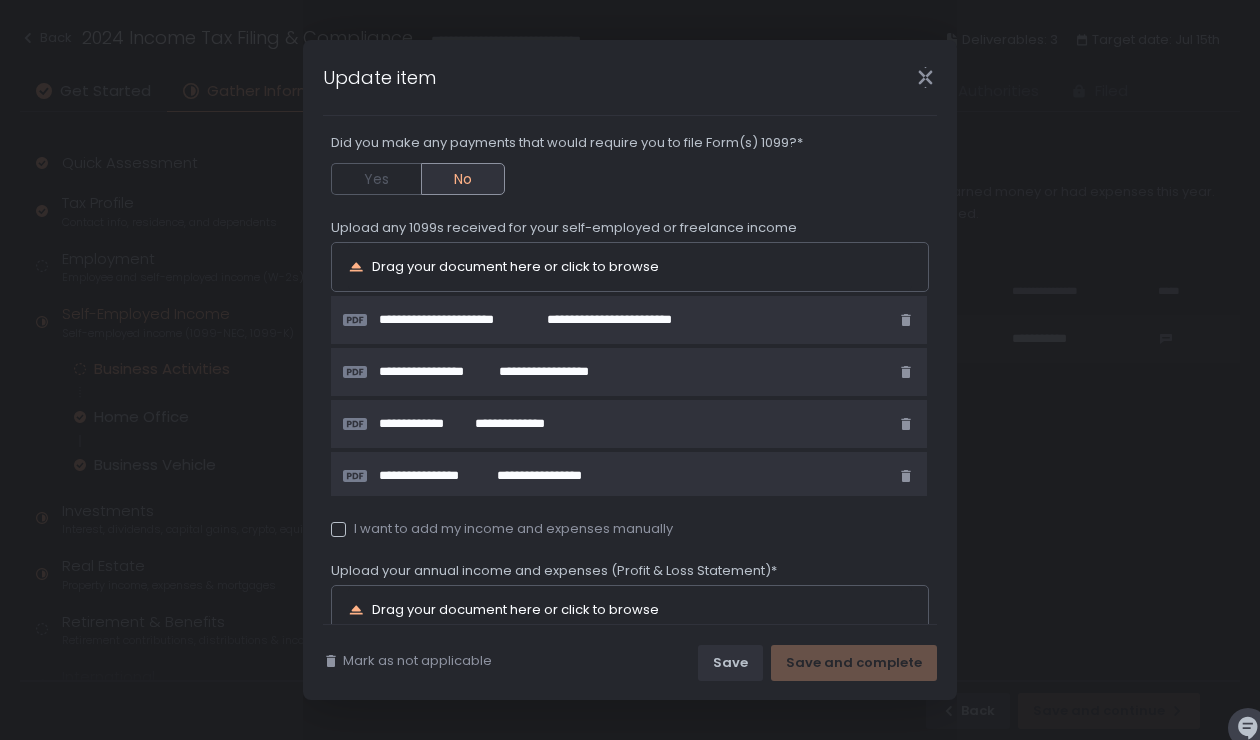 click on "Drag your document here or click to browse" at bounding box center [515, 266] 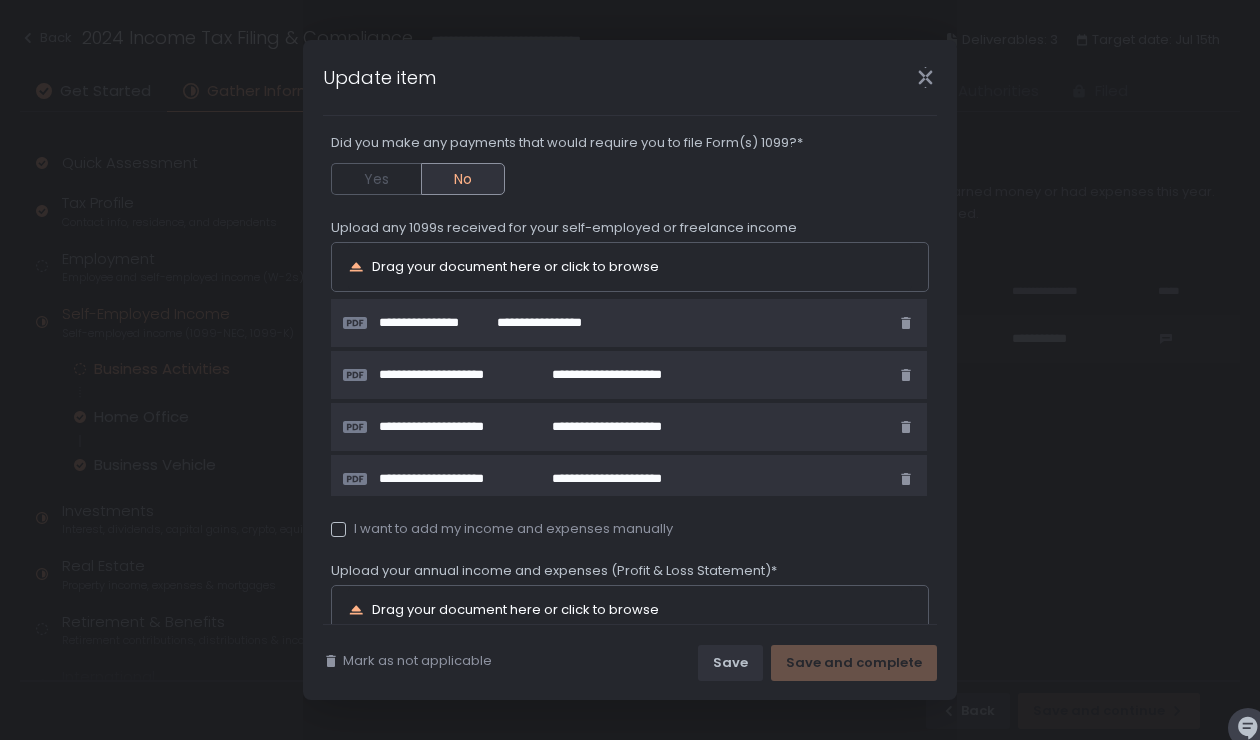 scroll, scrollTop: 160, scrollLeft: 0, axis: vertical 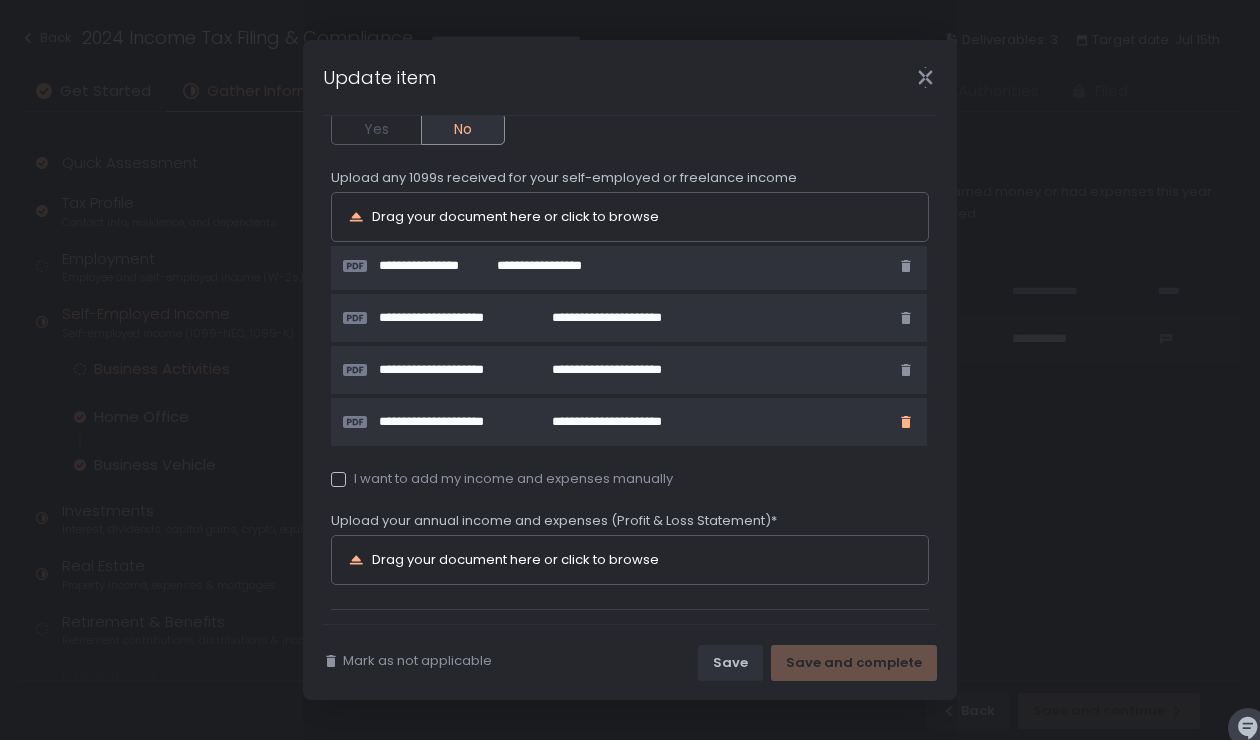 click 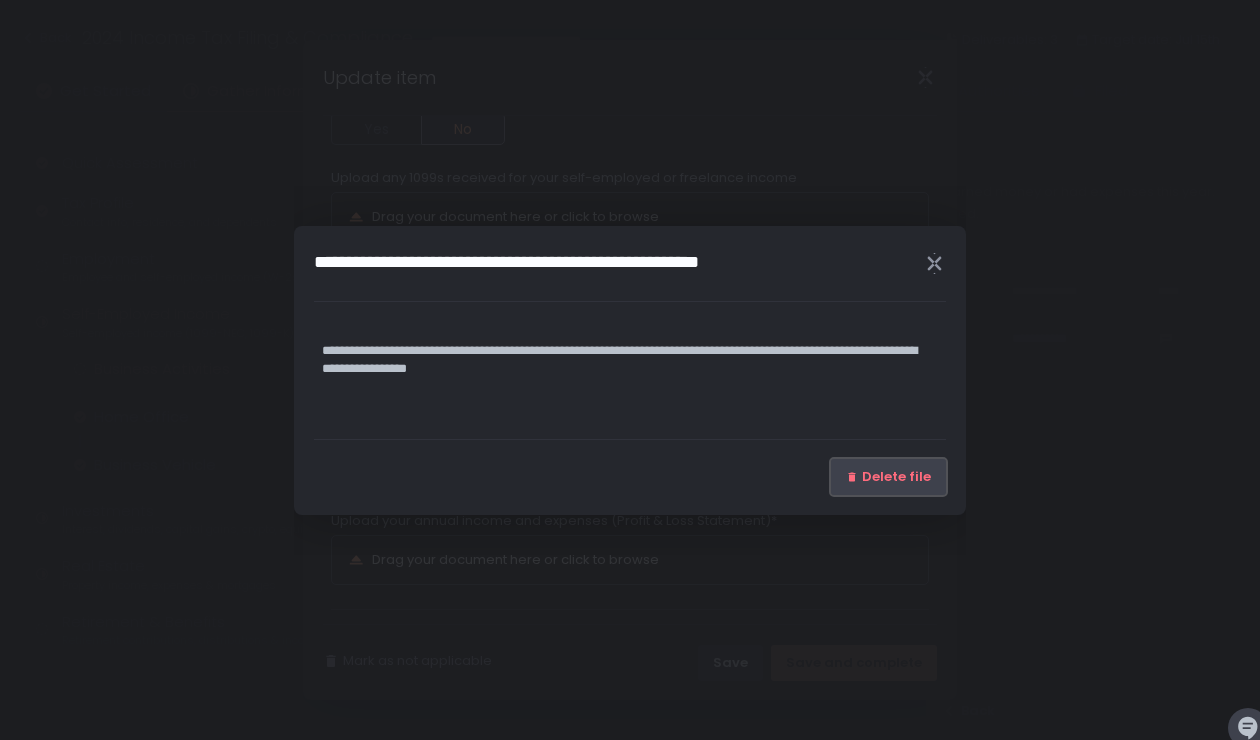click on "Delete file" at bounding box center [896, 477] 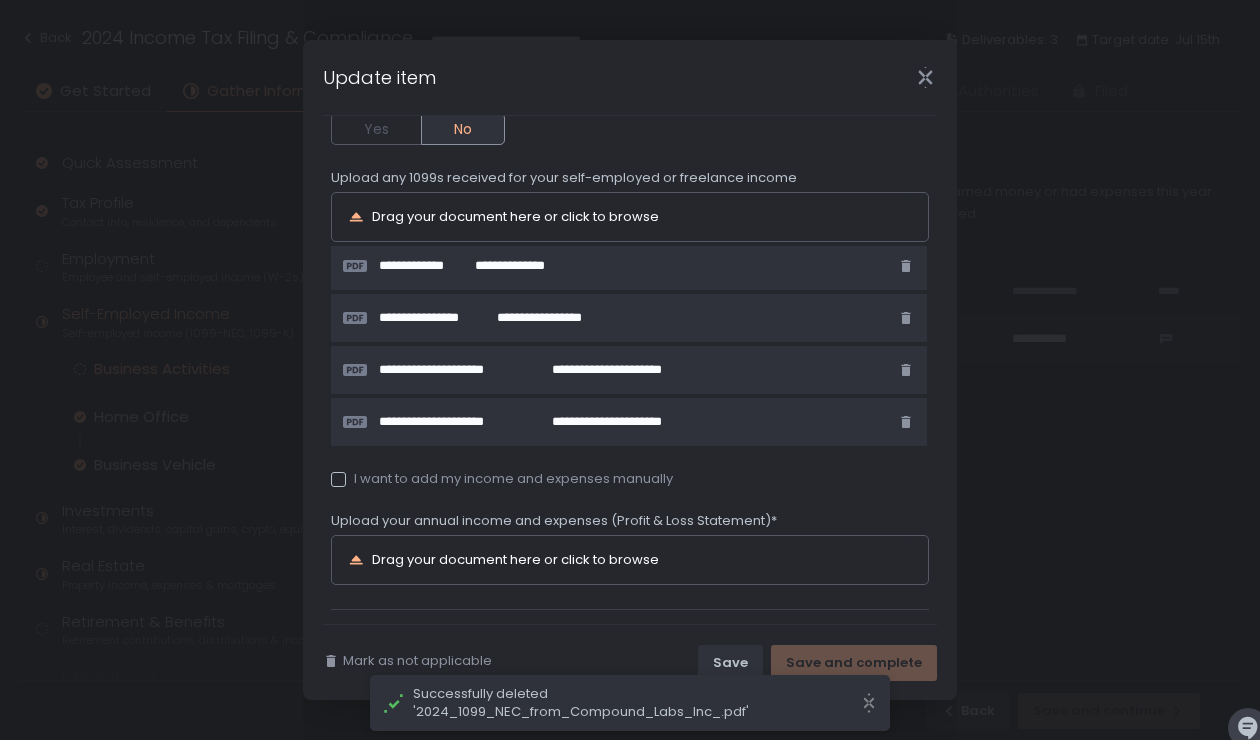 scroll, scrollTop: 108, scrollLeft: 0, axis: vertical 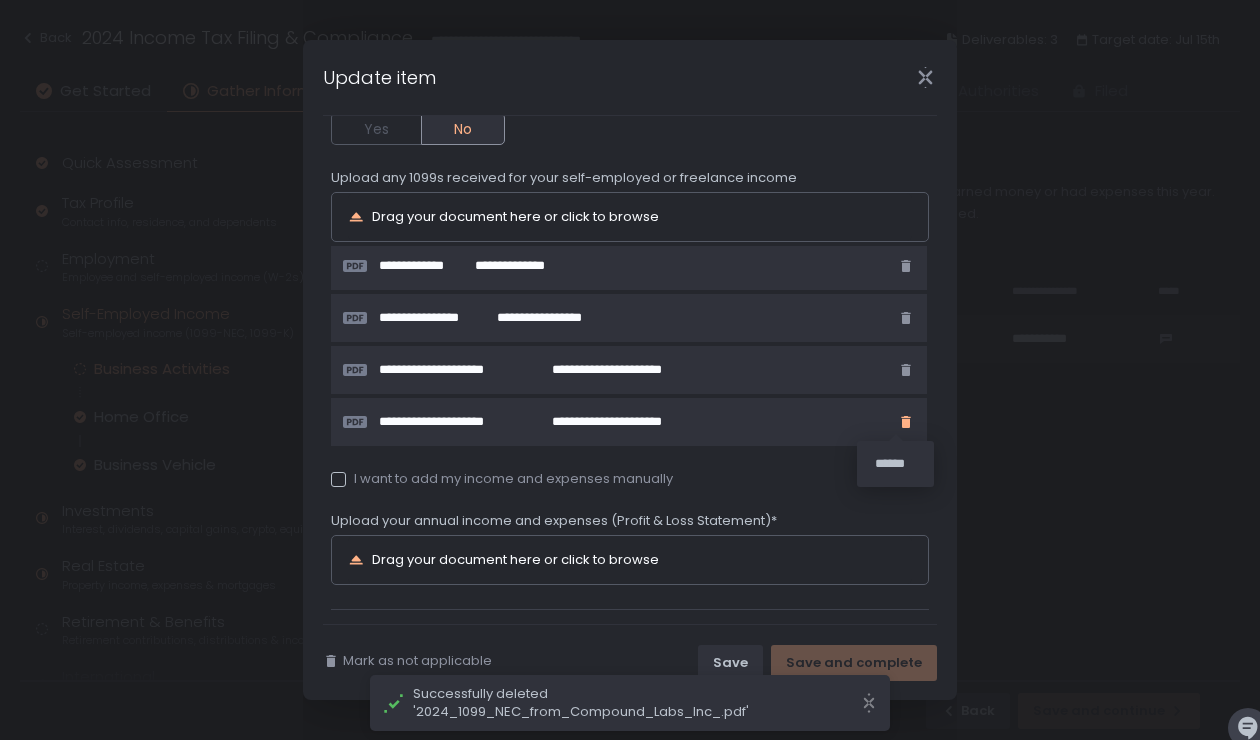 click 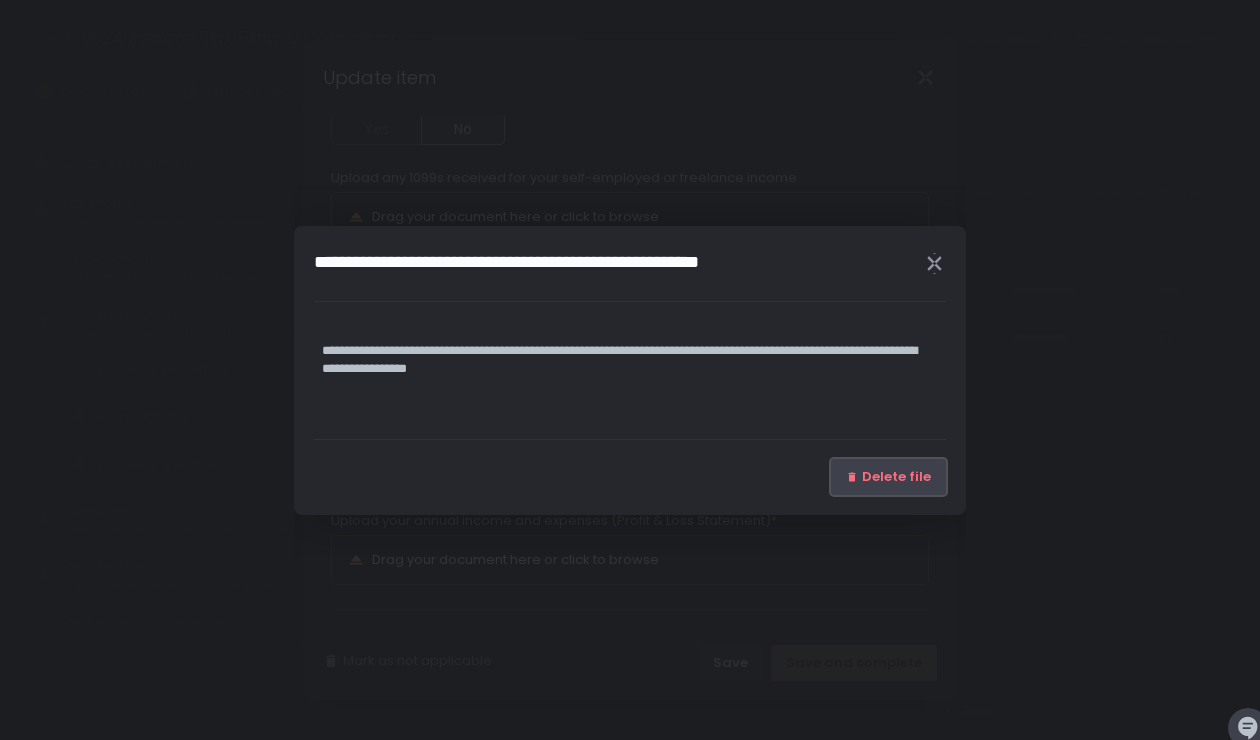click on "Delete file" at bounding box center (896, 477) 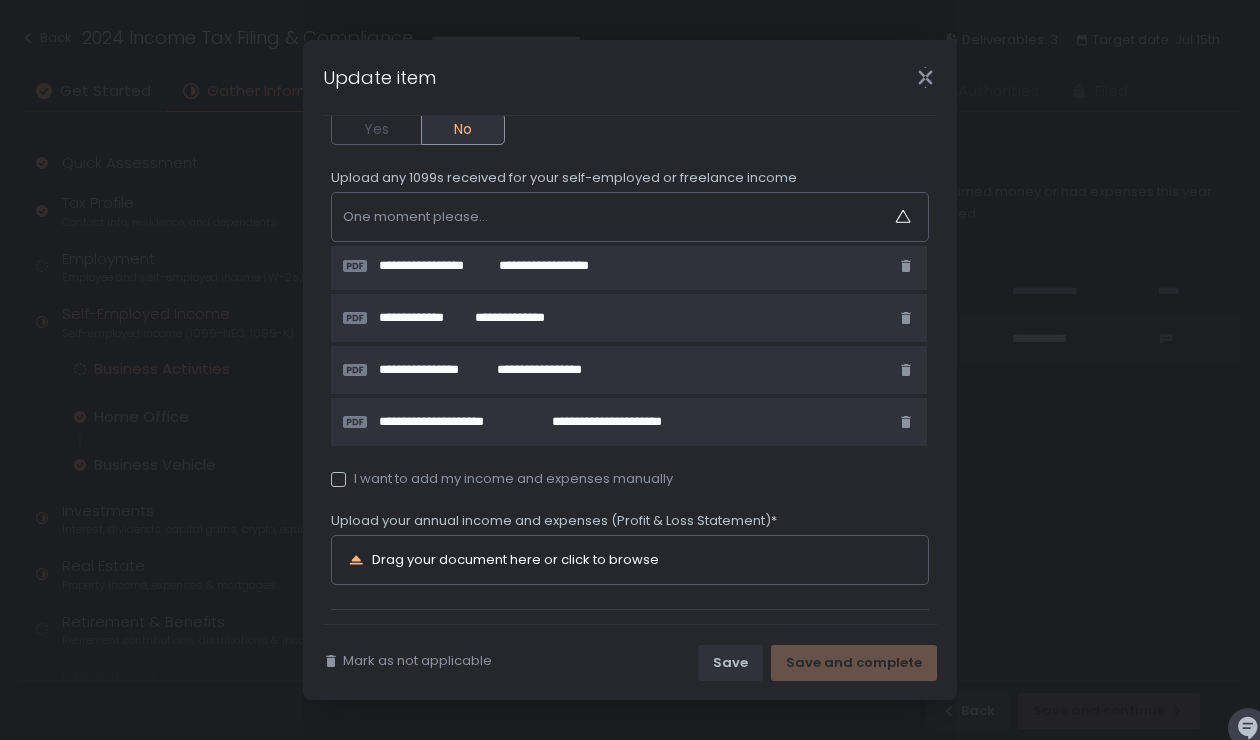 scroll, scrollTop: 0, scrollLeft: 0, axis: both 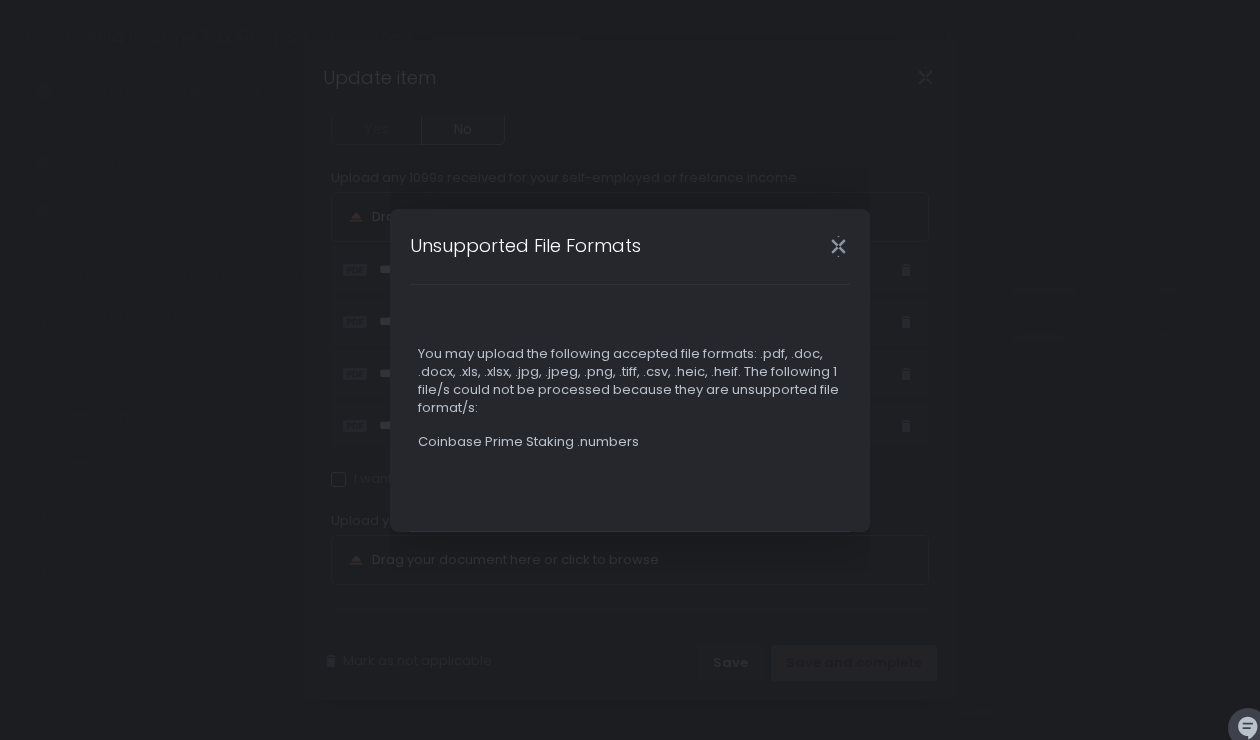 click 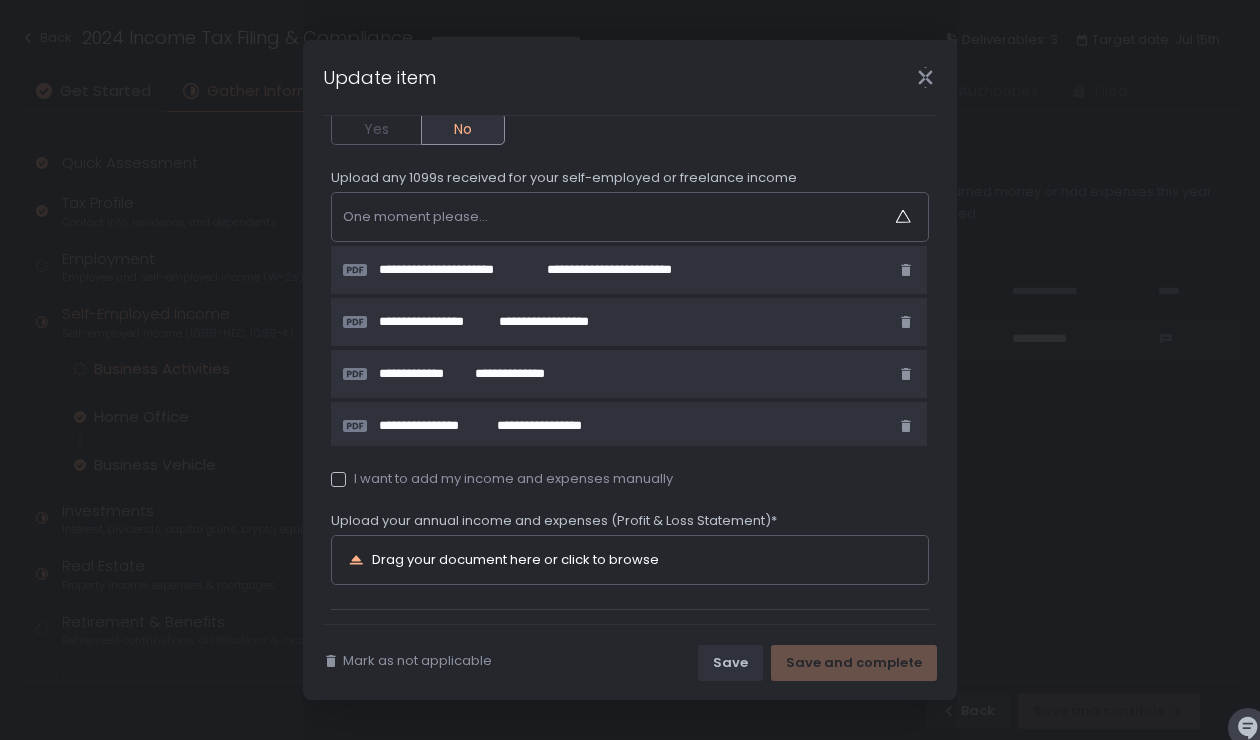 click on "**********" at bounding box center [630, 370] 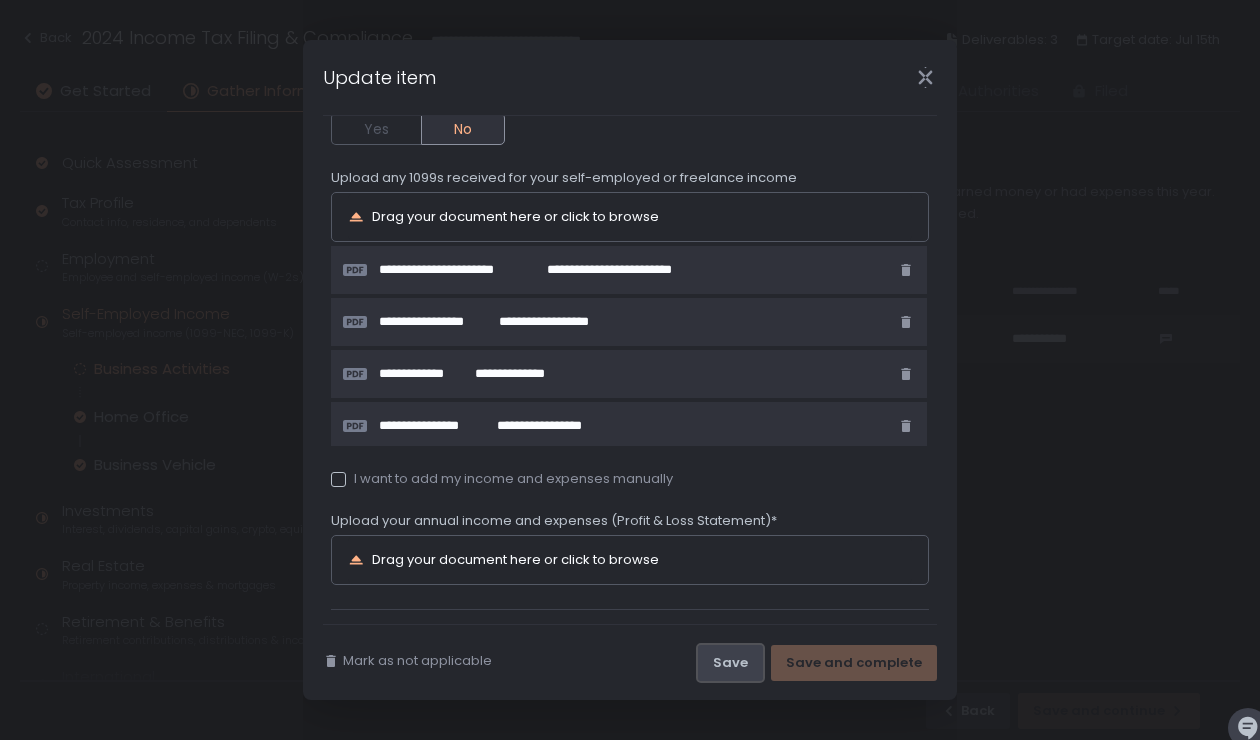 click on "Save" at bounding box center [730, 663] 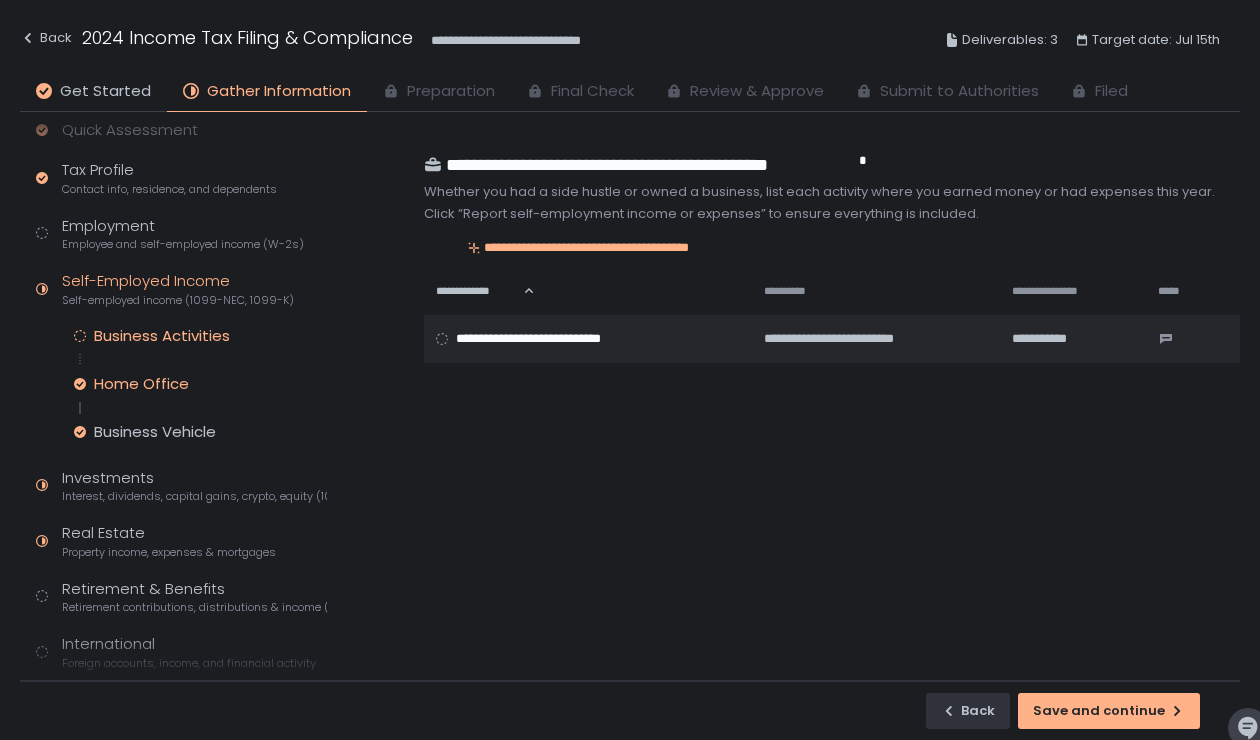 scroll, scrollTop: 40, scrollLeft: 0, axis: vertical 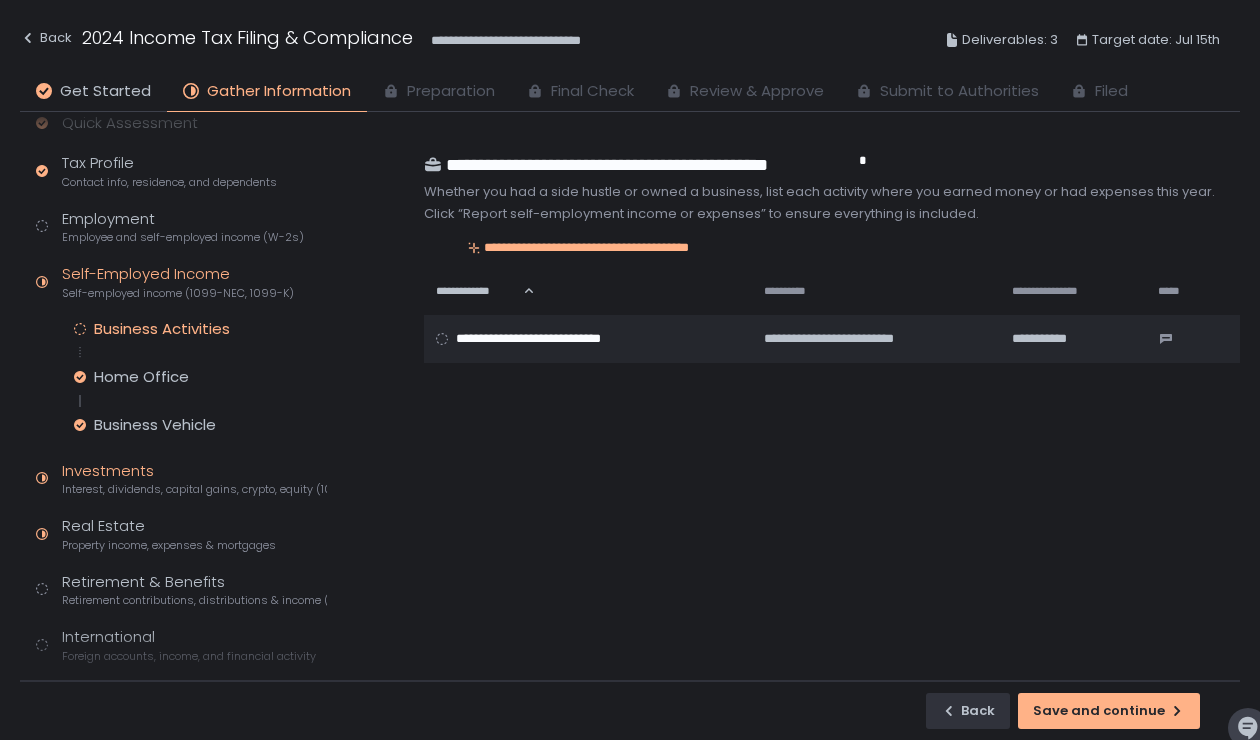 click on "Investments Interest, dividends, capital gains, crypto, equity (1099s, K-1s)" 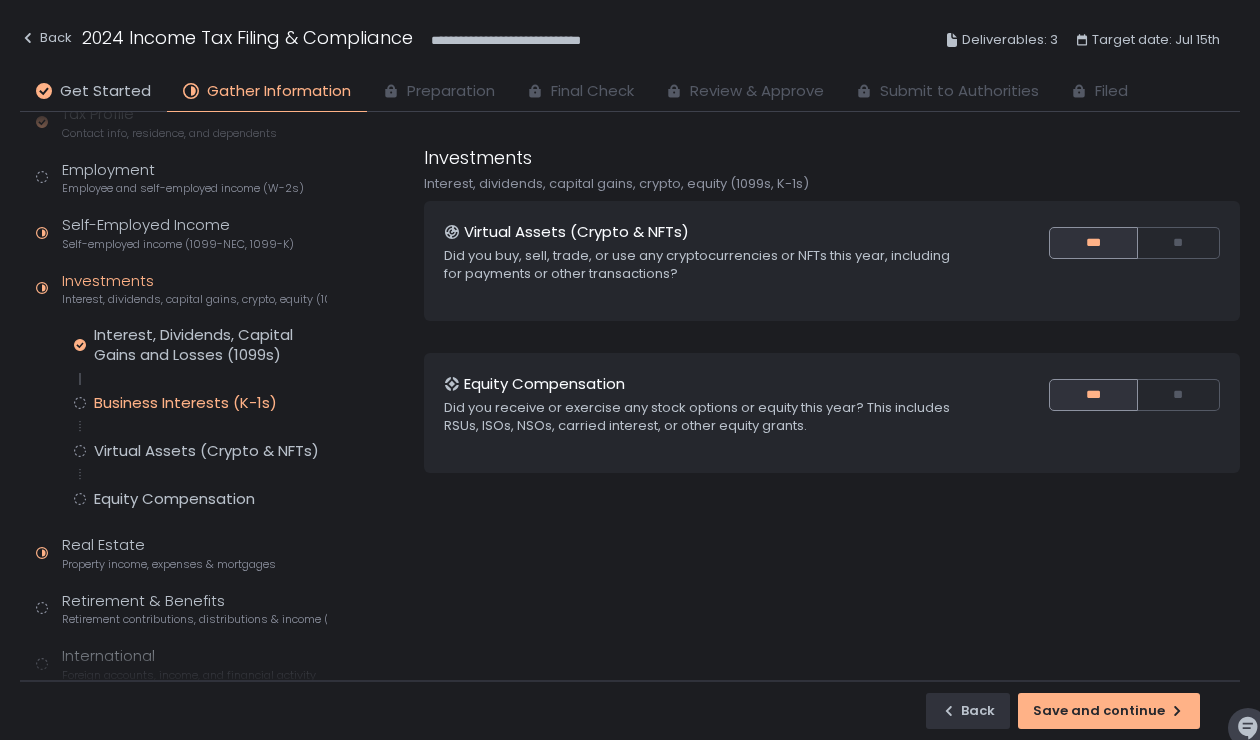 scroll, scrollTop: 95, scrollLeft: 0, axis: vertical 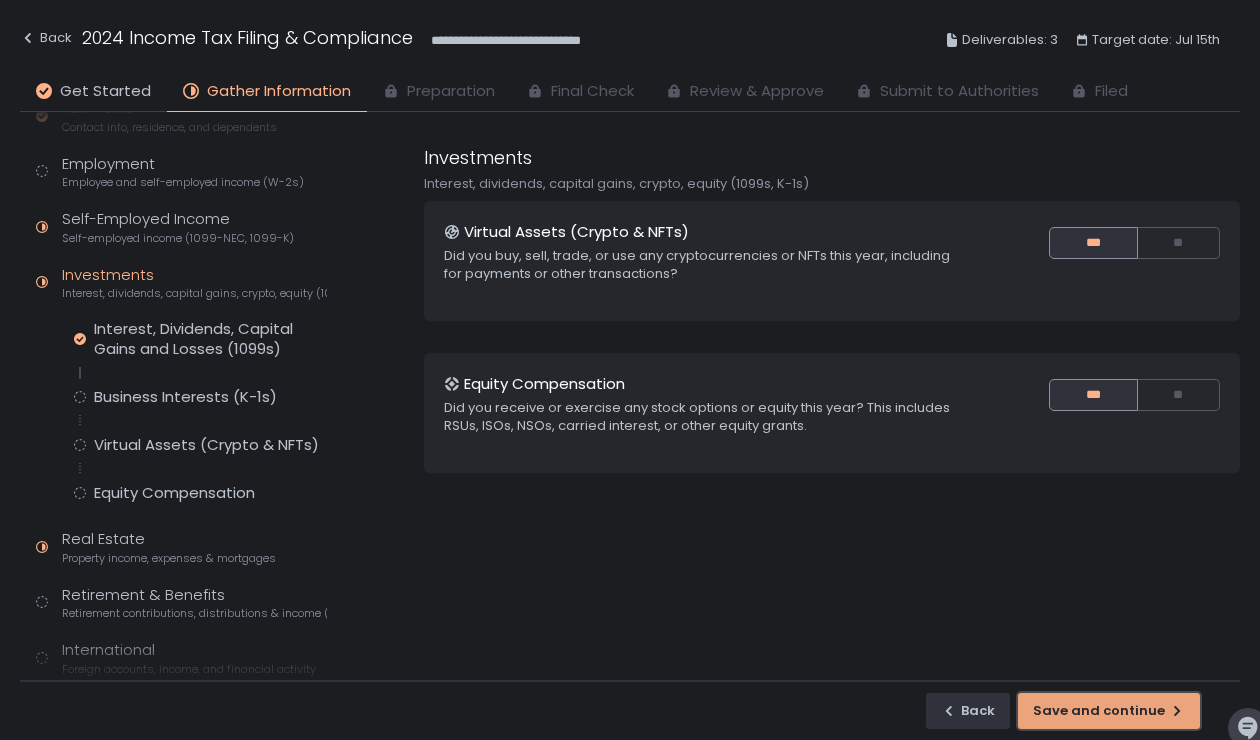 click on "Save and continue" 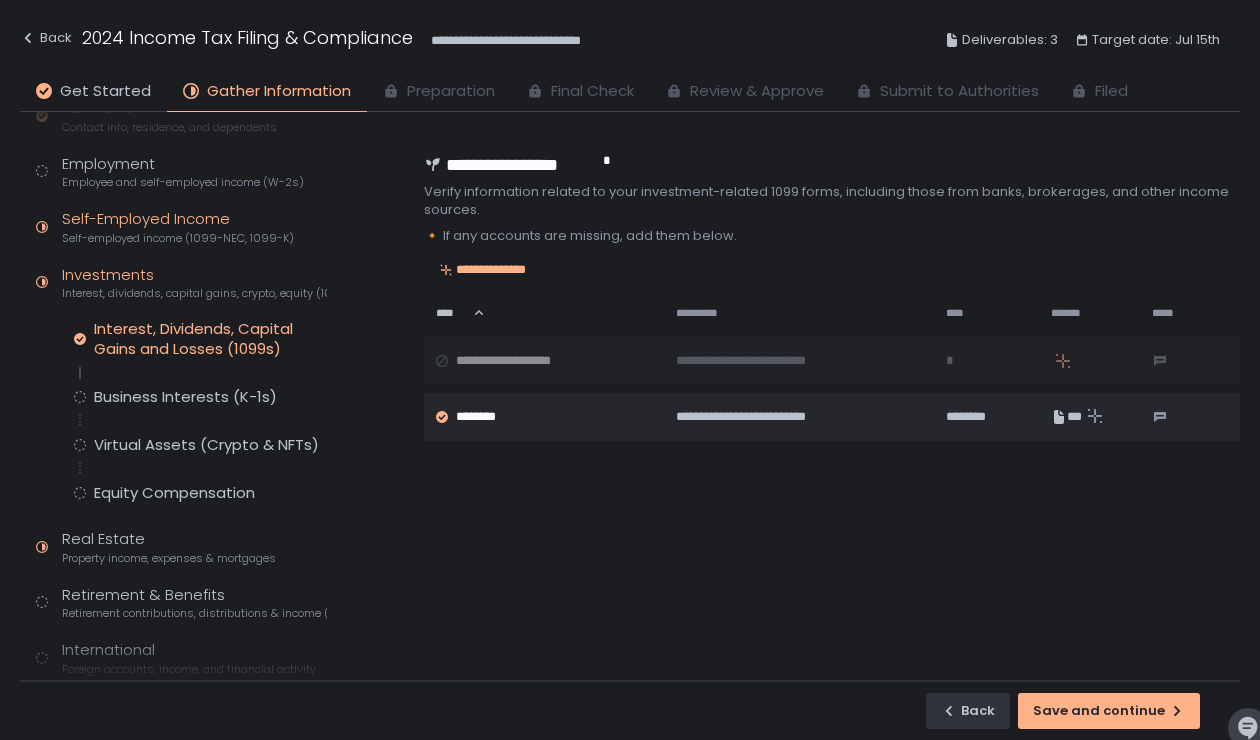 click on "Self-employed income (1099-NEC, 1099-K)" 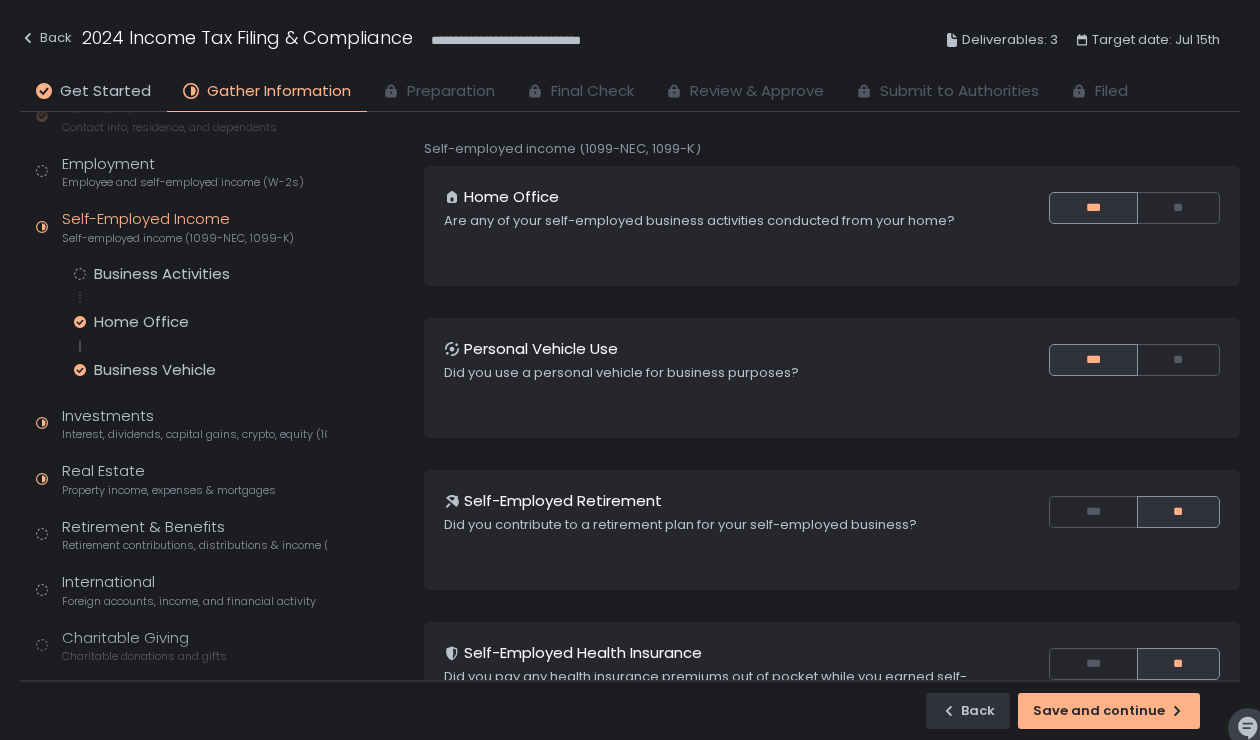 scroll, scrollTop: 38, scrollLeft: 0, axis: vertical 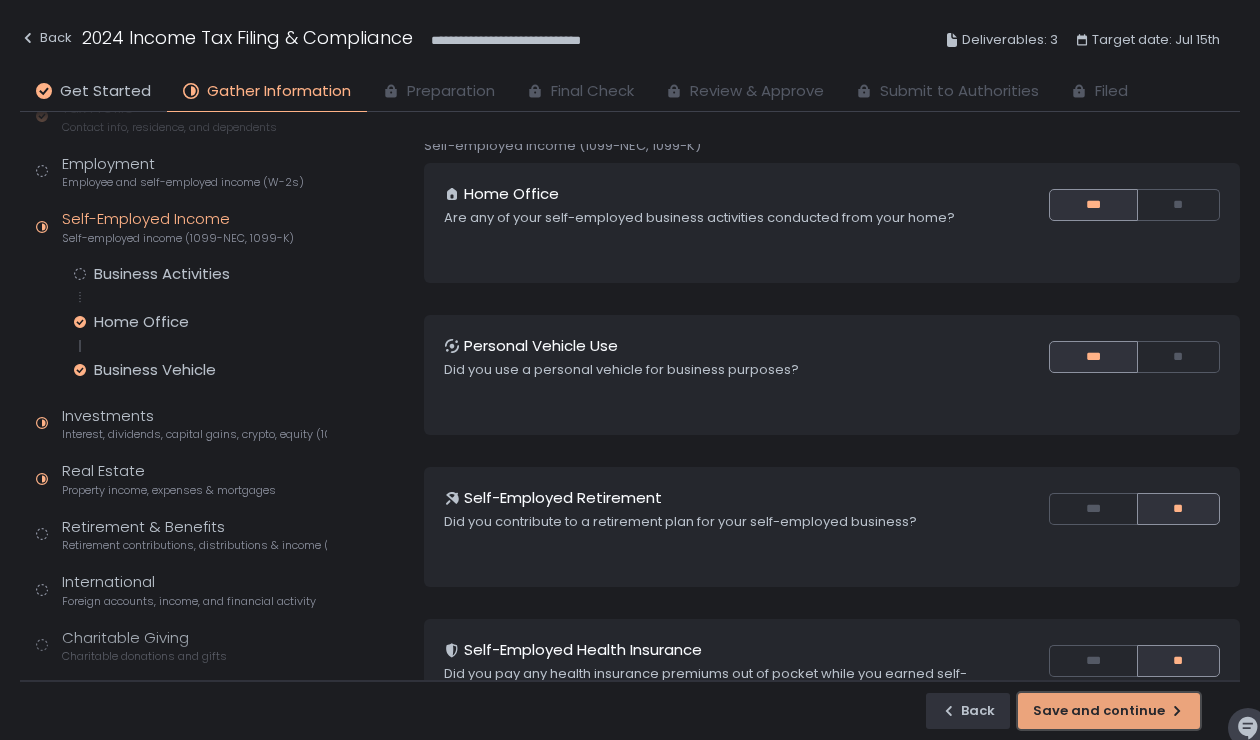 click on "Save and continue" 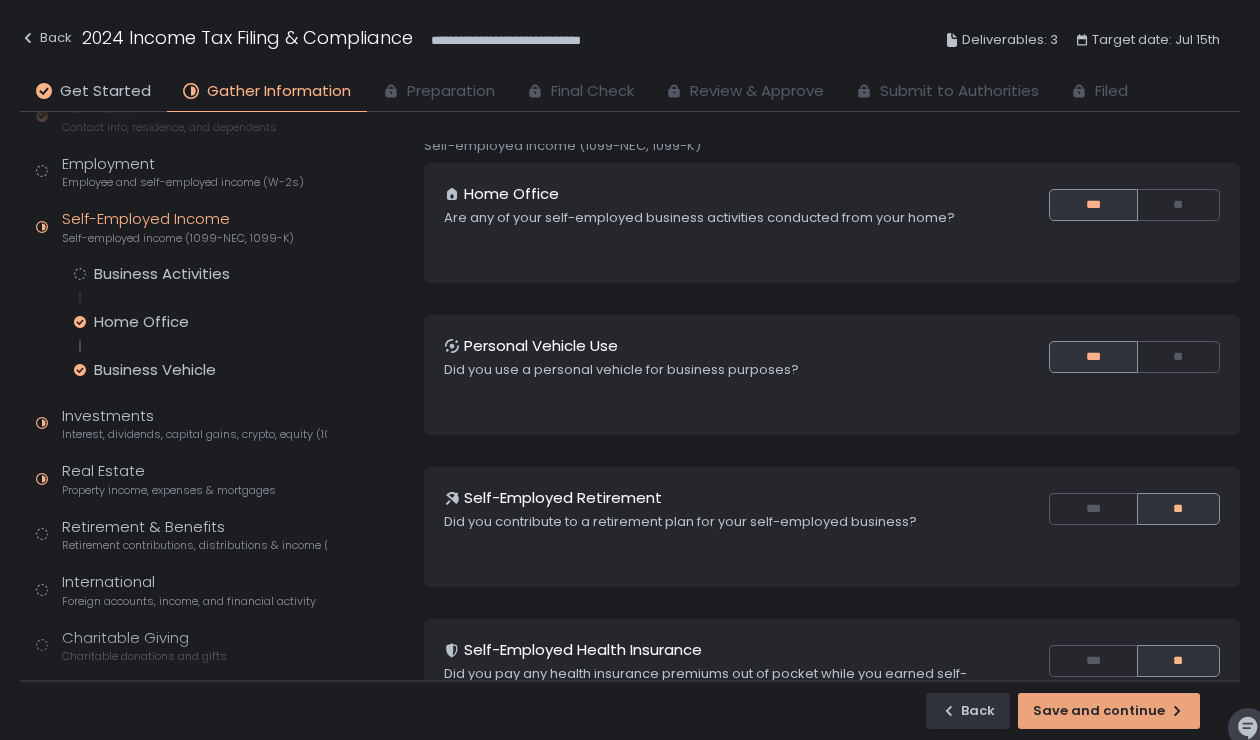 scroll, scrollTop: 0, scrollLeft: 0, axis: both 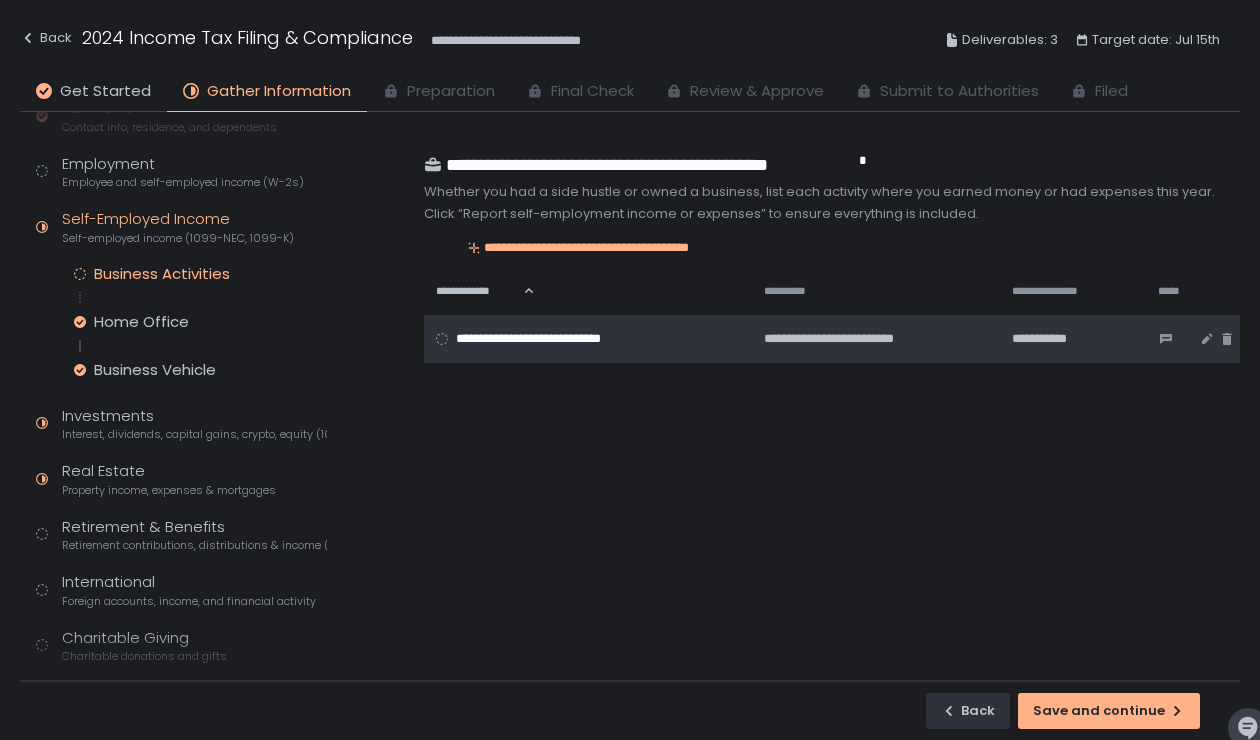 click on "**********" 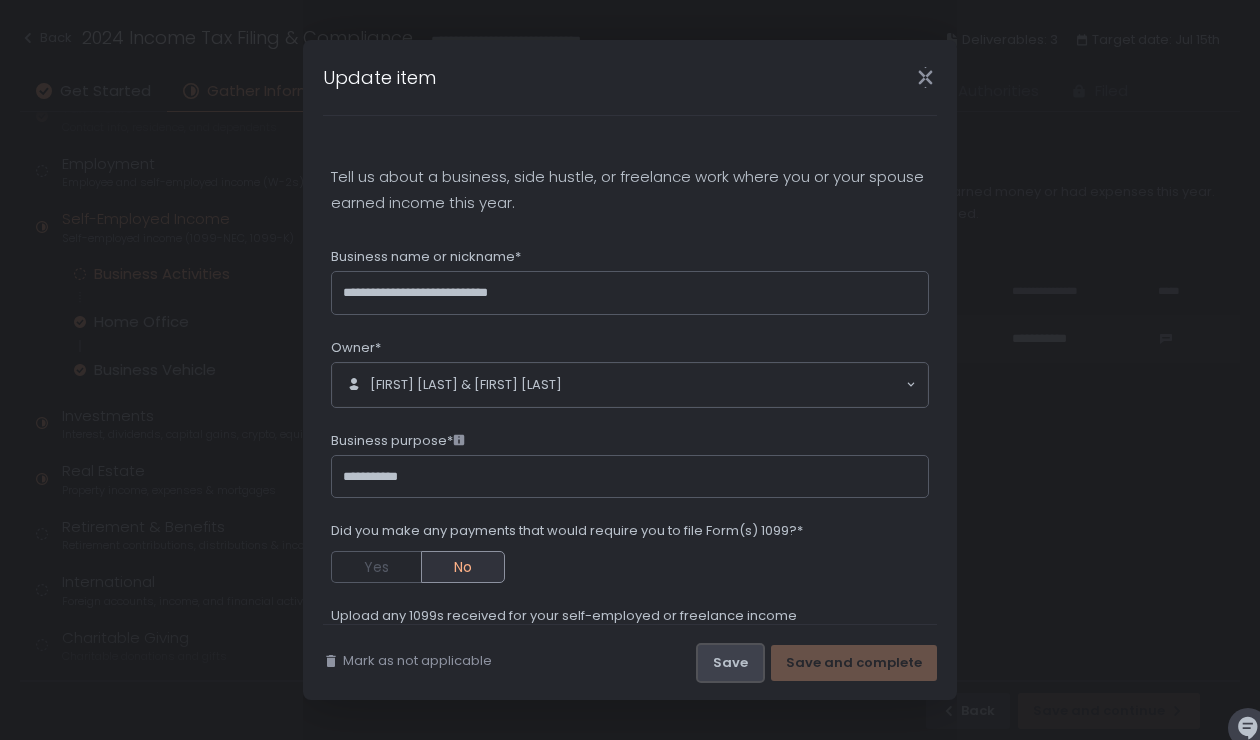 click on "Save" at bounding box center [730, 663] 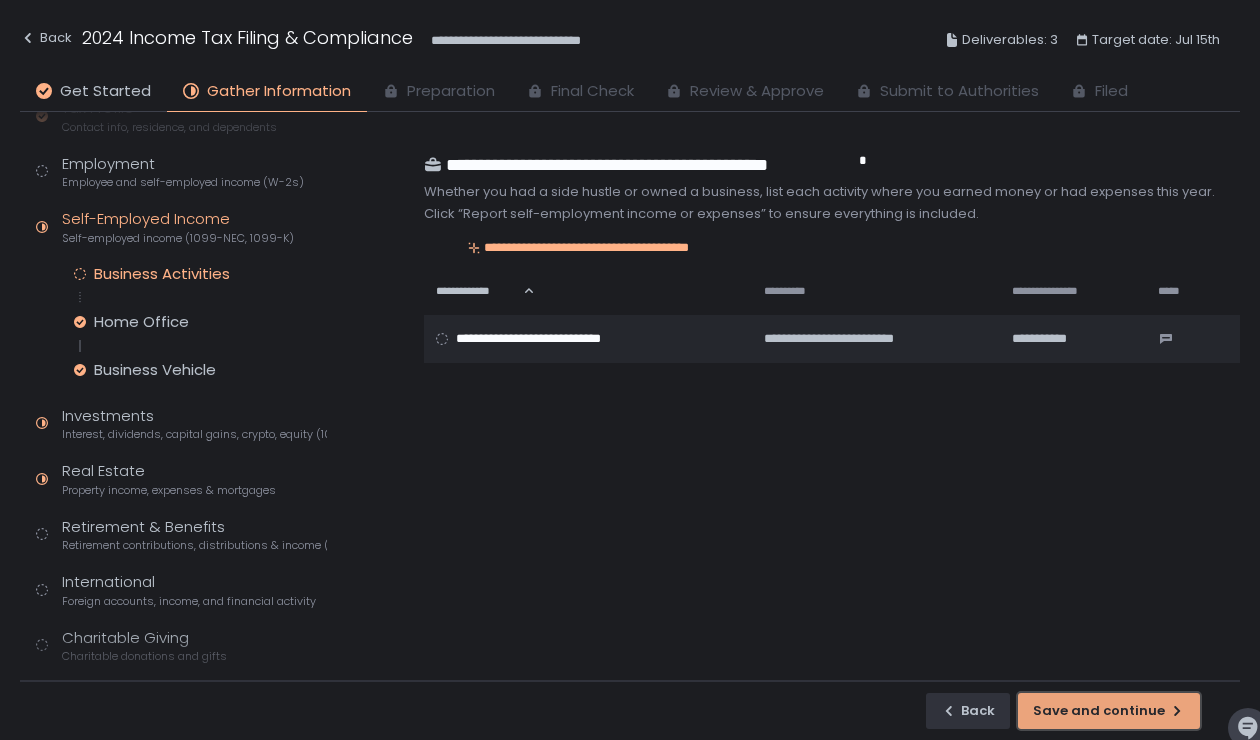 click on "Save and continue" 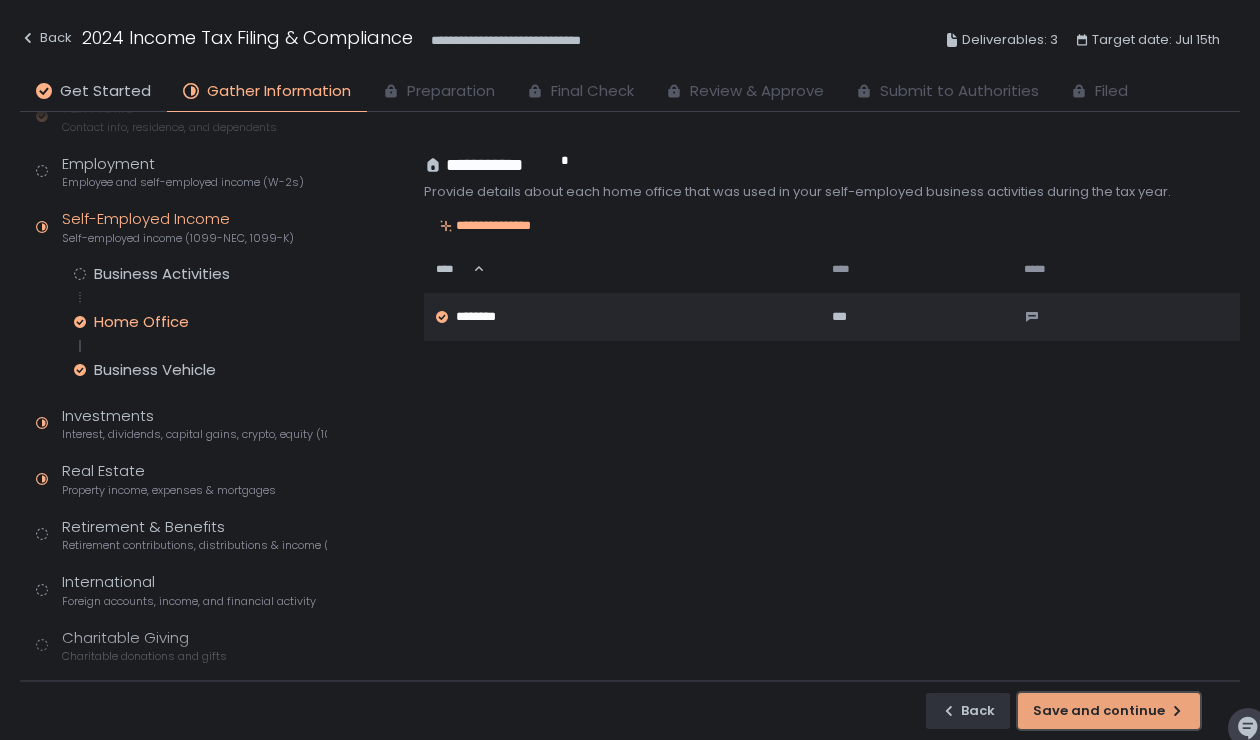 click on "Save and continue" 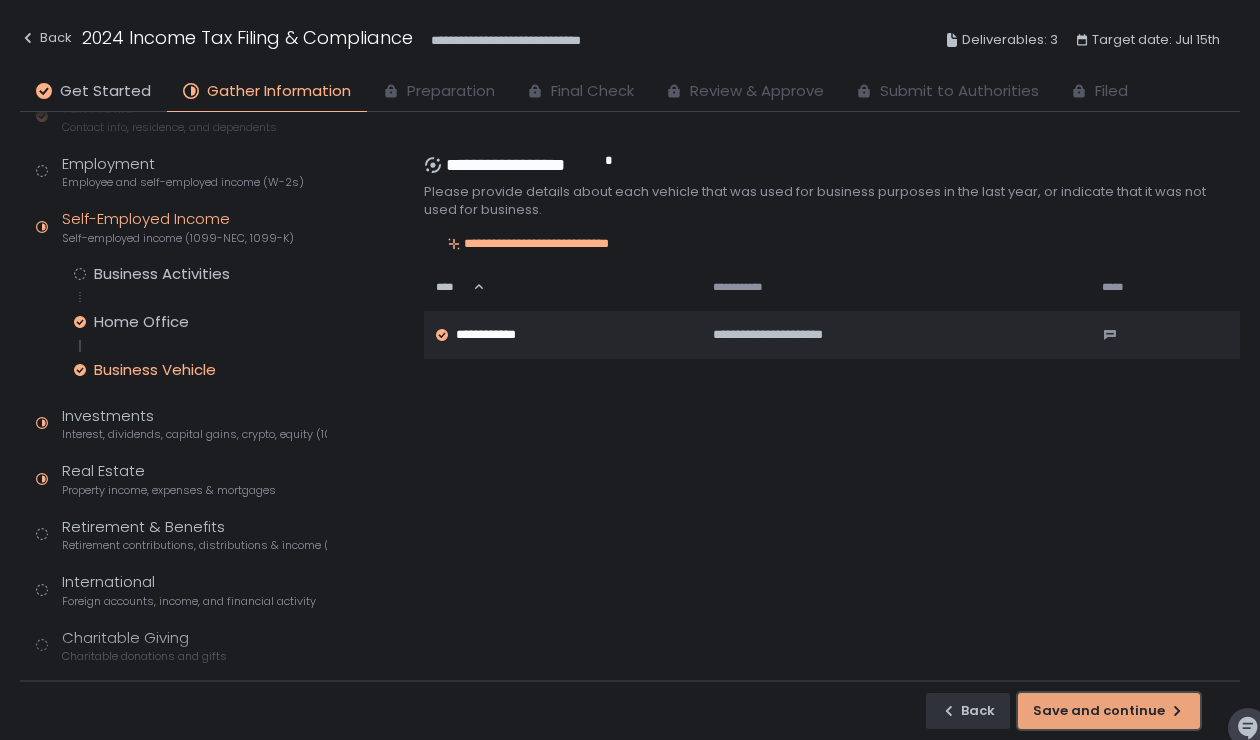click on "Save and continue" 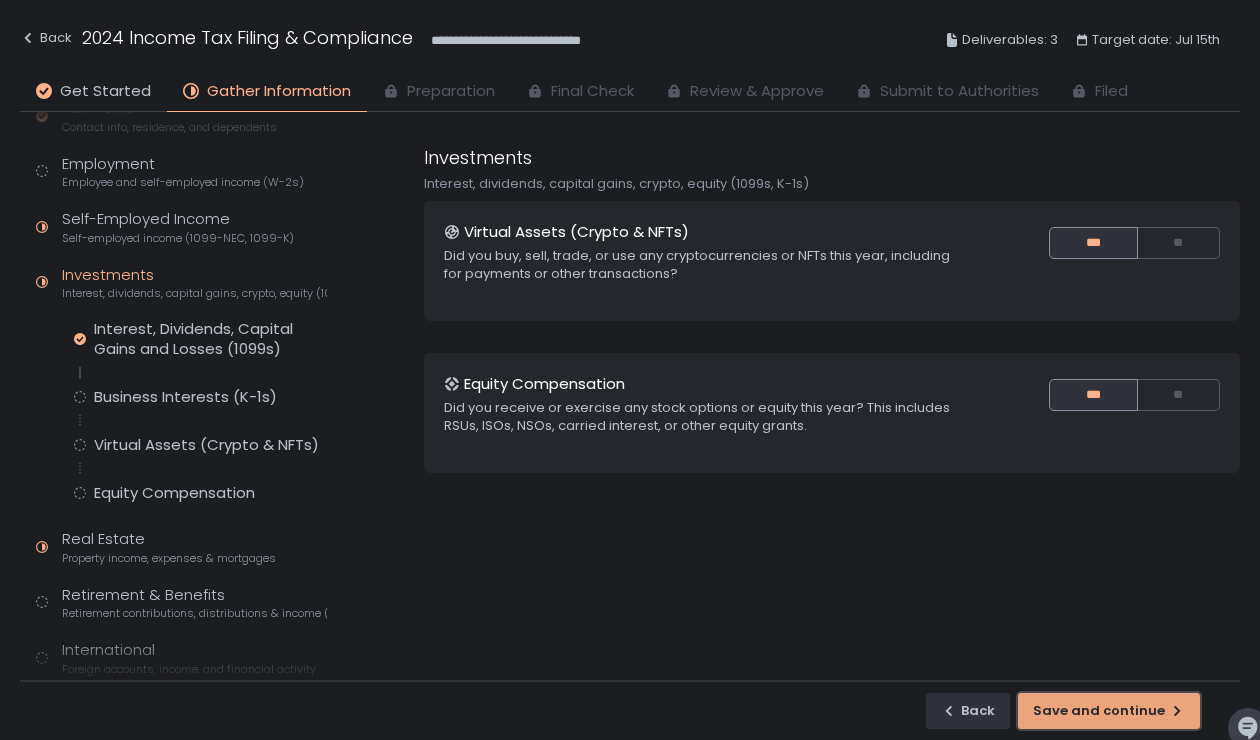 click on "Save and continue" 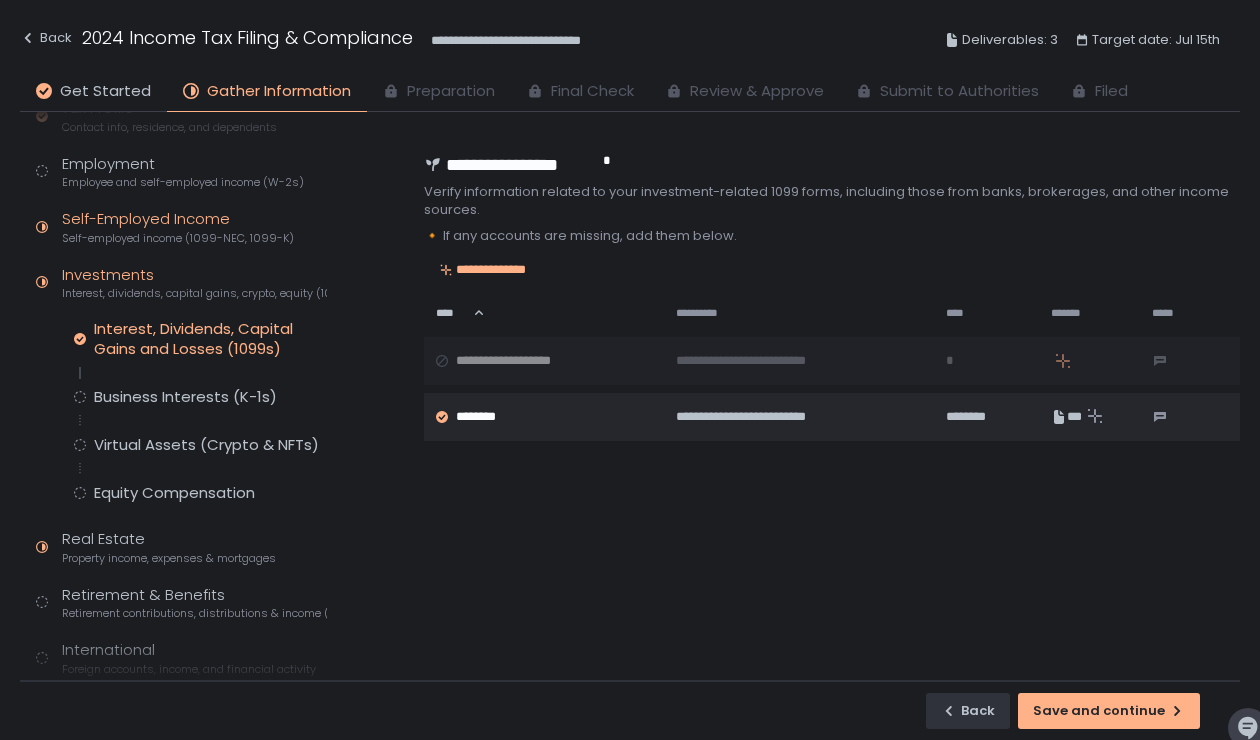 click on "Self-Employed Income Self-employed income (1099-NEC, 1099-K)" 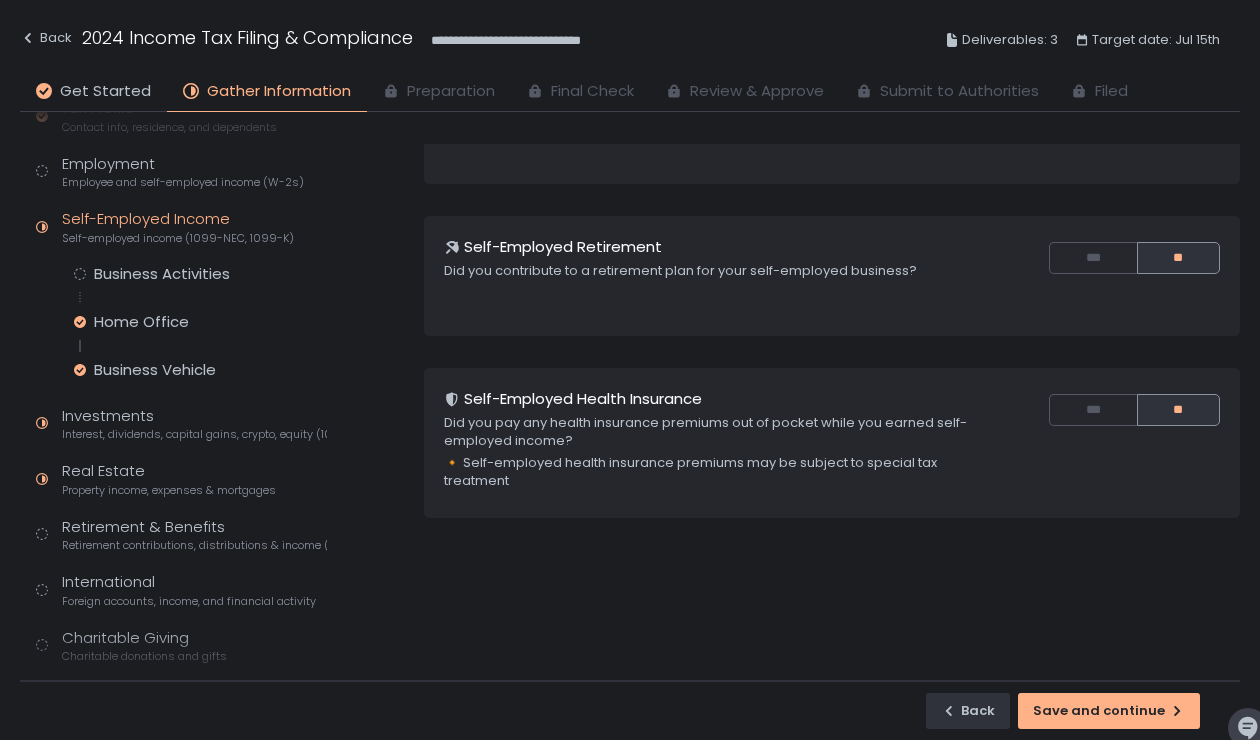 scroll, scrollTop: 327, scrollLeft: 0, axis: vertical 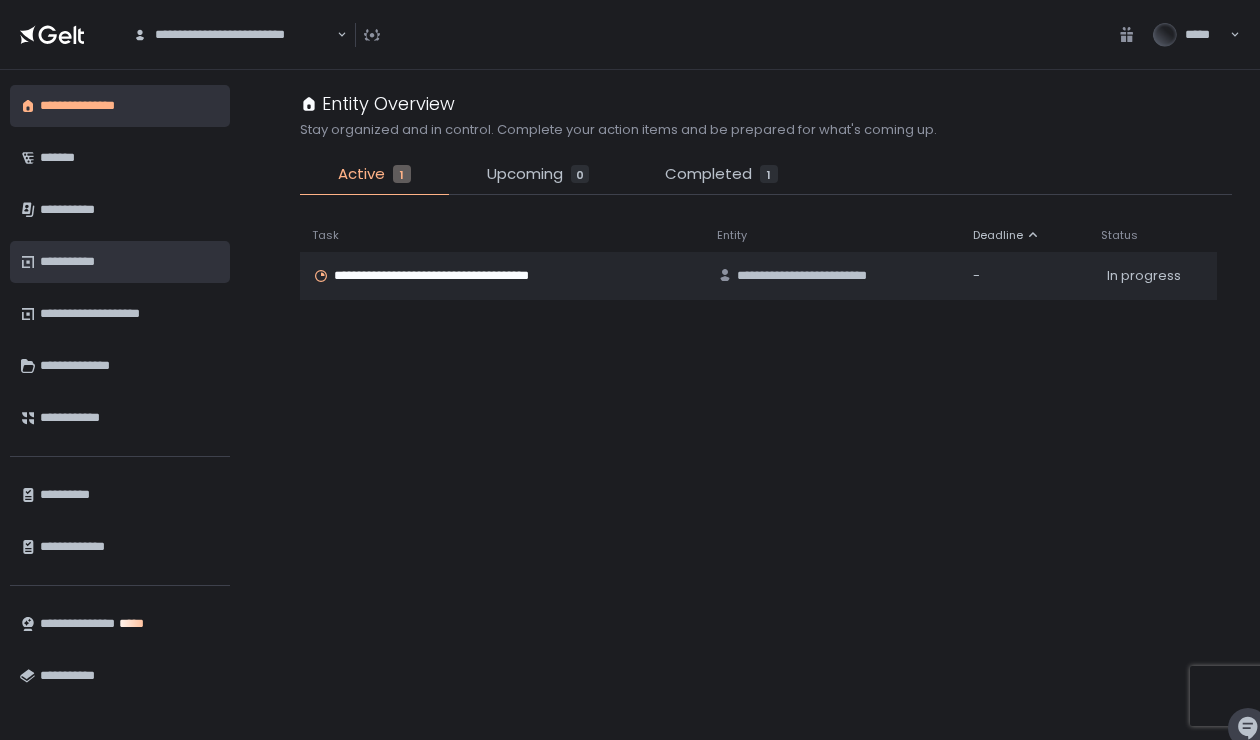 click on "**********" at bounding box center [130, 262] 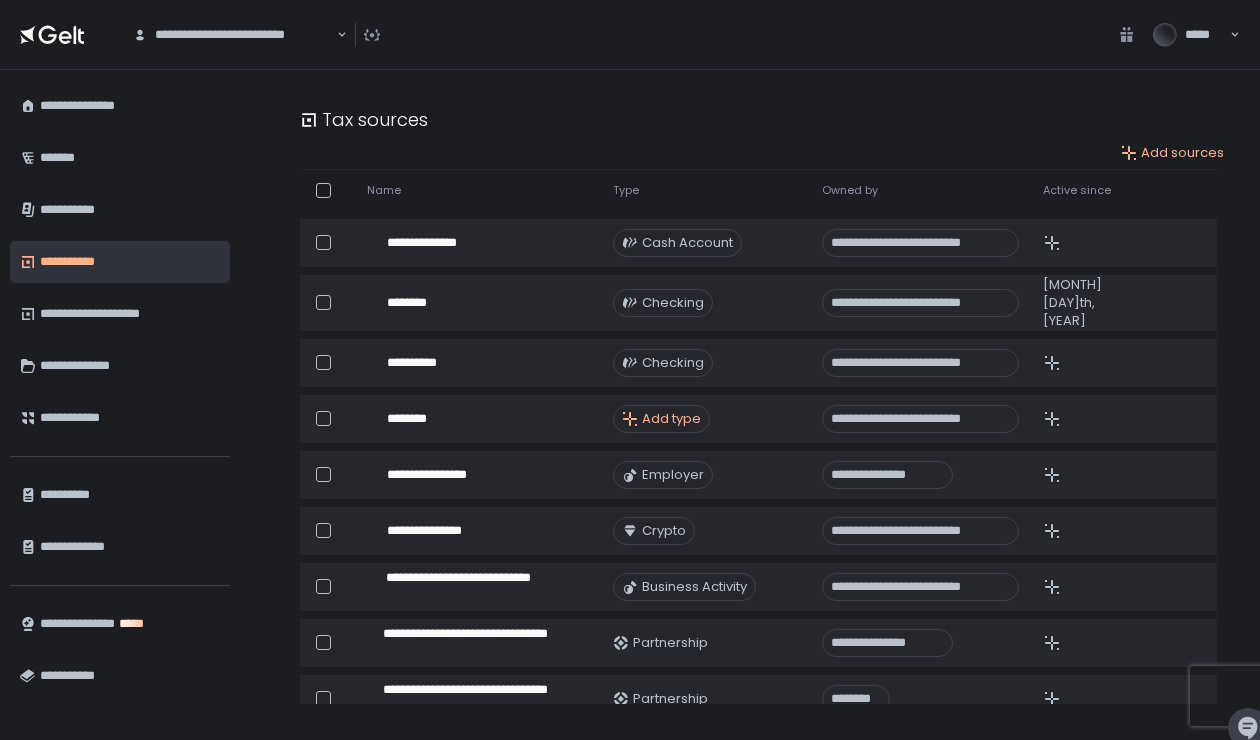 scroll, scrollTop: 0, scrollLeft: 0, axis: both 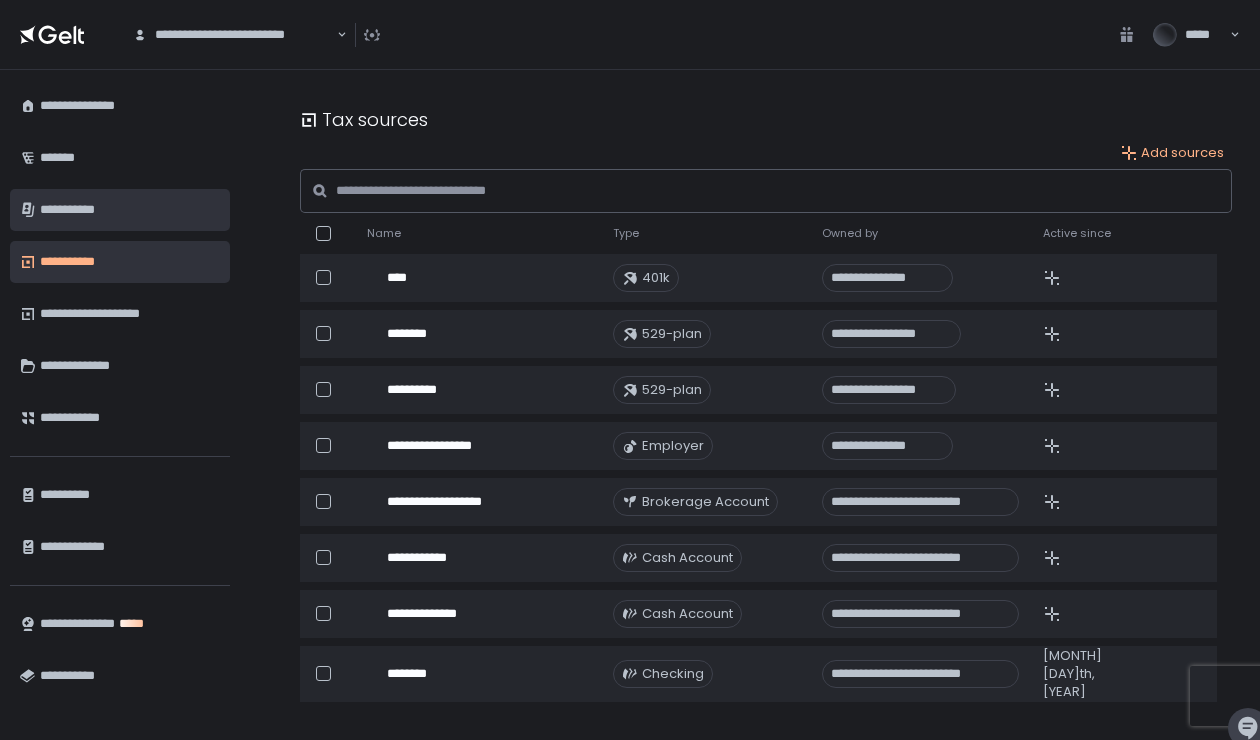 click on "**********" at bounding box center (130, 210) 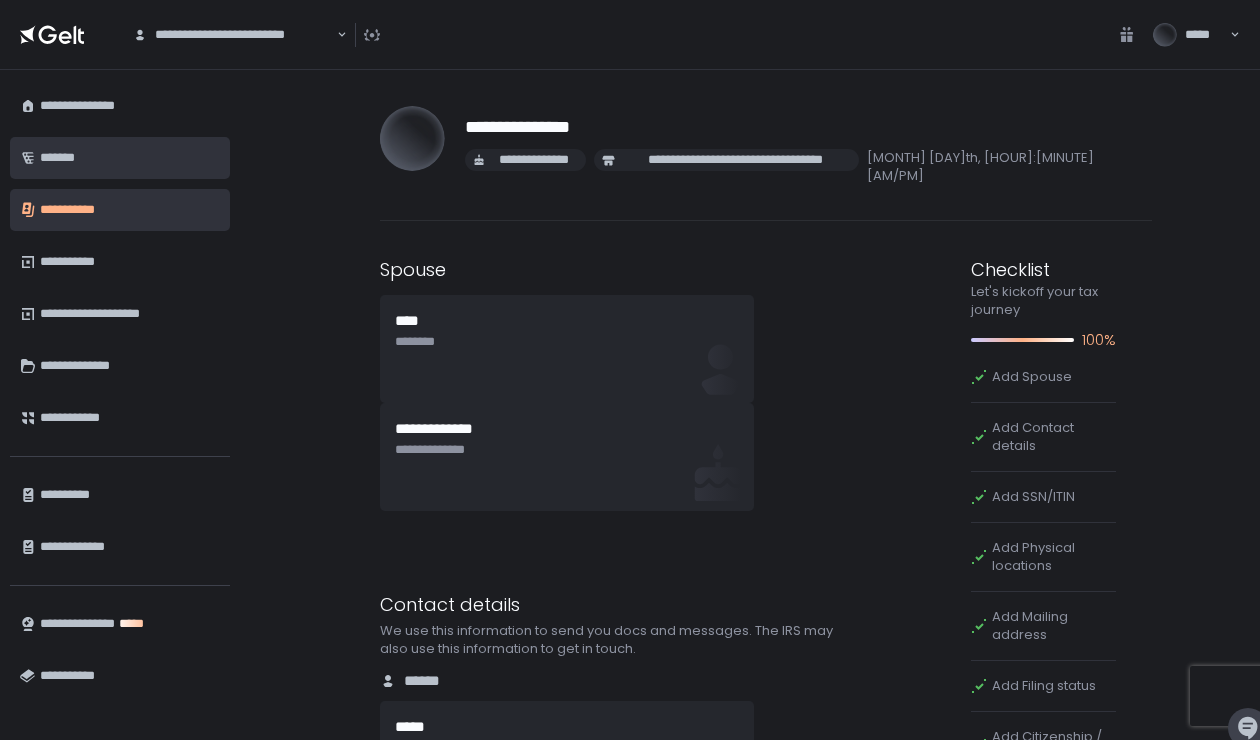 click on "*******" at bounding box center [130, 158] 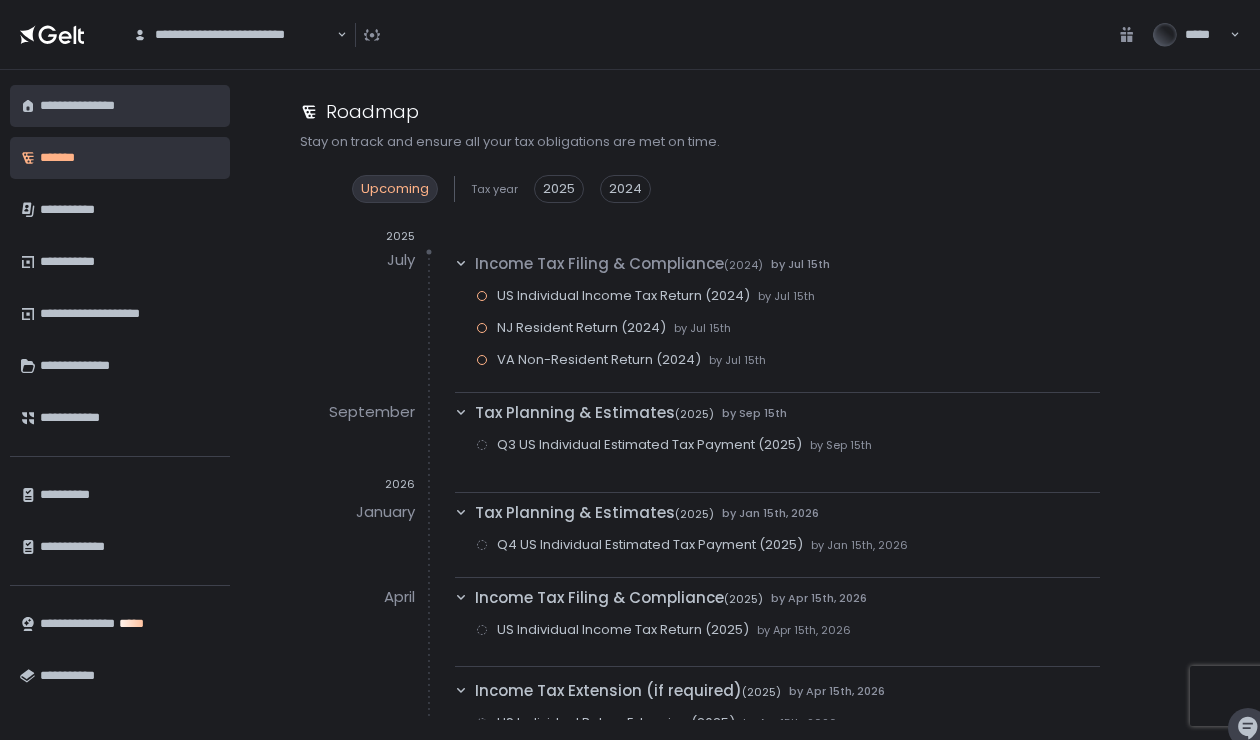 click on "**********" at bounding box center [130, 106] 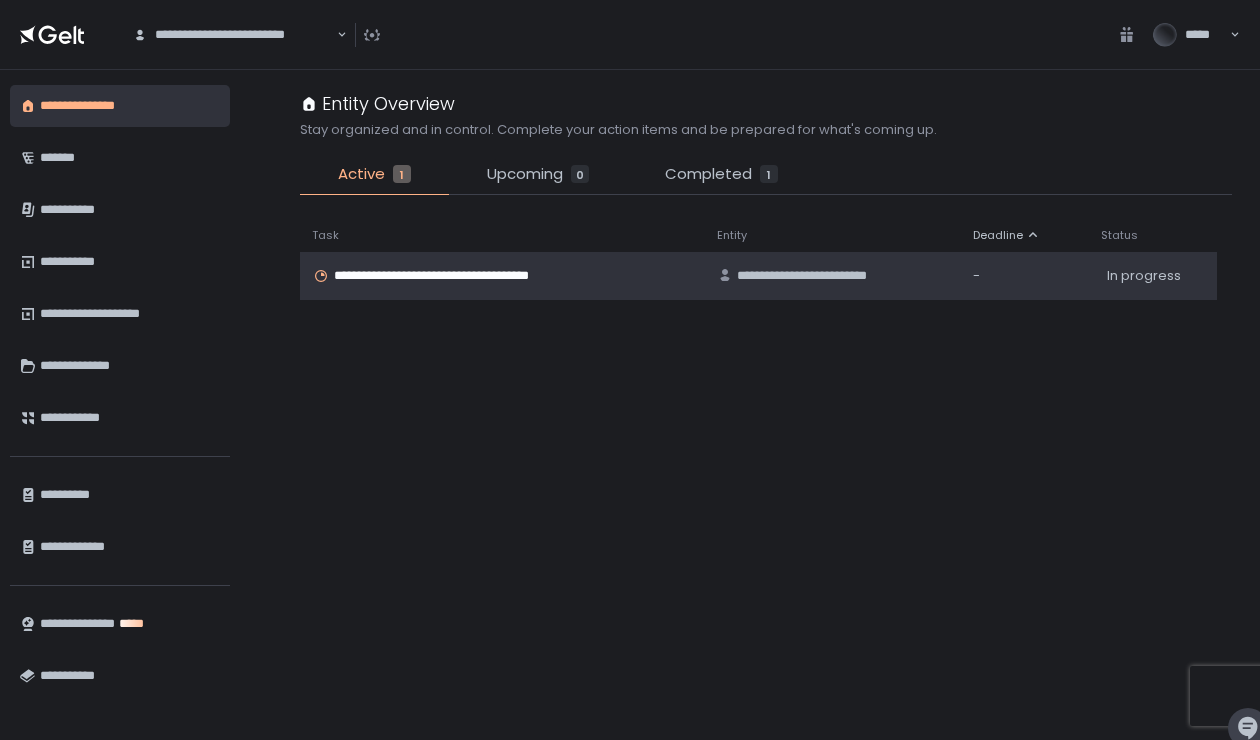 click on "**********" at bounding box center [456, 276] 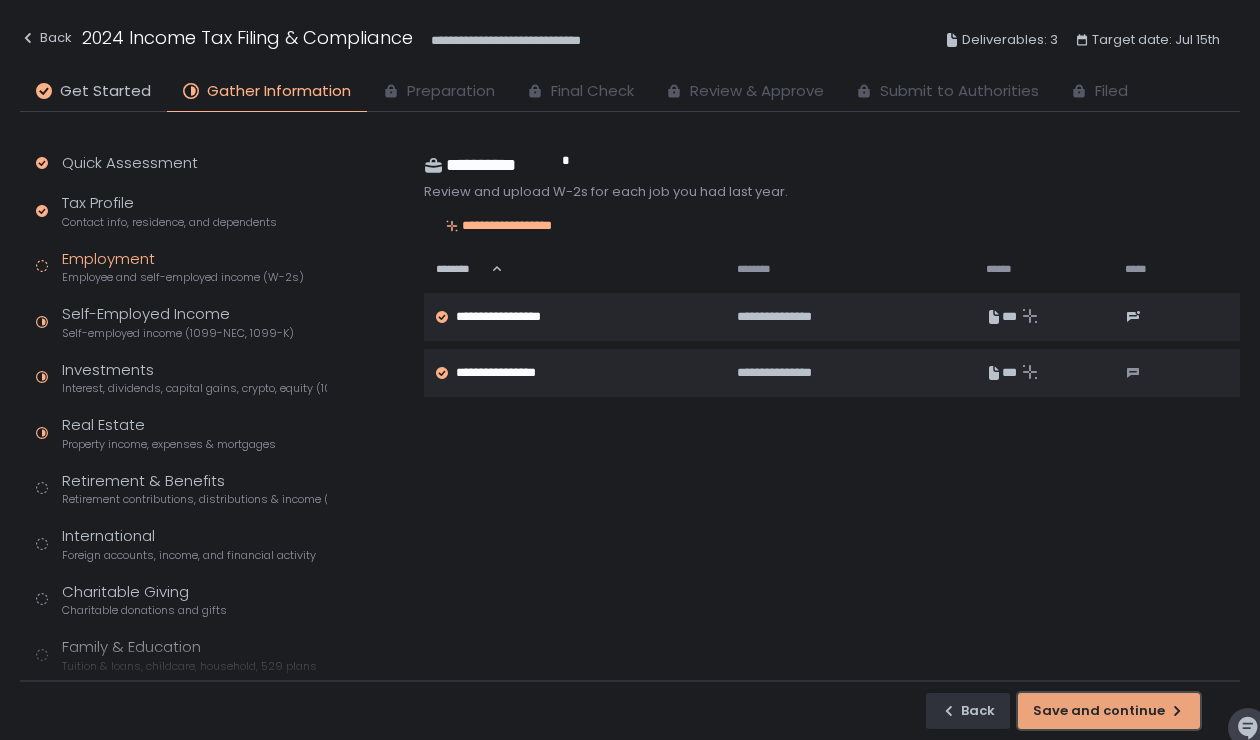 click on "Save and continue" 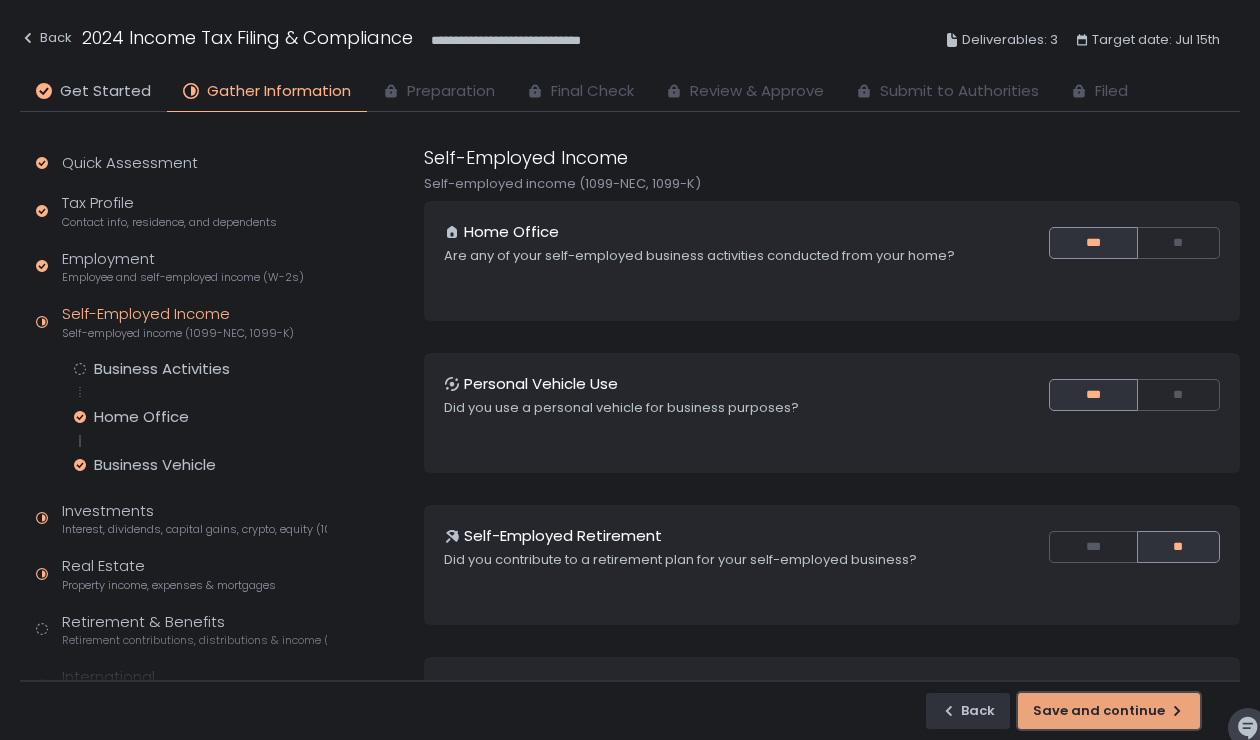 click on "Save and continue" 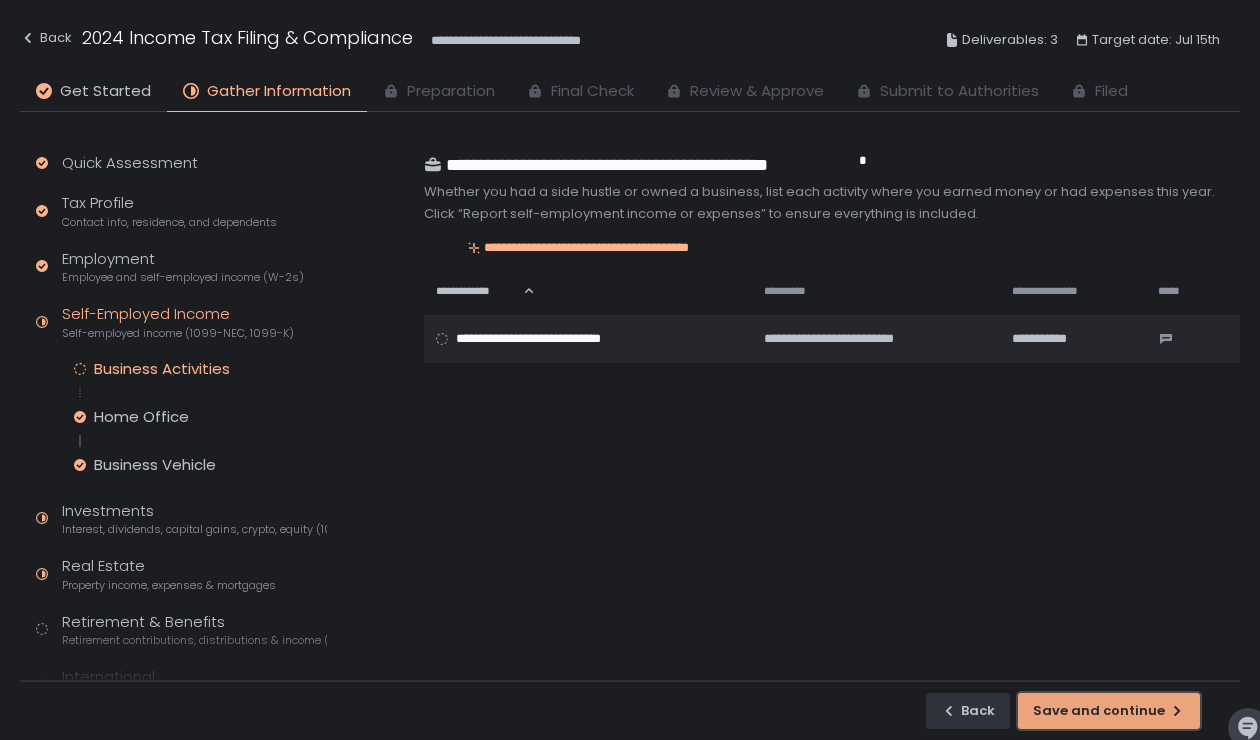 click on "Save and continue" 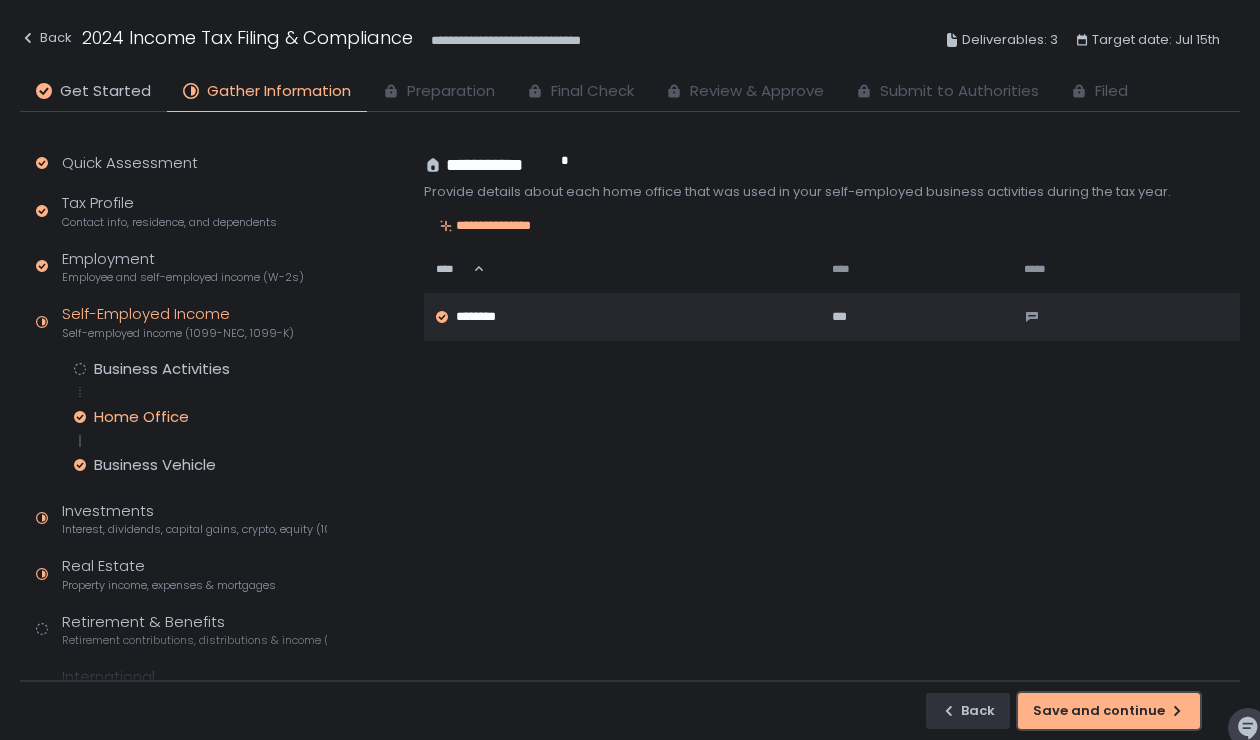 click on "Save and continue" 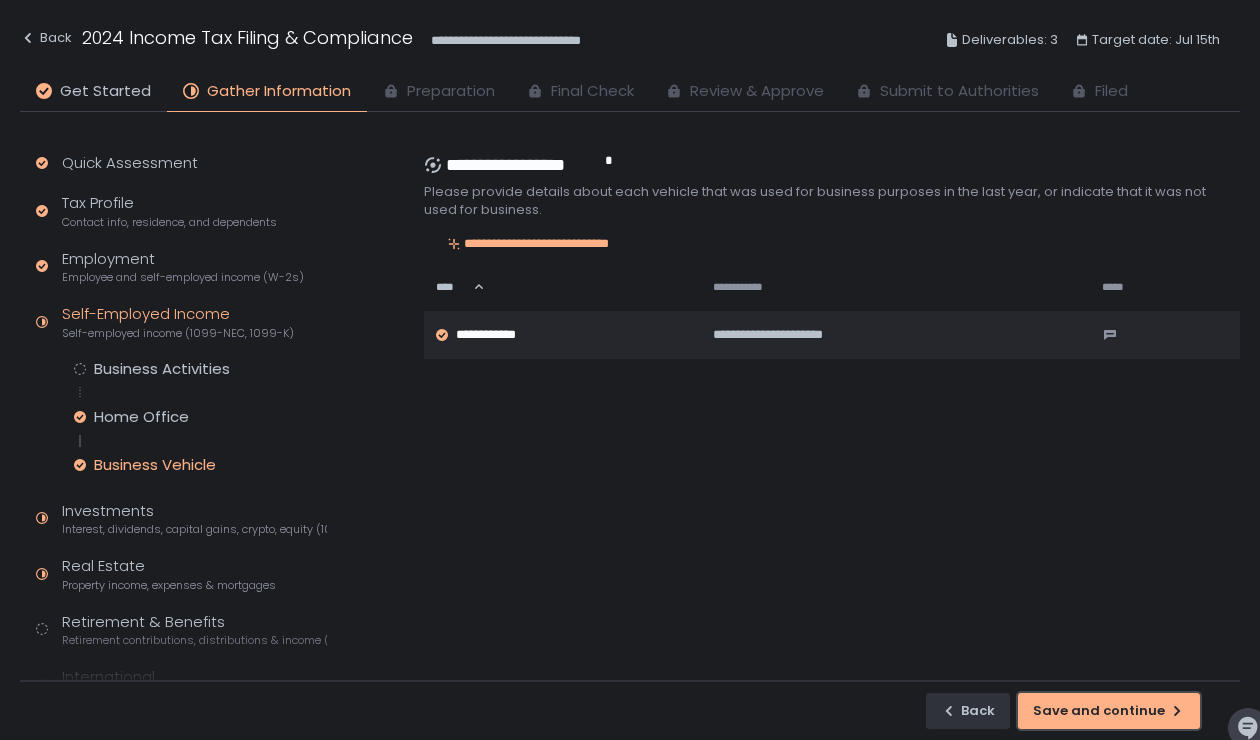 click on "Save and continue" 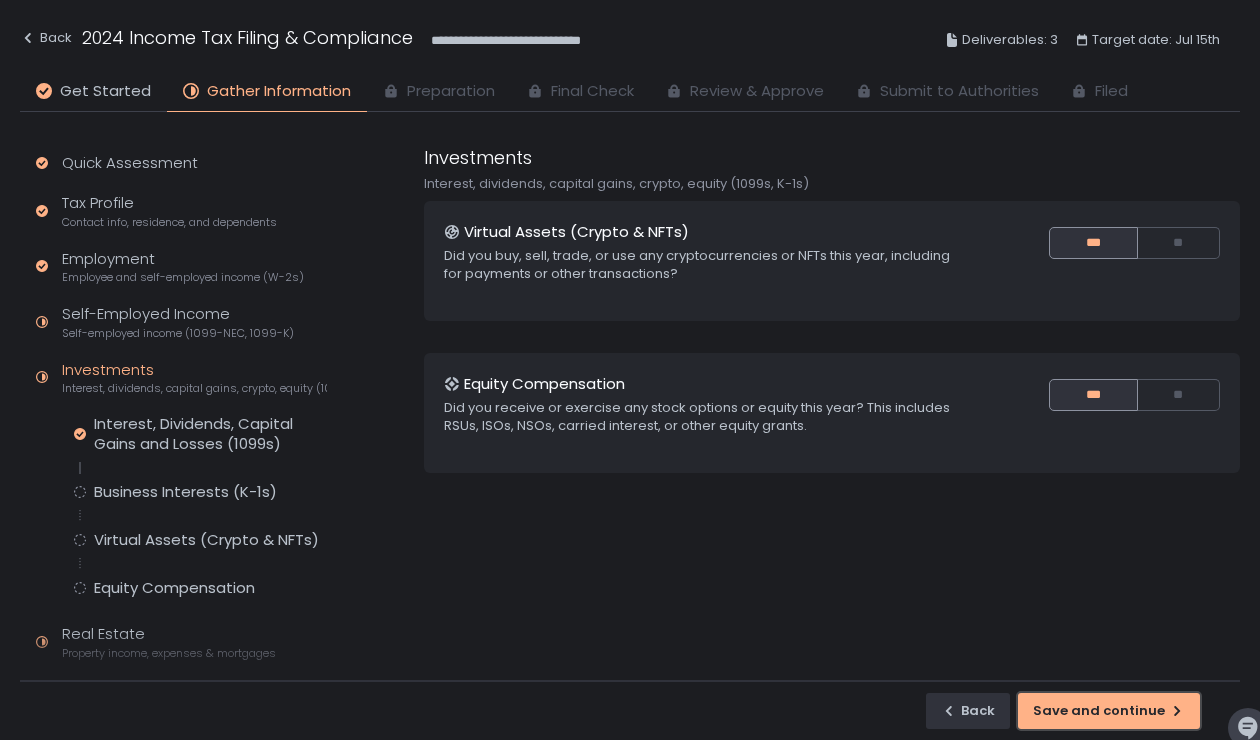 click on "Save and continue" 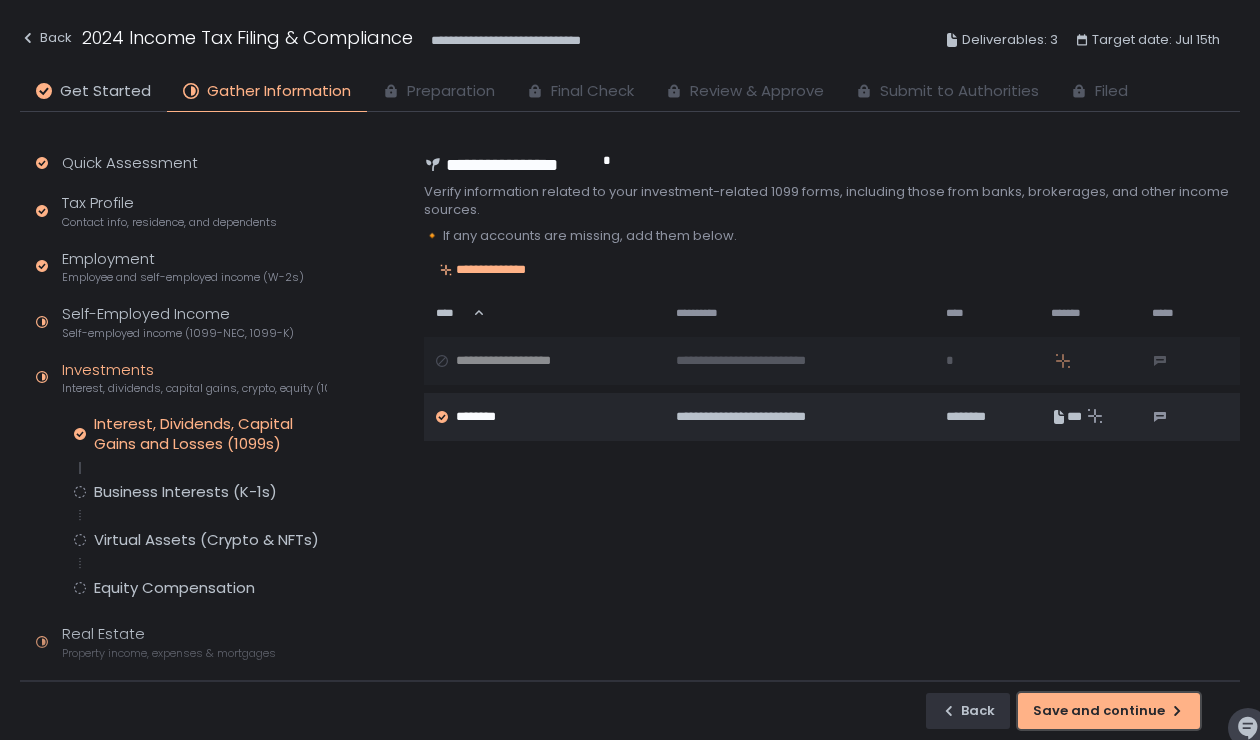 click on "Save and continue" 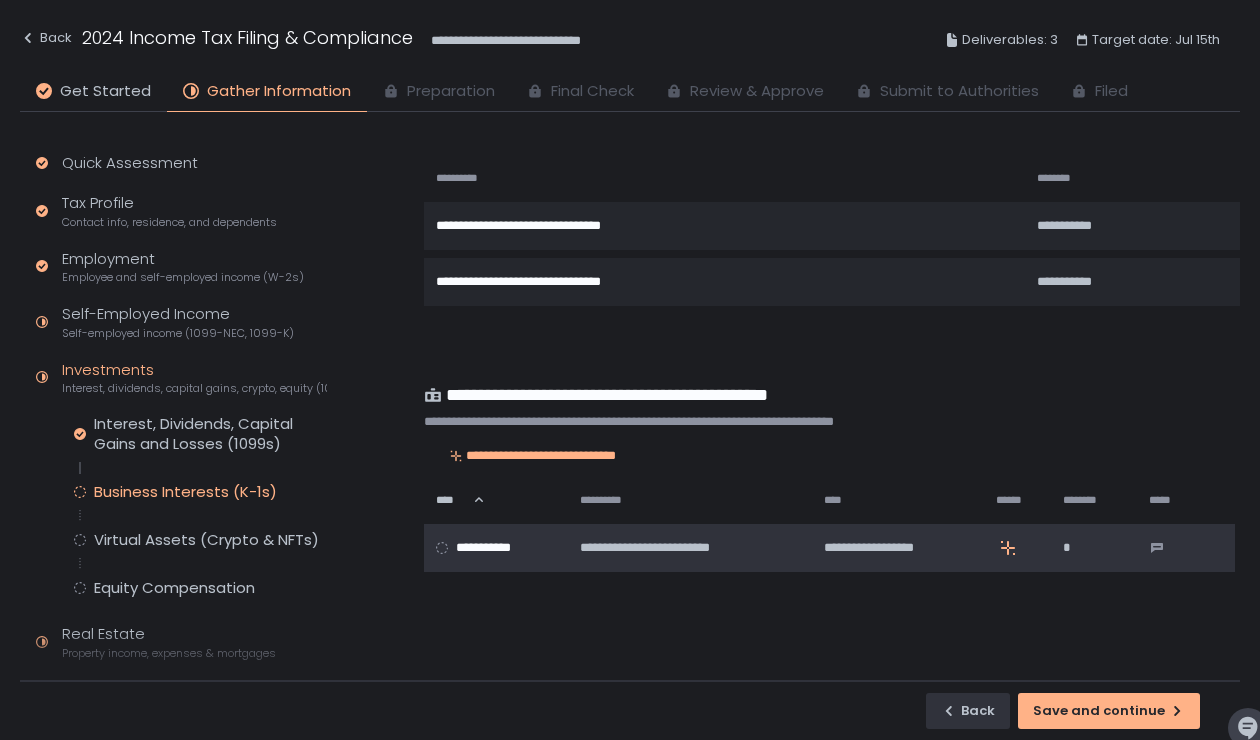 scroll, scrollTop: 0, scrollLeft: 0, axis: both 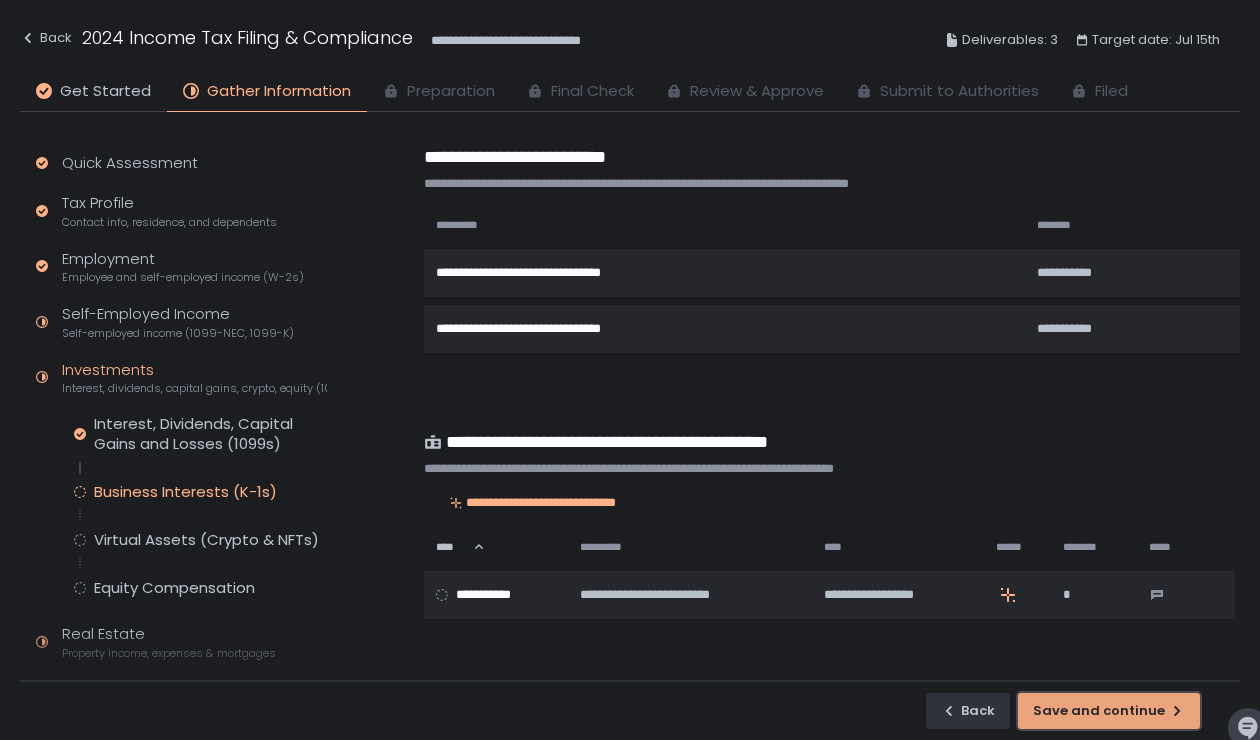 click on "Save and continue" 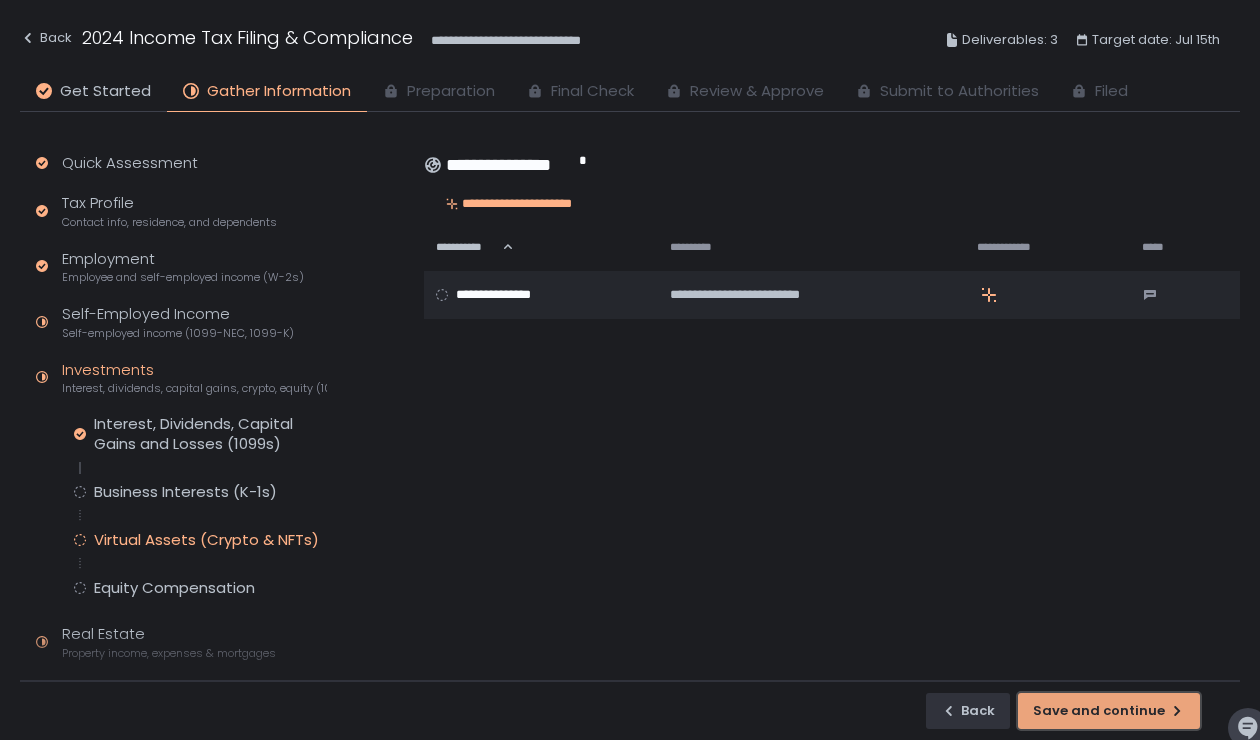 click on "Save and continue" 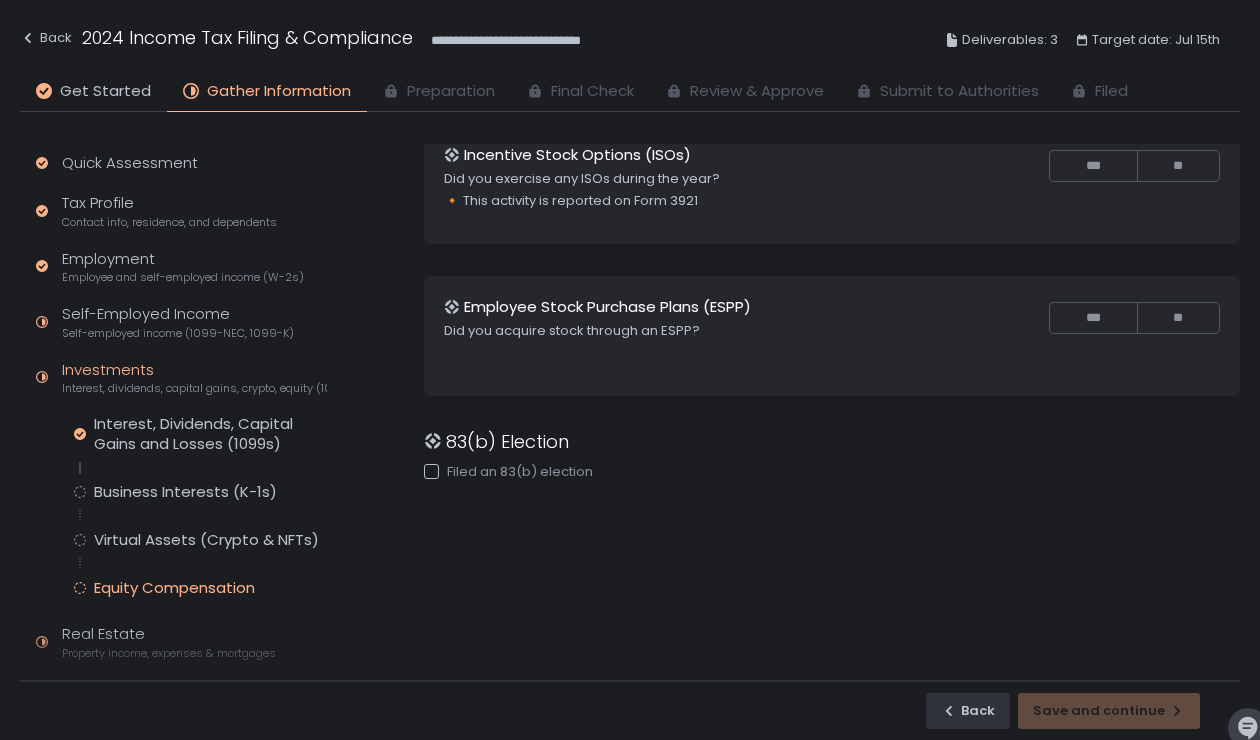 scroll, scrollTop: 0, scrollLeft: 0, axis: both 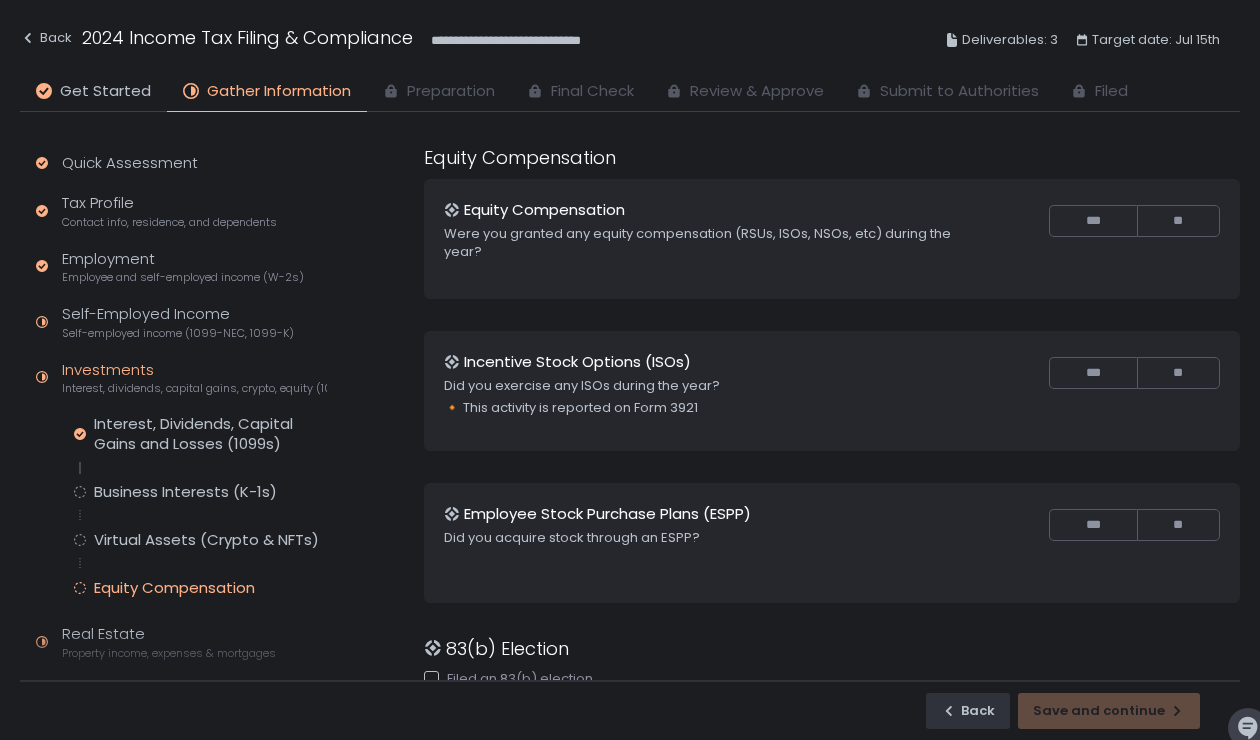 click on "Equity Compensation Equity Compensation Were you granted any equity compensation (RSUs, ISOs, NSOs, etc) during the year?   *** ** Incentive Stock Options (ISOs) Did you exercise any ISOs during the year?  📈 This activity is reported on Form 3921   *** ** Employee Stock Purchase Plans (ESPP) Did you acquire stock through an ESPP?   *** ** 83(b) Election Filed an 83(b) election" at bounding box center (810, 396) 